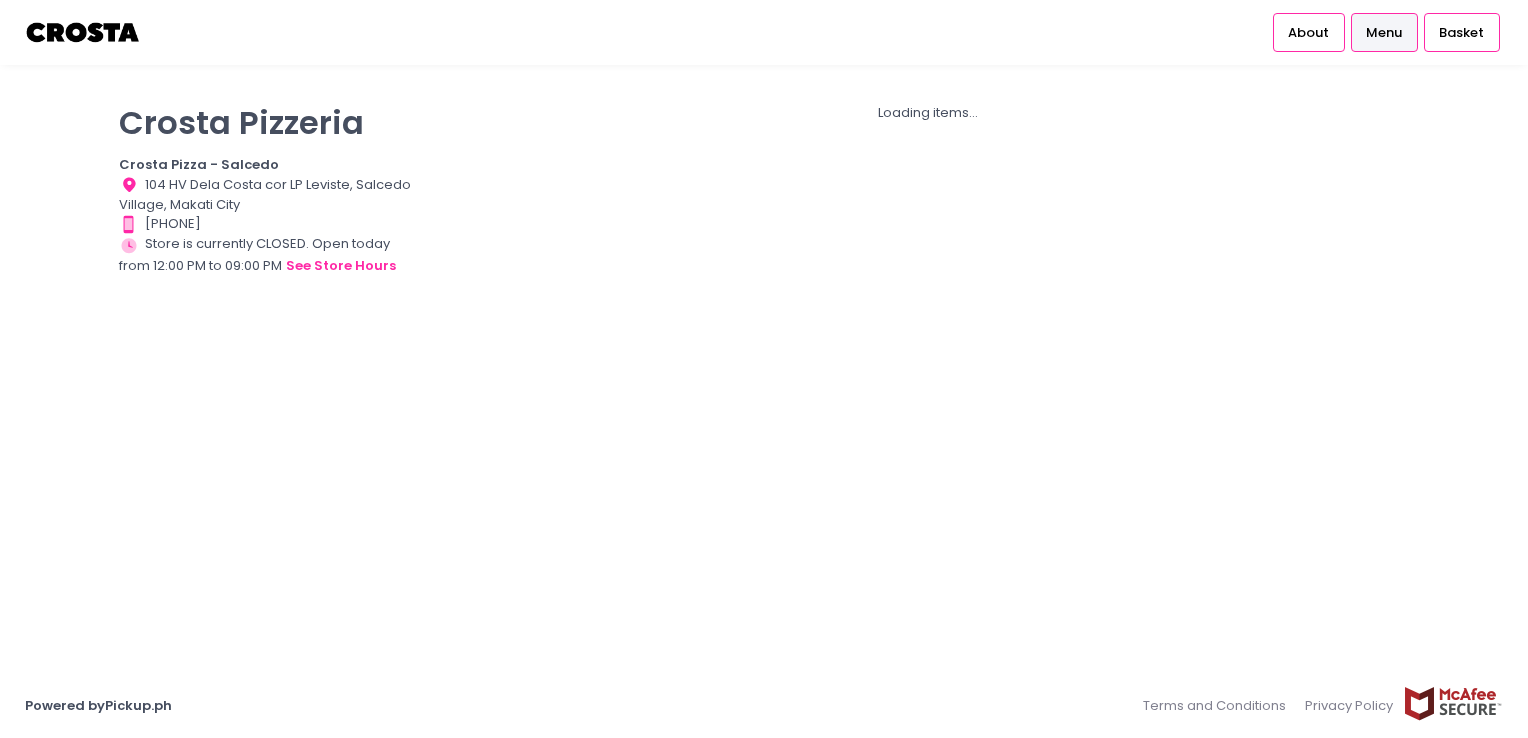 scroll, scrollTop: 0, scrollLeft: 0, axis: both 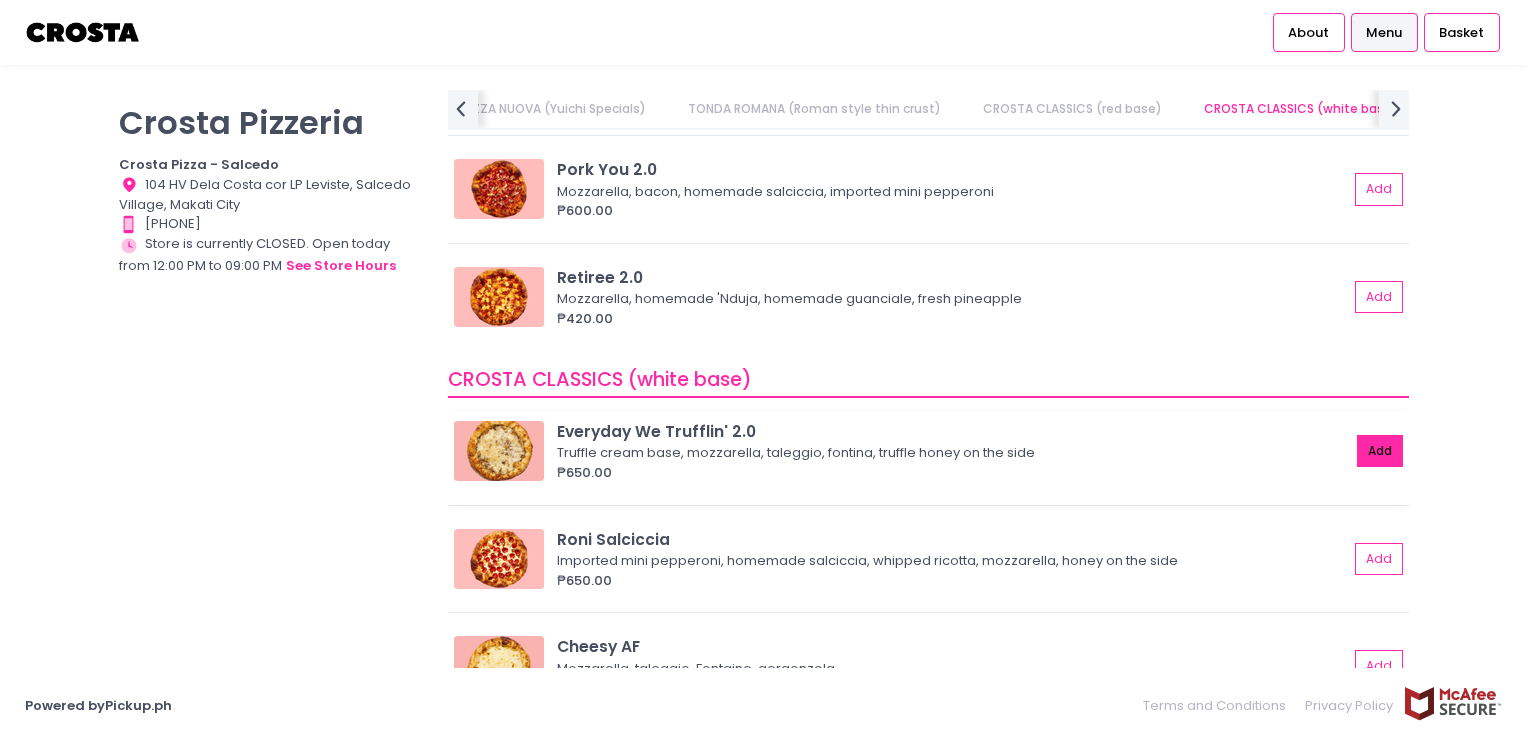 click on "Add" at bounding box center (1380, 451) 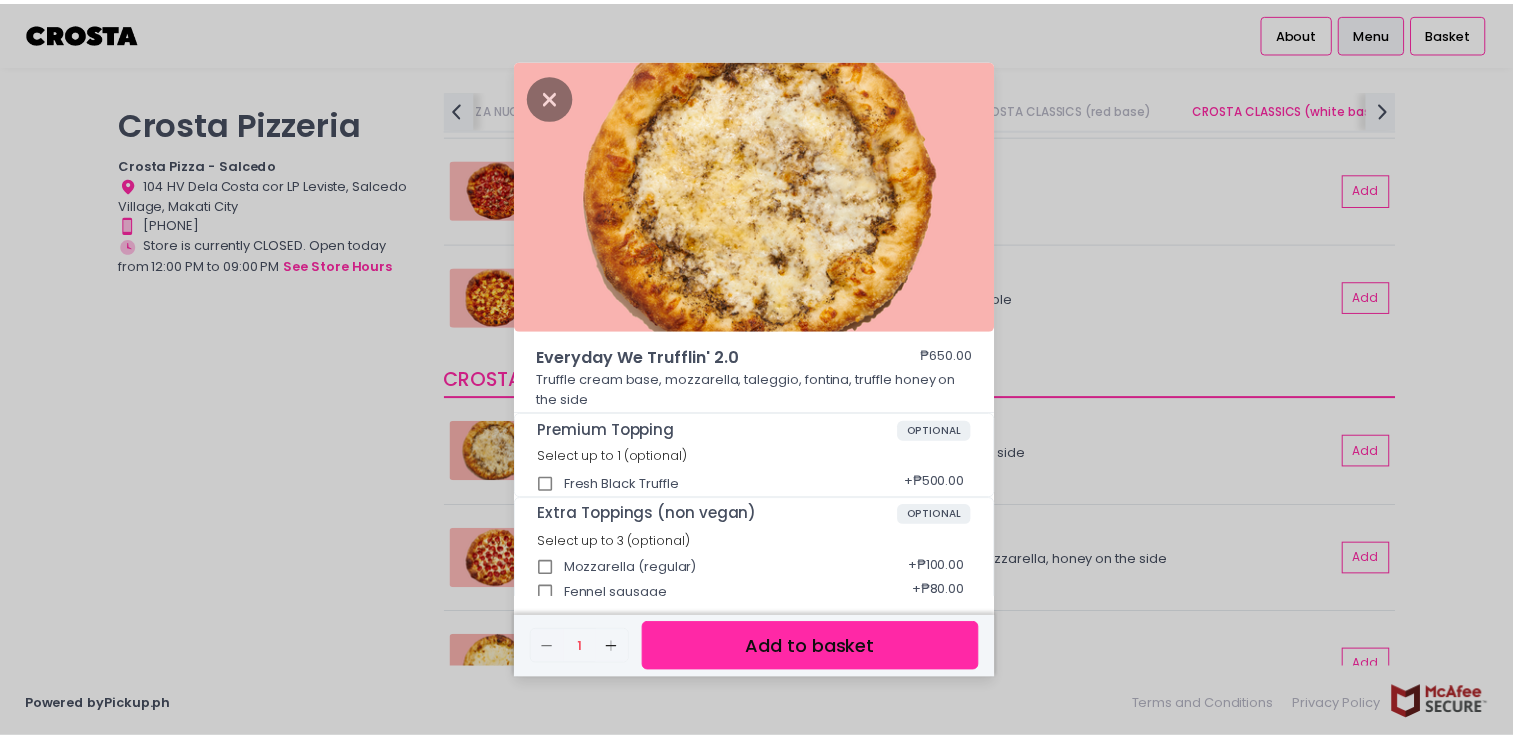 scroll, scrollTop: 432, scrollLeft: 0, axis: vertical 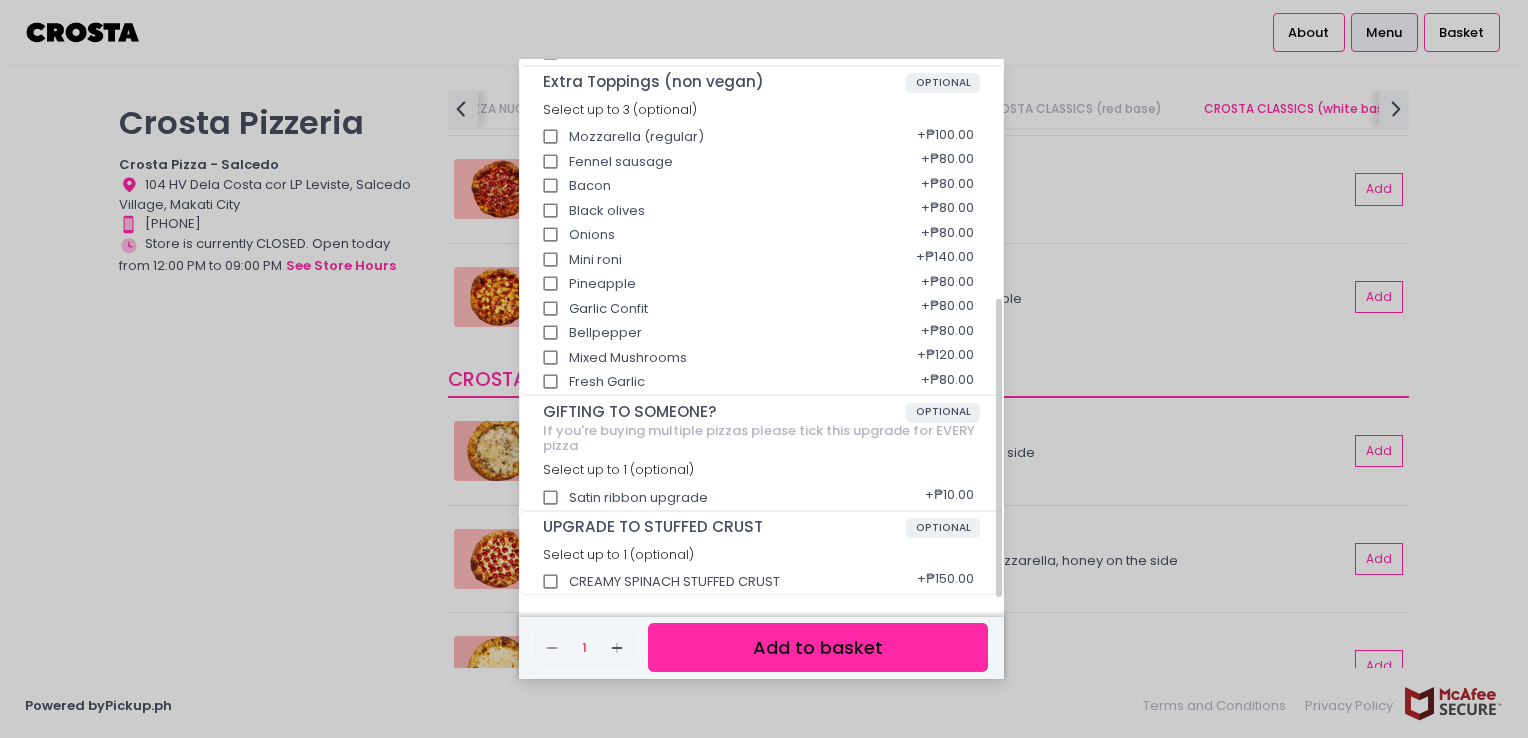 click on "Add to basket" at bounding box center (818, 647) 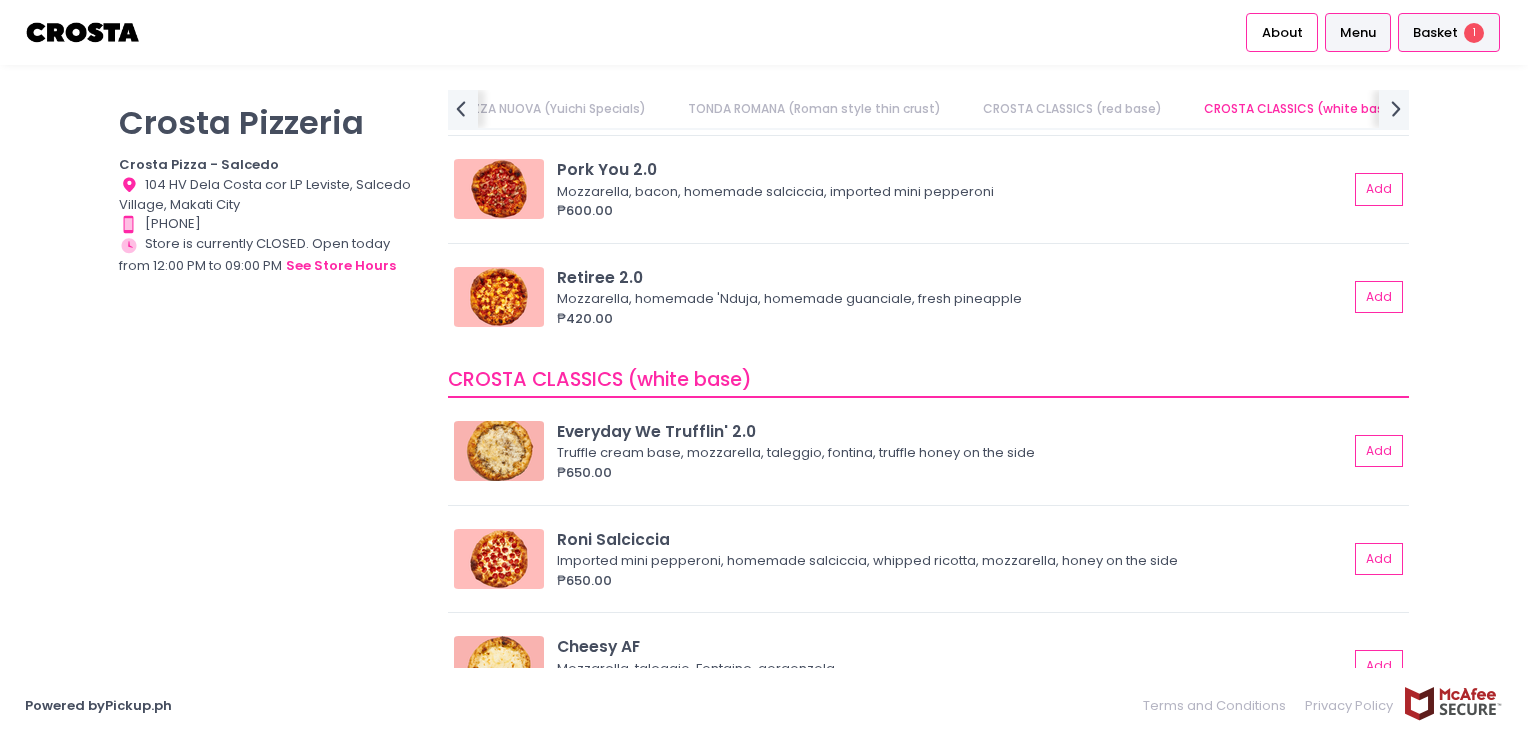 click on "Basket" at bounding box center [1435, 33] 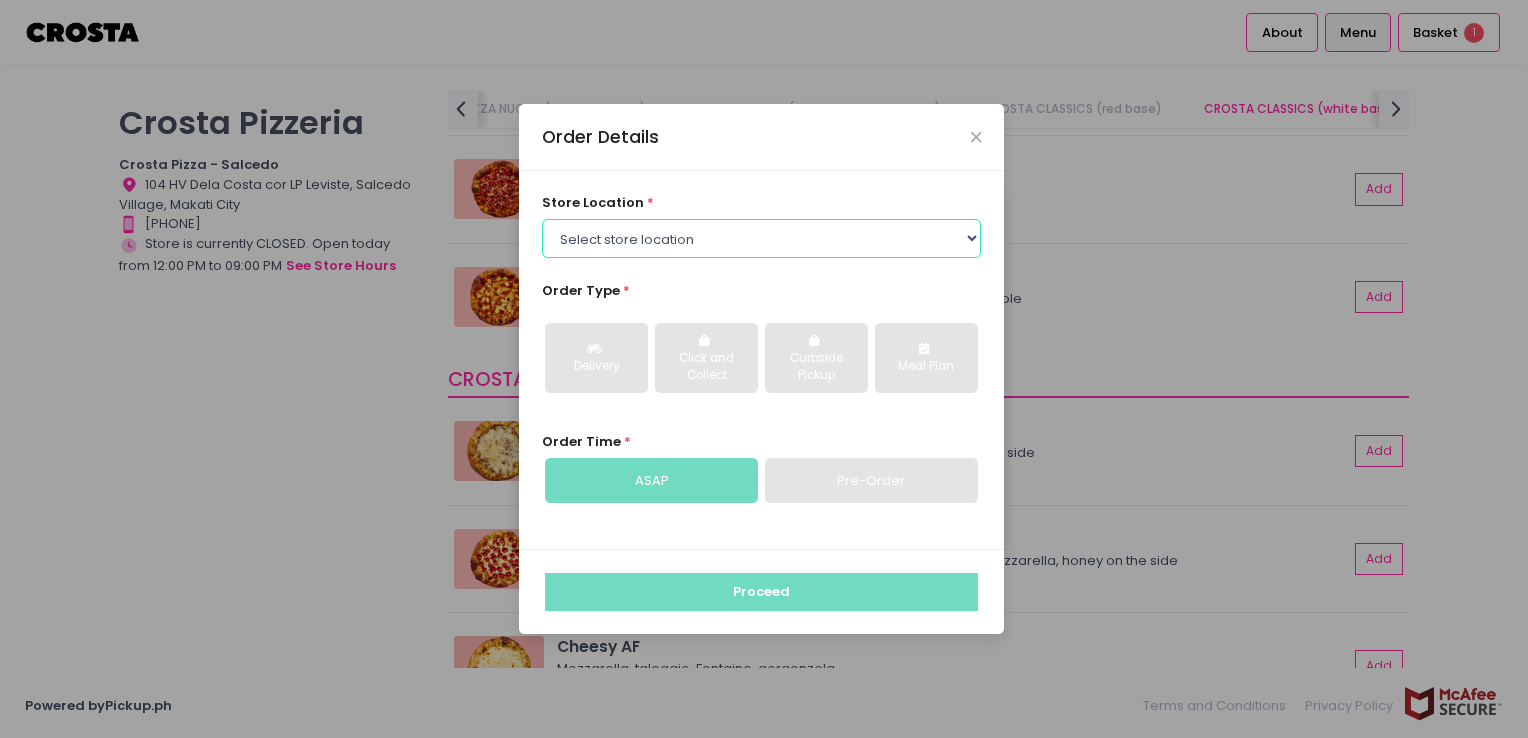 click on "Select store location Crosta Pizza - Salcedo  Crosta Pizza - San Juan" at bounding box center (762, 238) 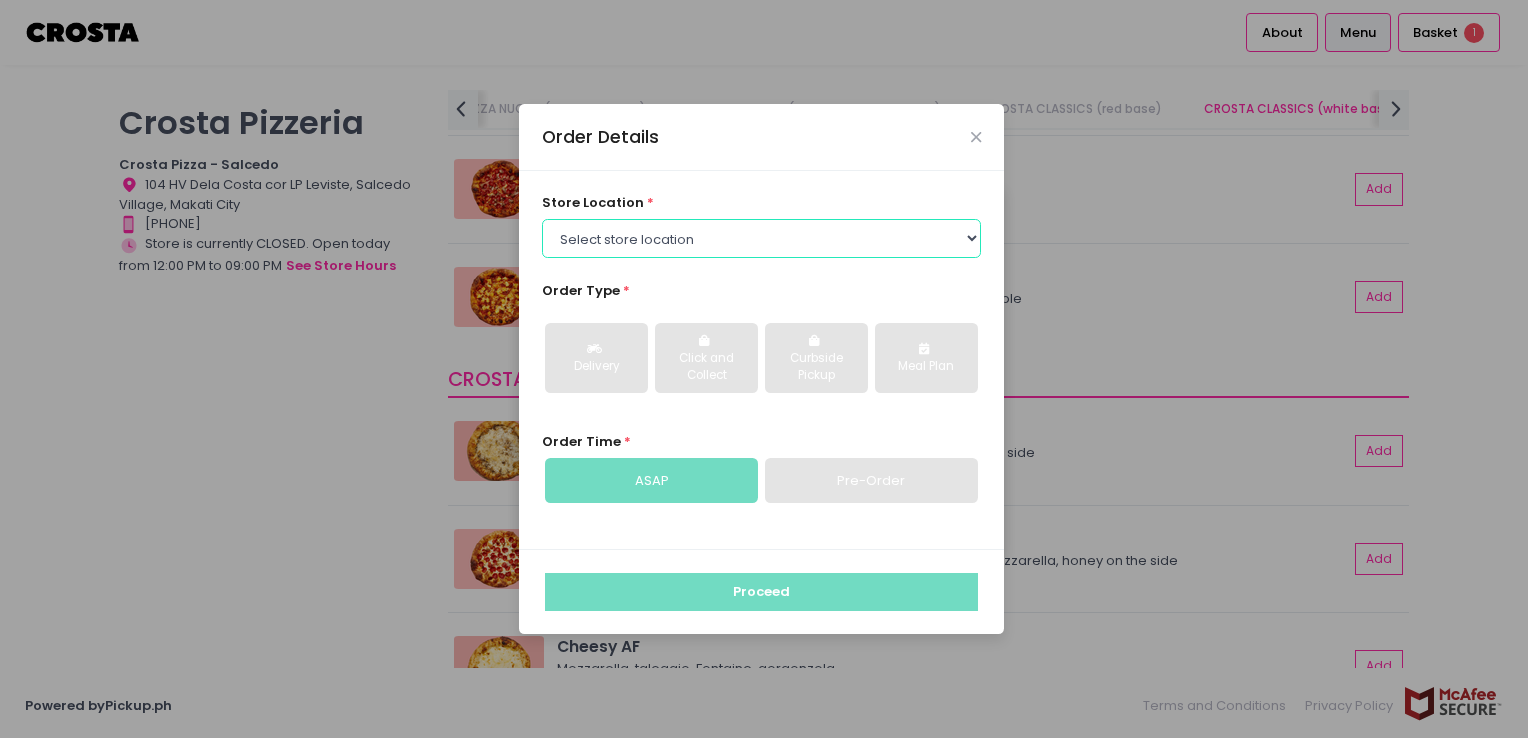 select on "5fabb2e53664a8677beaeb89" 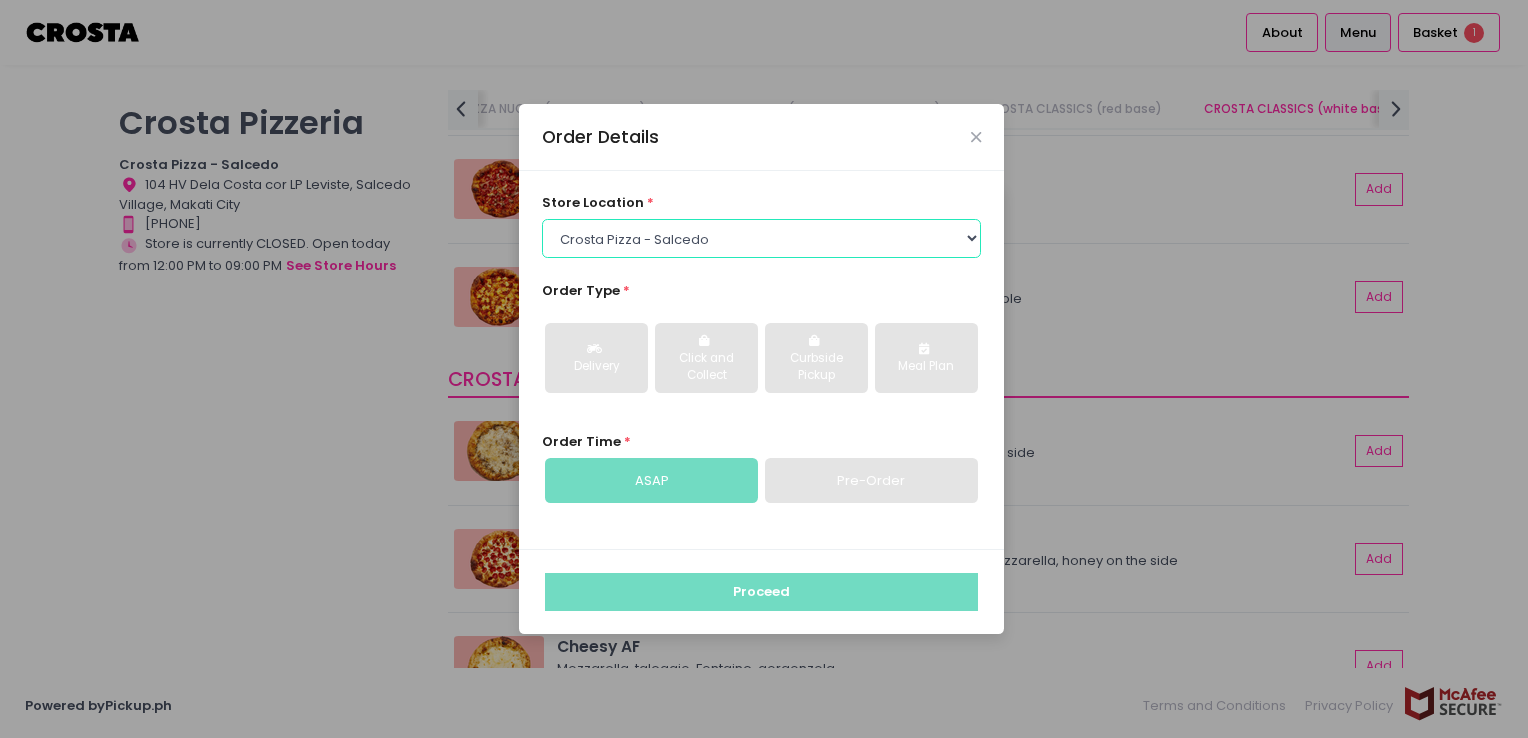 click on "Select store location Crosta Pizza - Salcedo  Crosta Pizza - San Juan" at bounding box center (762, 238) 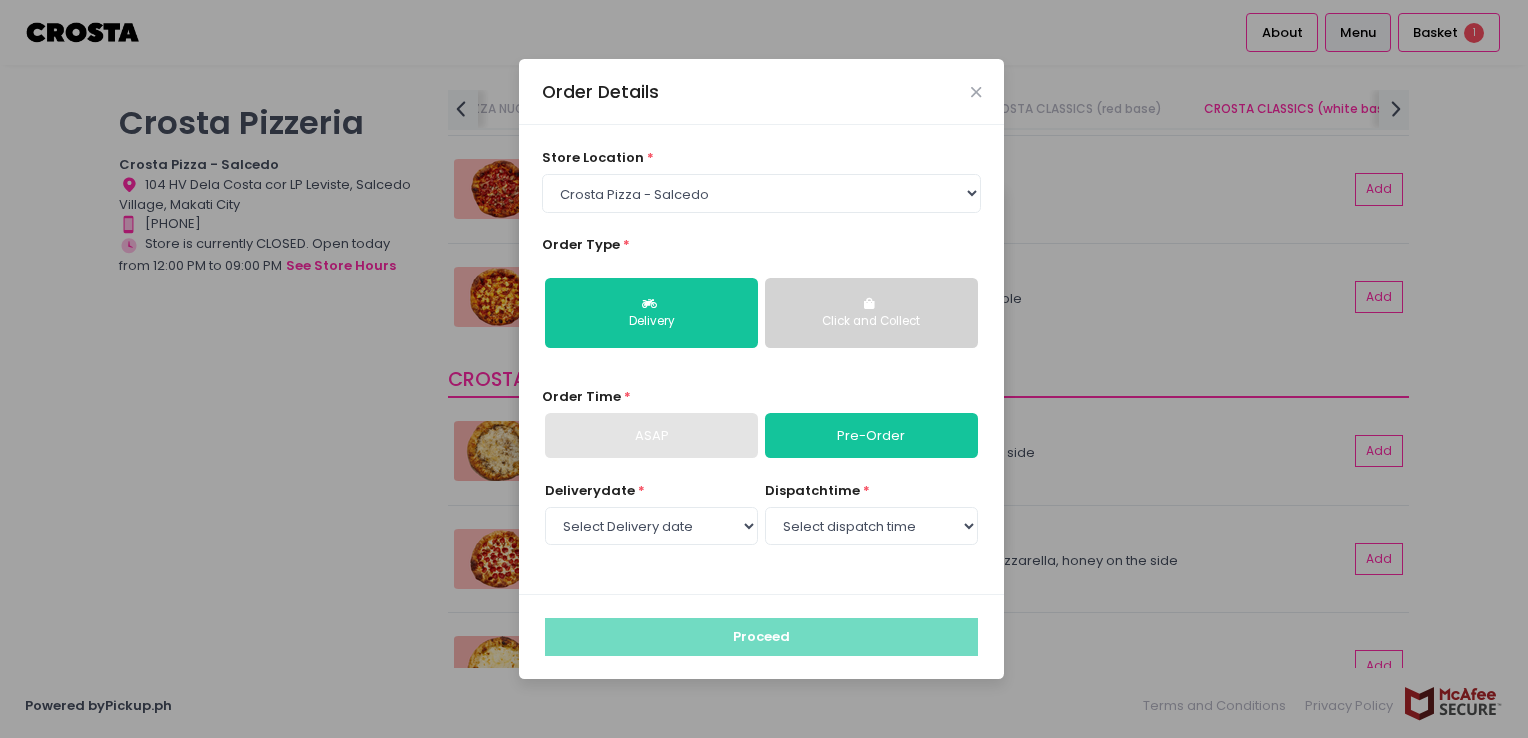click on "Click and Collect" at bounding box center (871, 322) 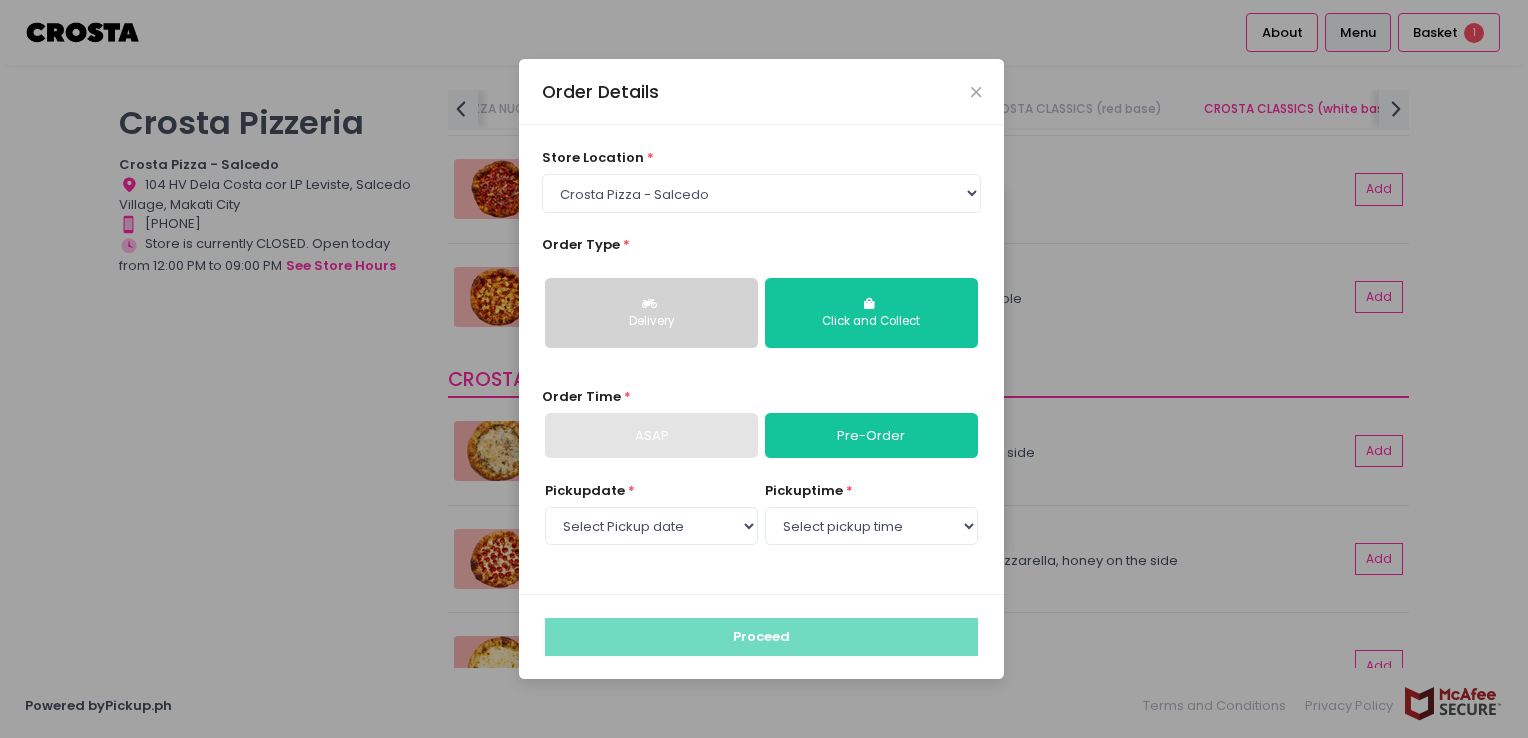 click on "ASAP" at bounding box center (651, 436) 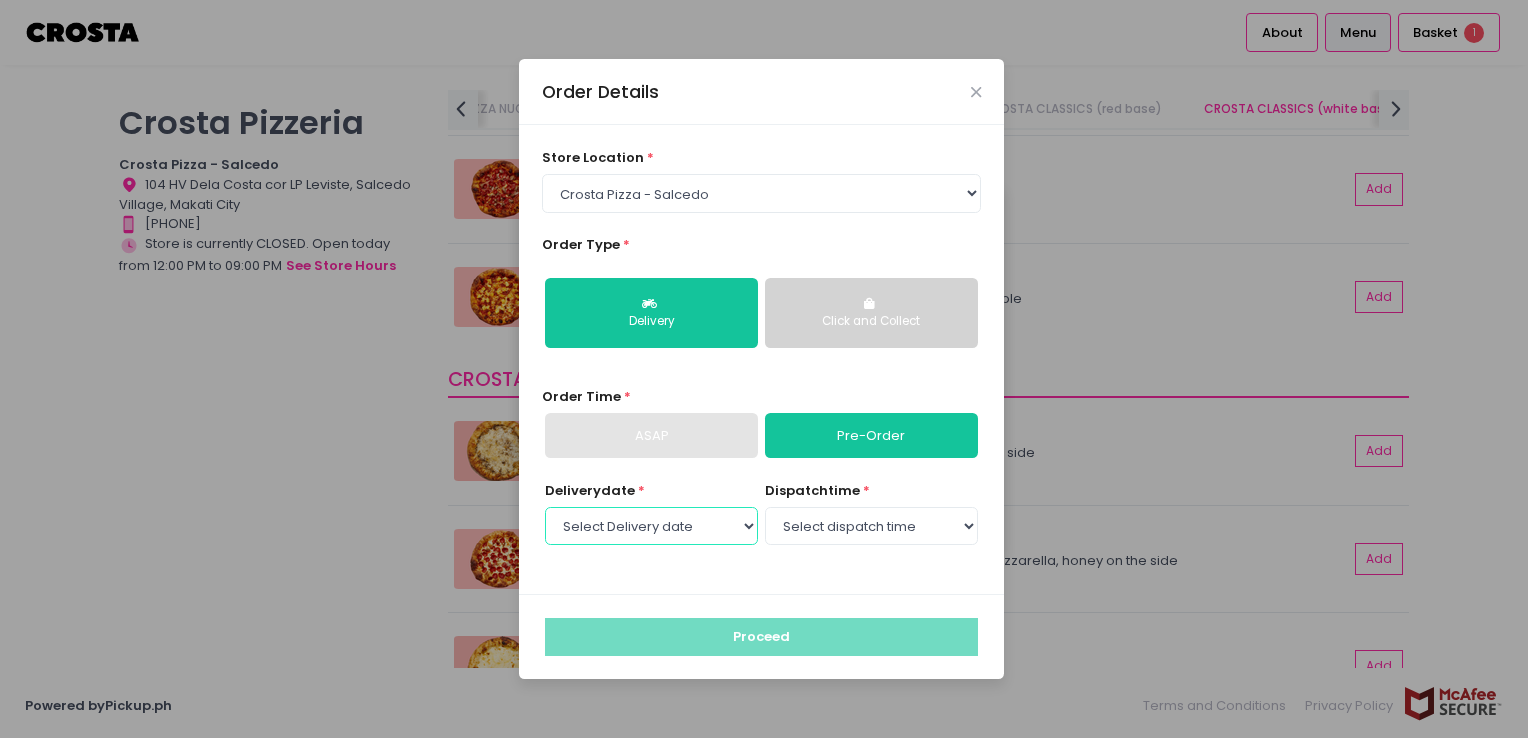 click on "Select Delivery date Tuesday, Aug 5th Wednesday, Aug 6th Thursday, Aug 7th" at bounding box center (651, 526) 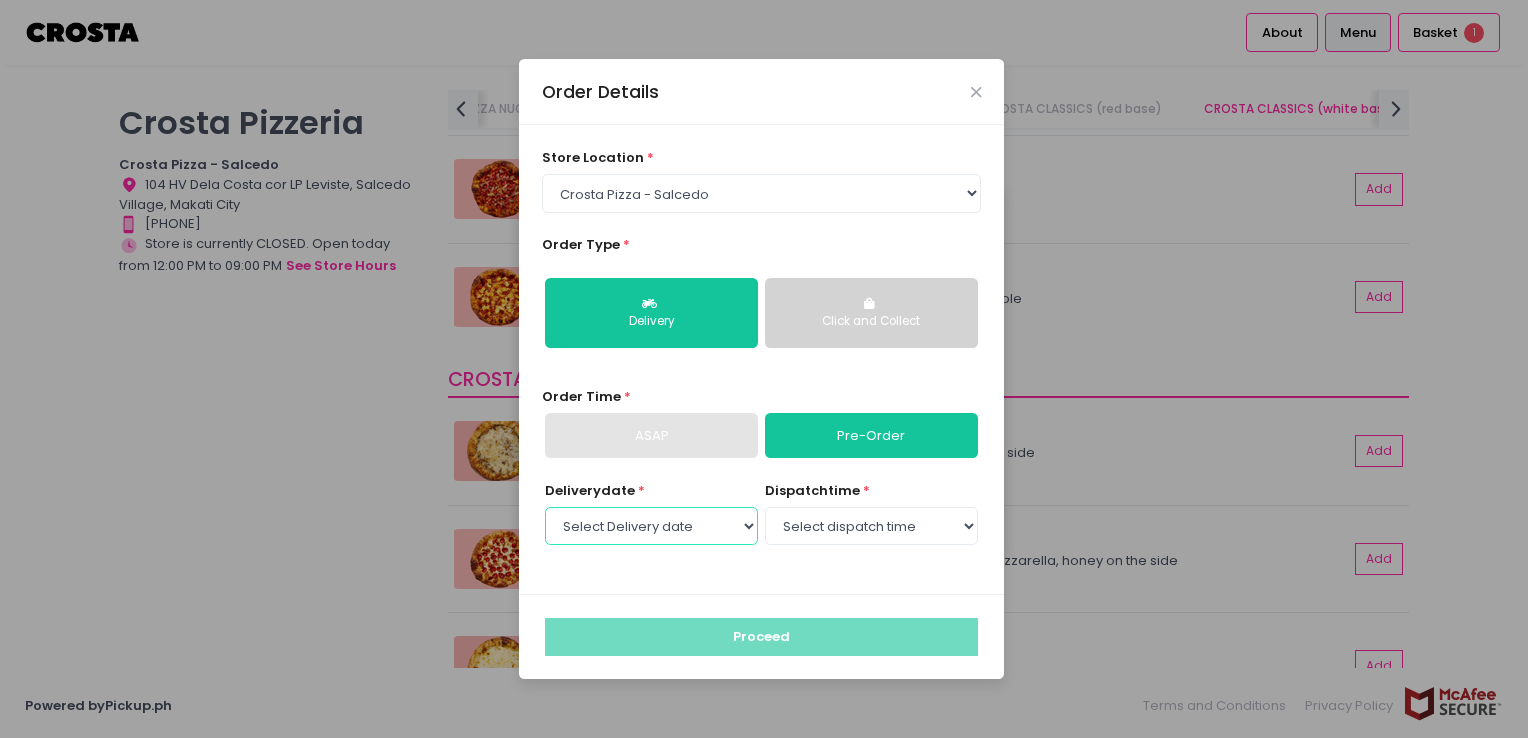 select on "2025-08-06" 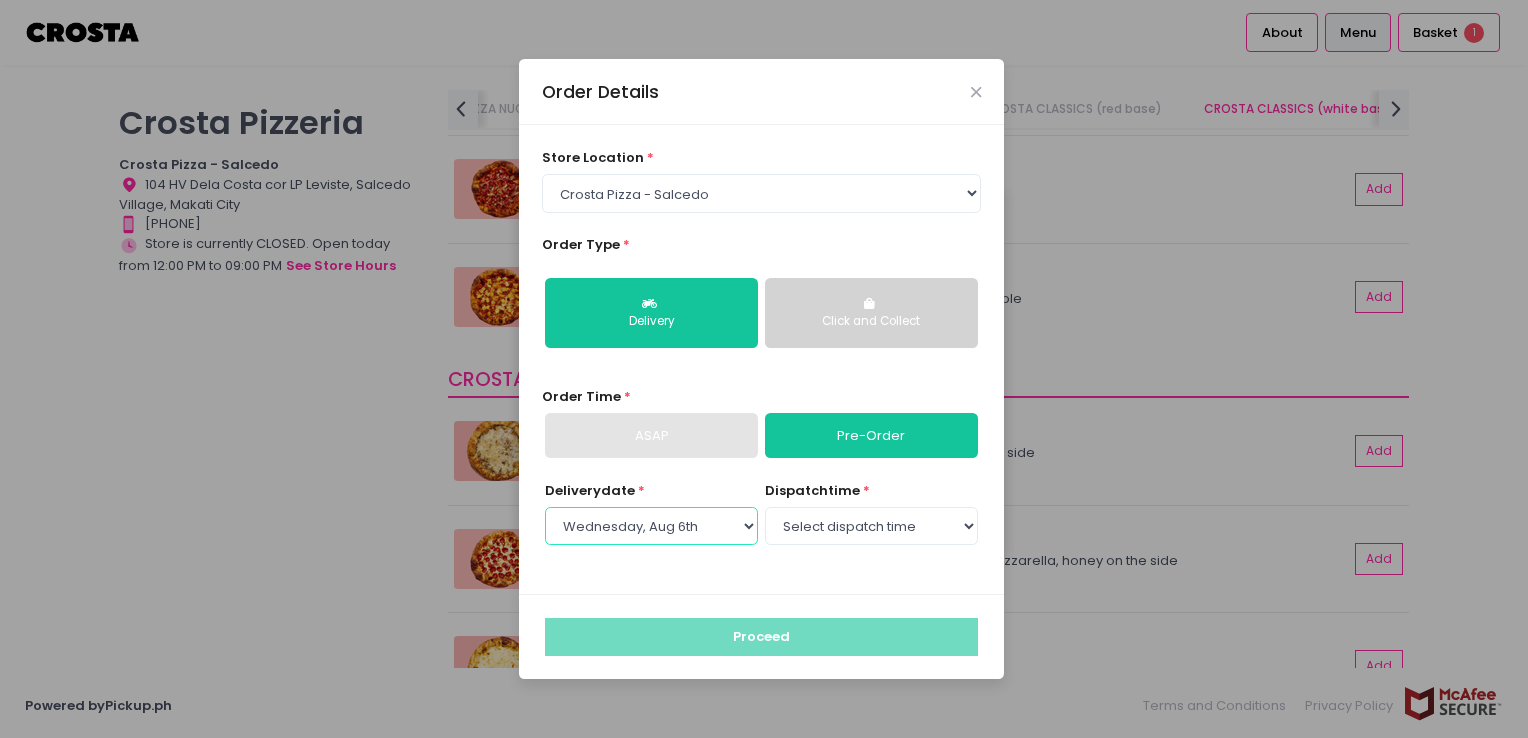 click on "Select Delivery date Tuesday, Aug 5th Wednesday, Aug 6th Thursday, Aug 7th" at bounding box center [651, 526] 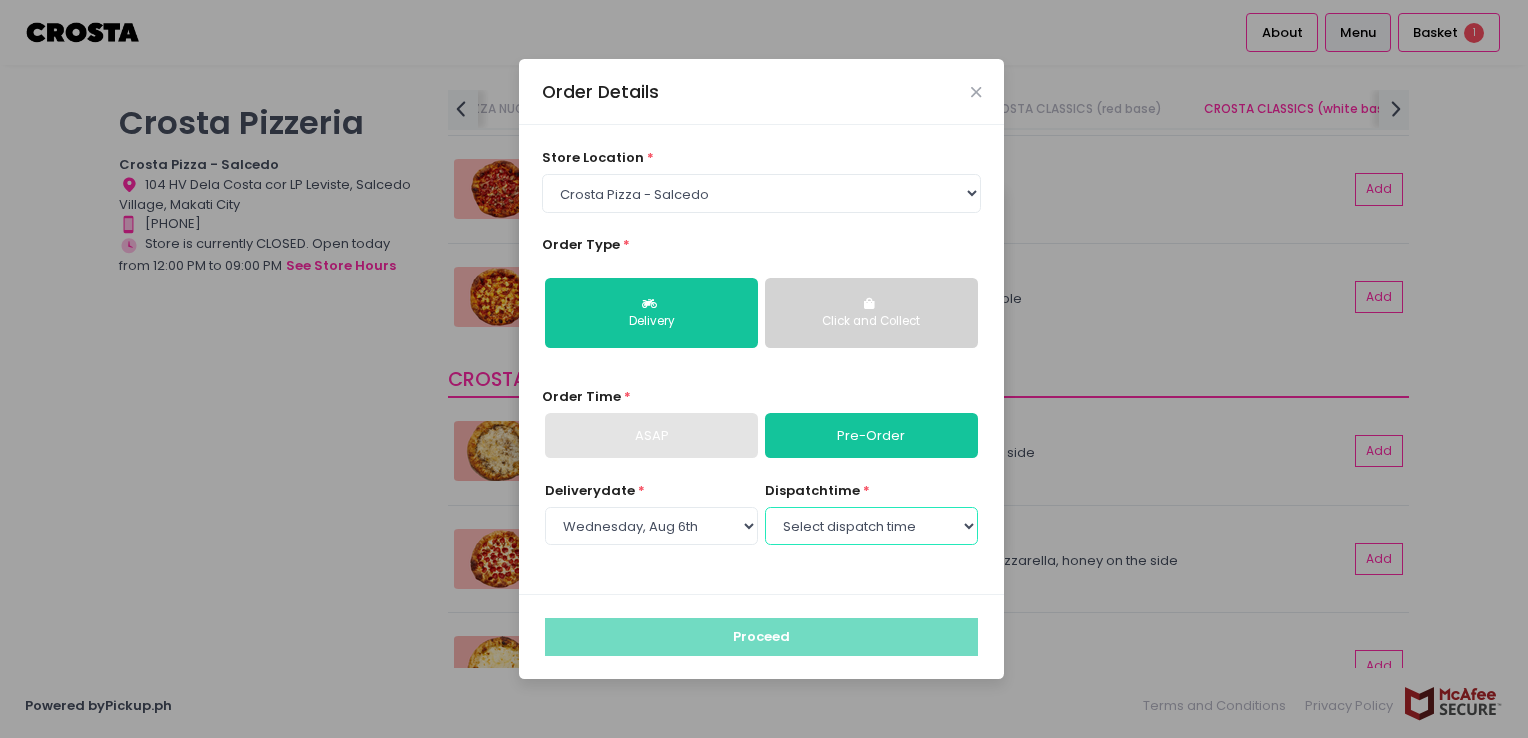 click on "Select dispatch time 12:00 PM - 12:30 PM 12:30 PM - 01:00 PM 01:00 PM - 01:30 PM 01:30 PM - 02:00 PM 02:00 PM - 02:30 PM 02:30 PM - 03:00 PM 03:00 PM - 03:30 PM 03:30 PM - 04:00 PM 04:00 PM - 04:30 PM 04:30 PM - 05:00 PM 05:00 PM - 05:30 PM 05:30 PM - 06:00 PM 06:00 PM - 06:30 PM 06:30 PM - 07:00 PM 07:00 PM - 07:30 PM 07:30 PM - 08:00 PM 08:00 PM - 08:30 PM 08:30 PM - 09:00 PM" at bounding box center (871, 526) 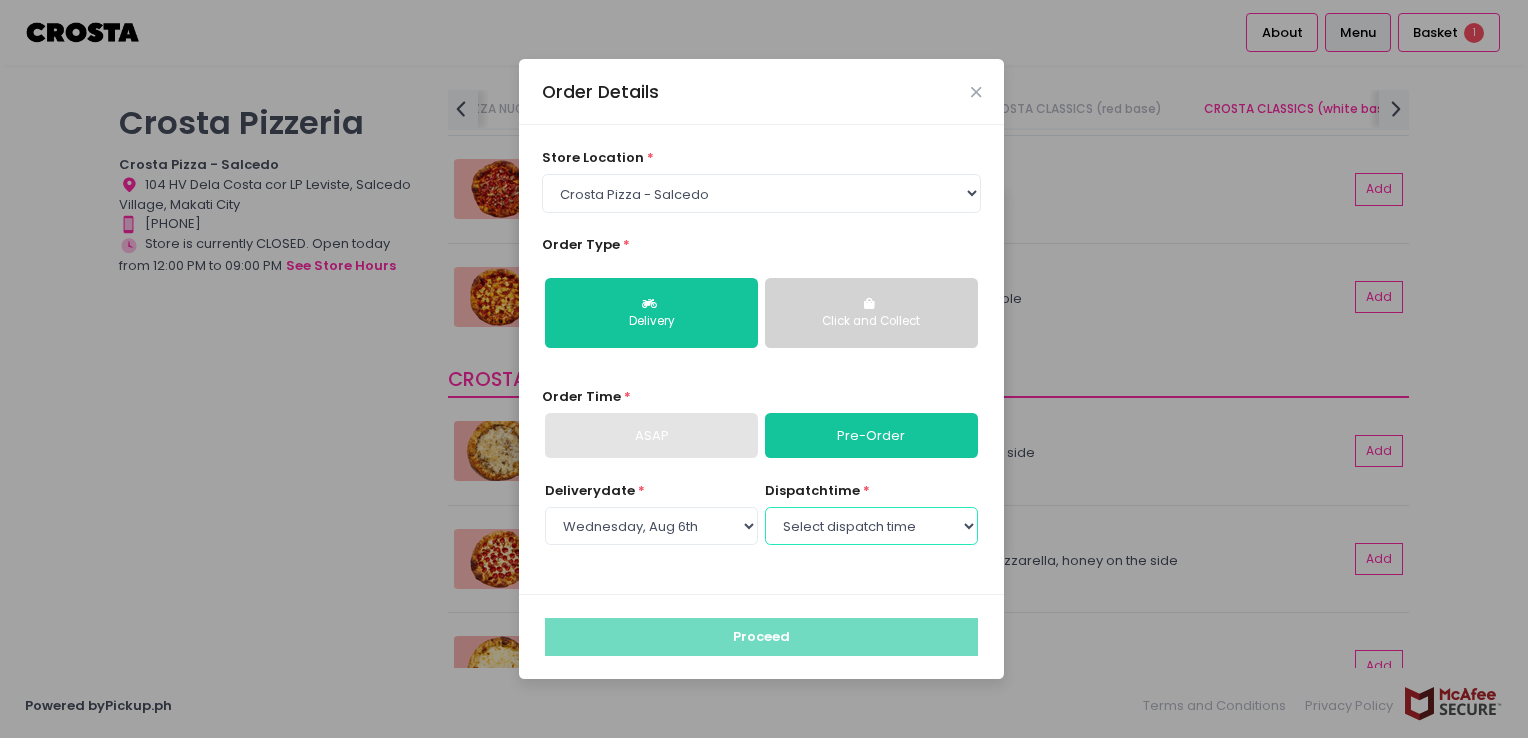 select on "13:00" 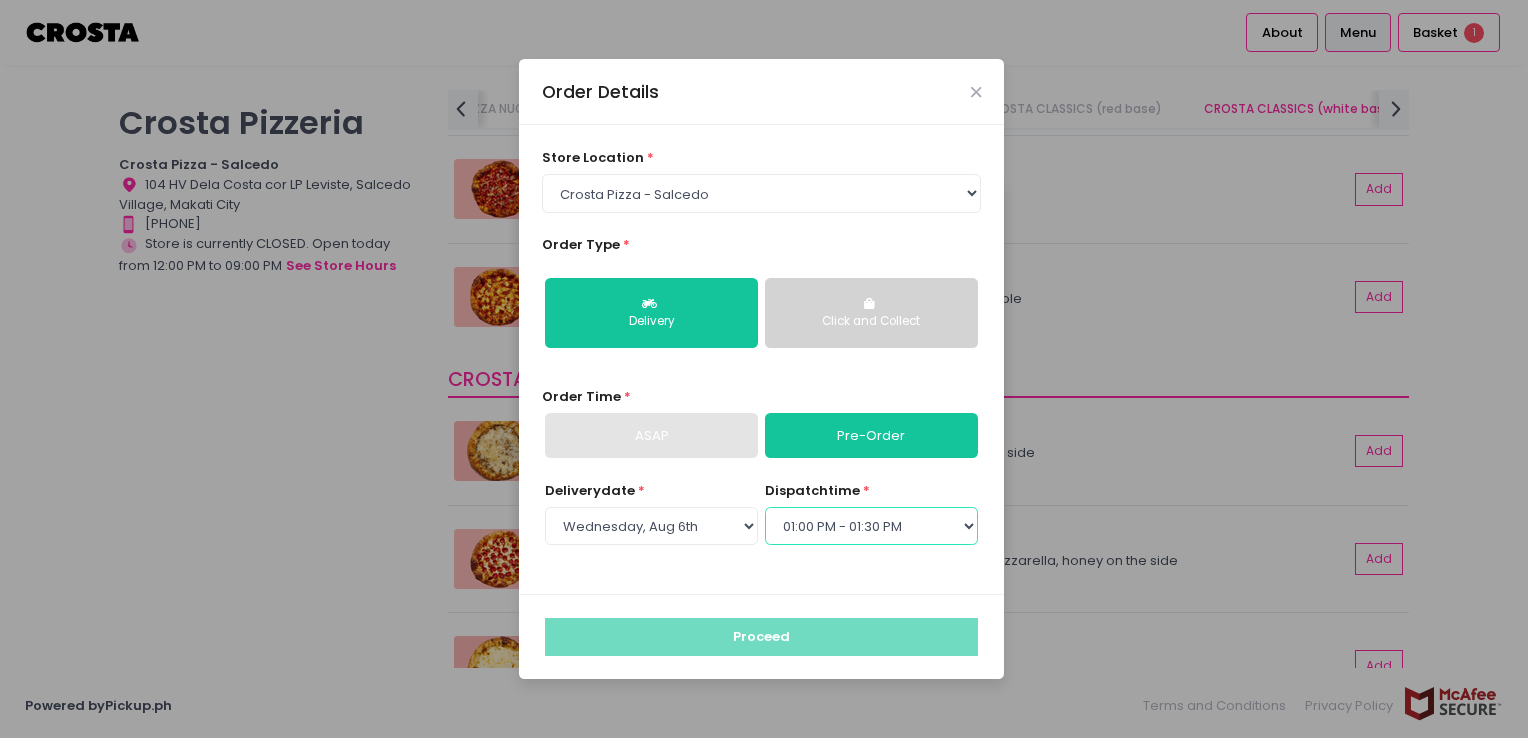 click on "Select dispatch time 12:00 PM - 12:30 PM 12:30 PM - 01:00 PM 01:00 PM - 01:30 PM 01:30 PM - 02:00 PM 02:00 PM - 02:30 PM 02:30 PM - 03:00 PM 03:00 PM - 03:30 PM 03:30 PM - 04:00 PM 04:00 PM - 04:30 PM 04:30 PM - 05:00 PM 05:00 PM - 05:30 PM 05:30 PM - 06:00 PM 06:00 PM - 06:30 PM 06:30 PM - 07:00 PM 07:00 PM - 07:30 PM 07:30 PM - 08:00 PM 08:00 PM - 08:30 PM 08:30 PM - 09:00 PM" at bounding box center (871, 526) 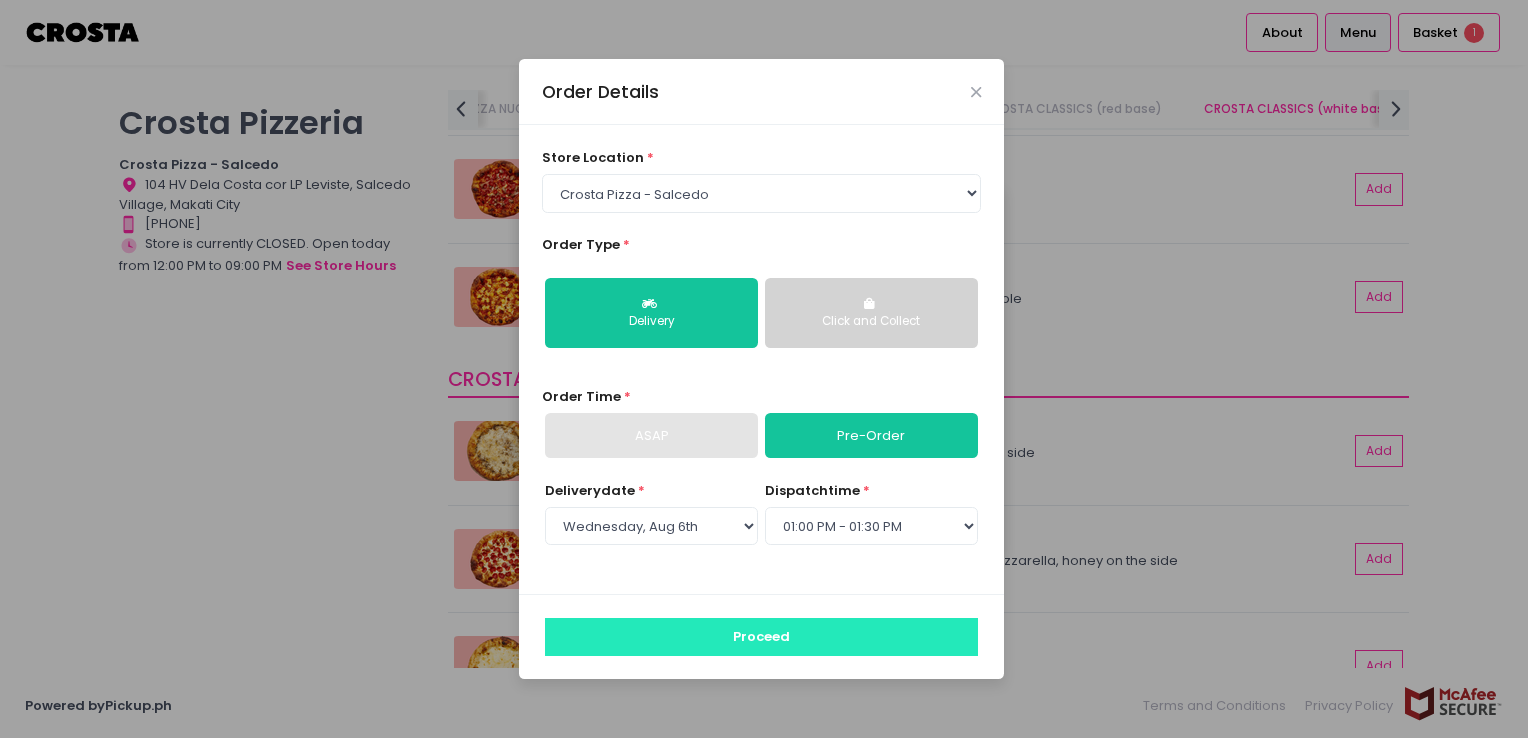 click on "Proceed" at bounding box center [761, 637] 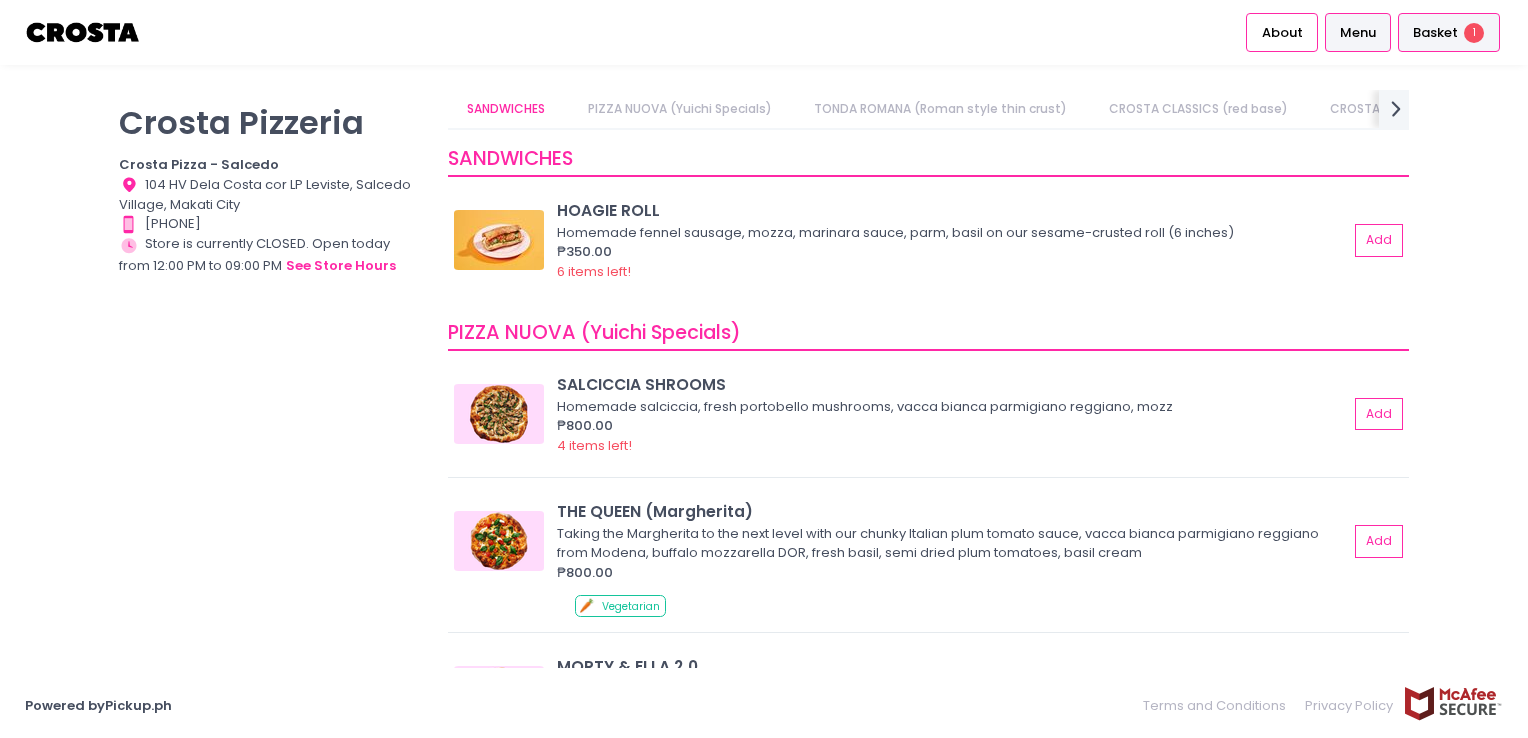 click on "Basket" at bounding box center (1435, 33) 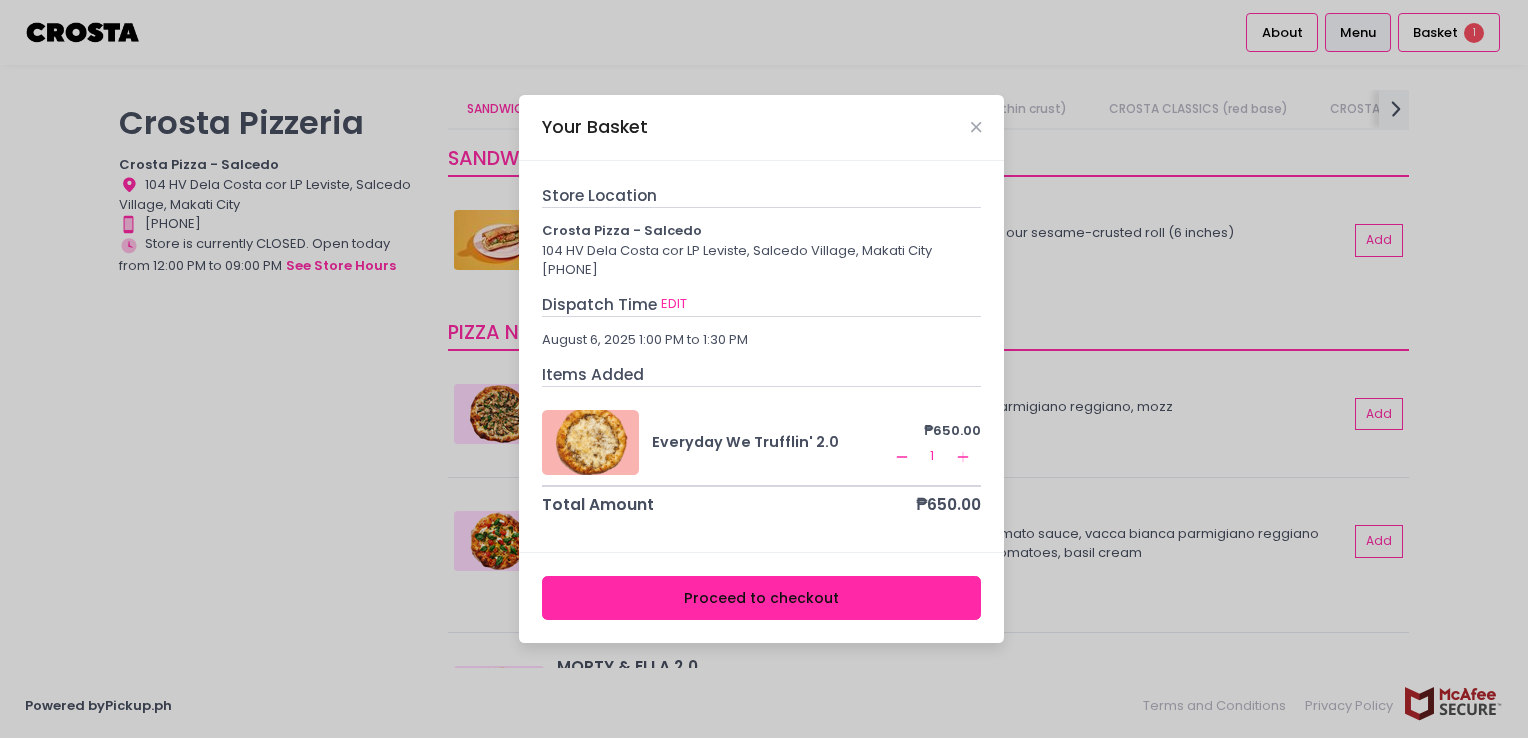 click on "Proceed to checkout" at bounding box center [762, 598] 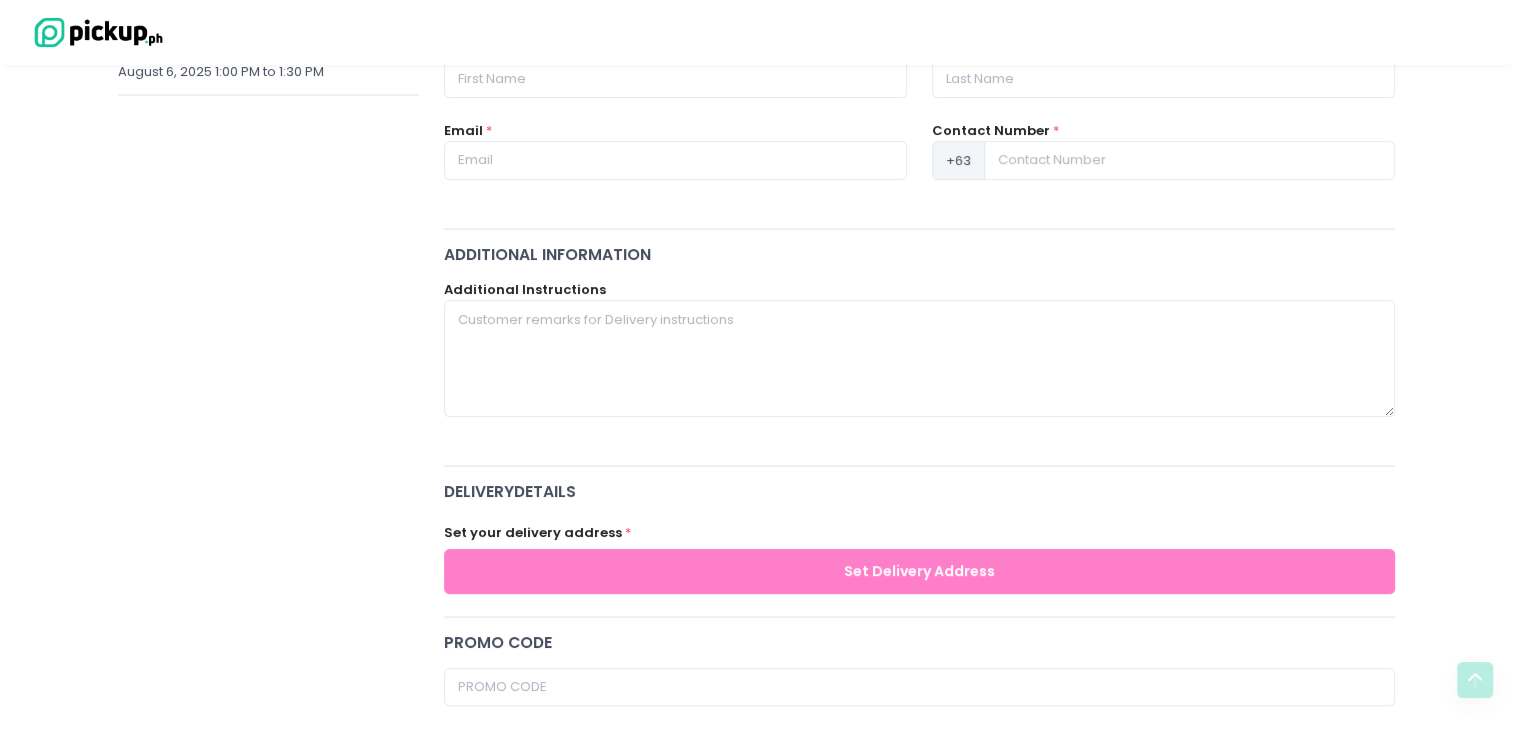 scroll, scrollTop: 0, scrollLeft: 0, axis: both 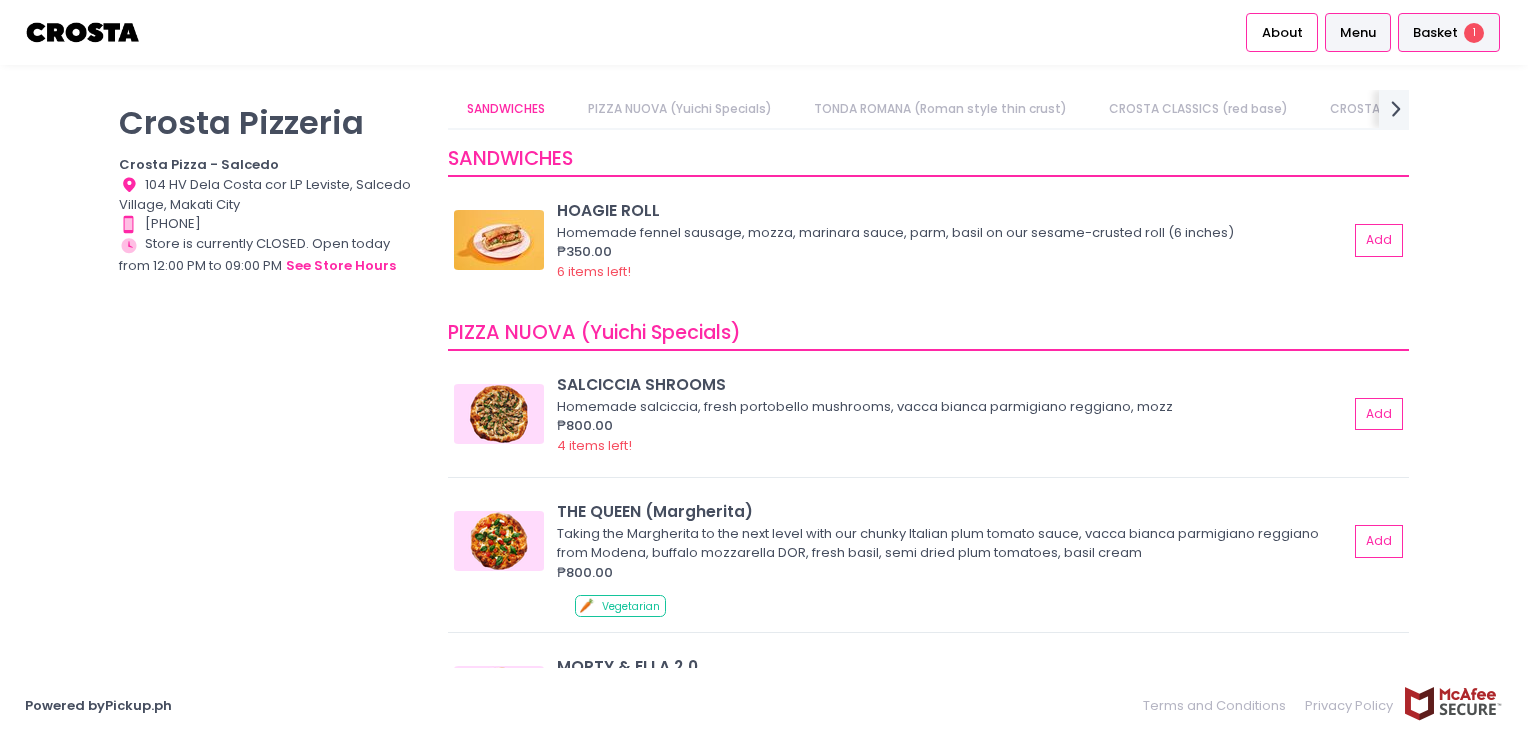 click on "Basket" at bounding box center [1435, 33] 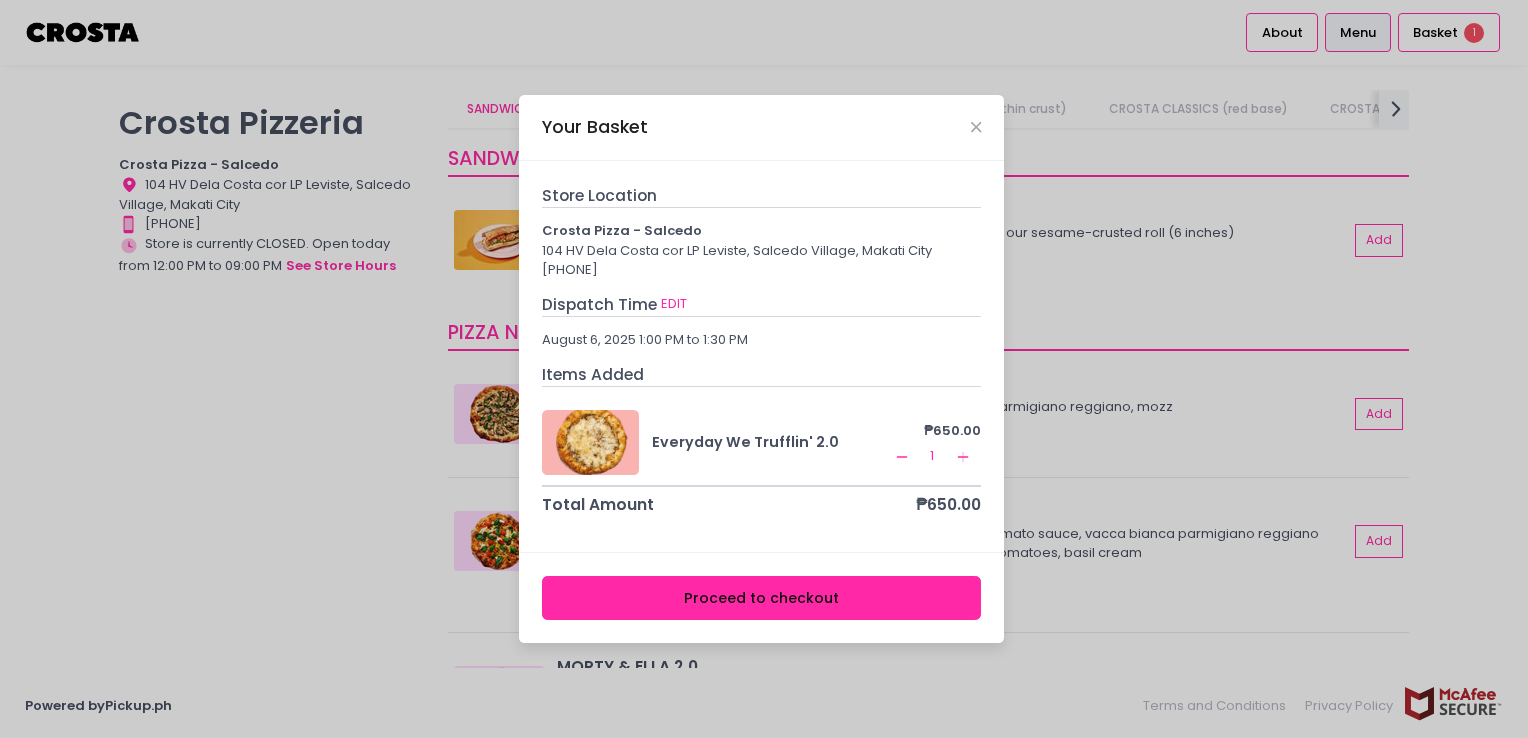 click on "Proceed to checkout" at bounding box center [762, 598] 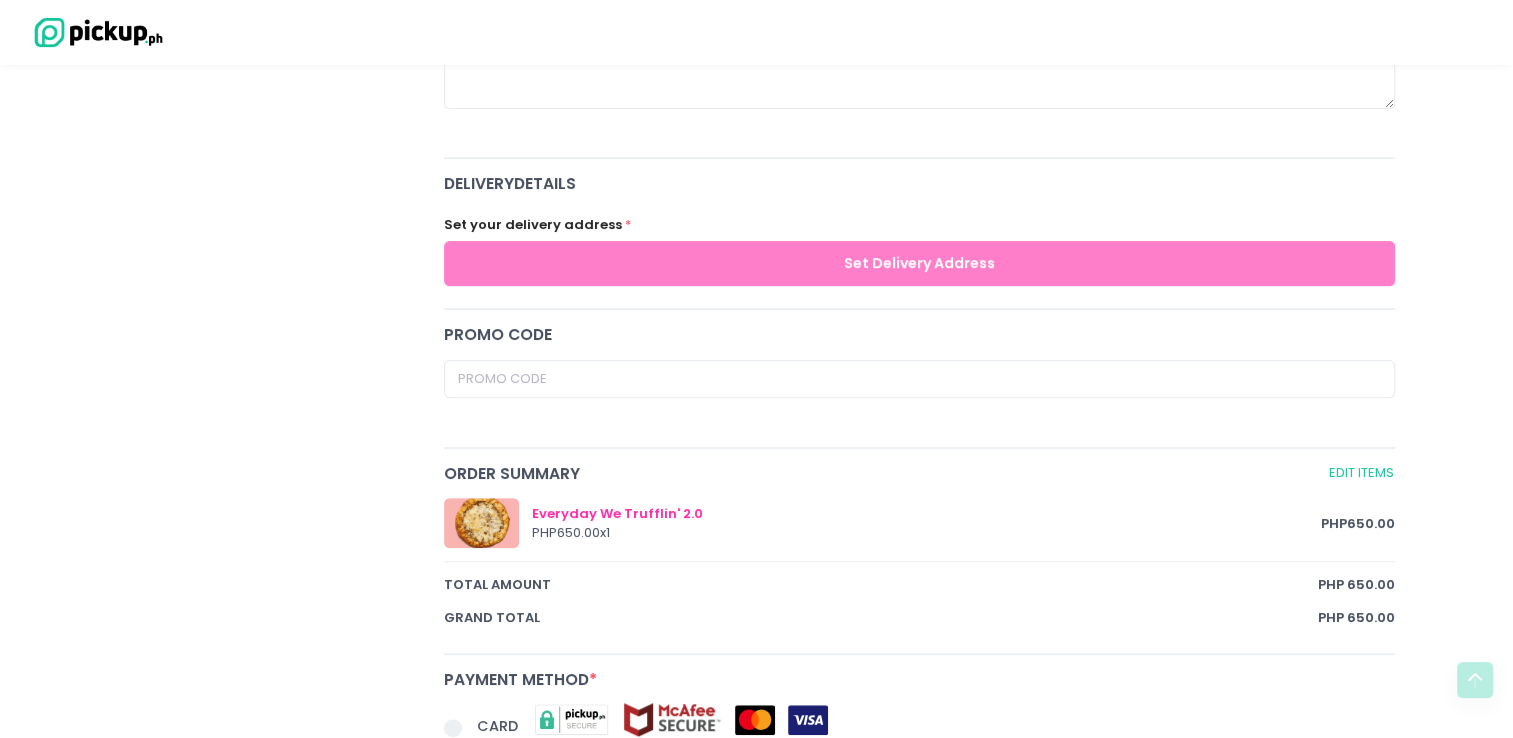 scroll, scrollTop: 800, scrollLeft: 0, axis: vertical 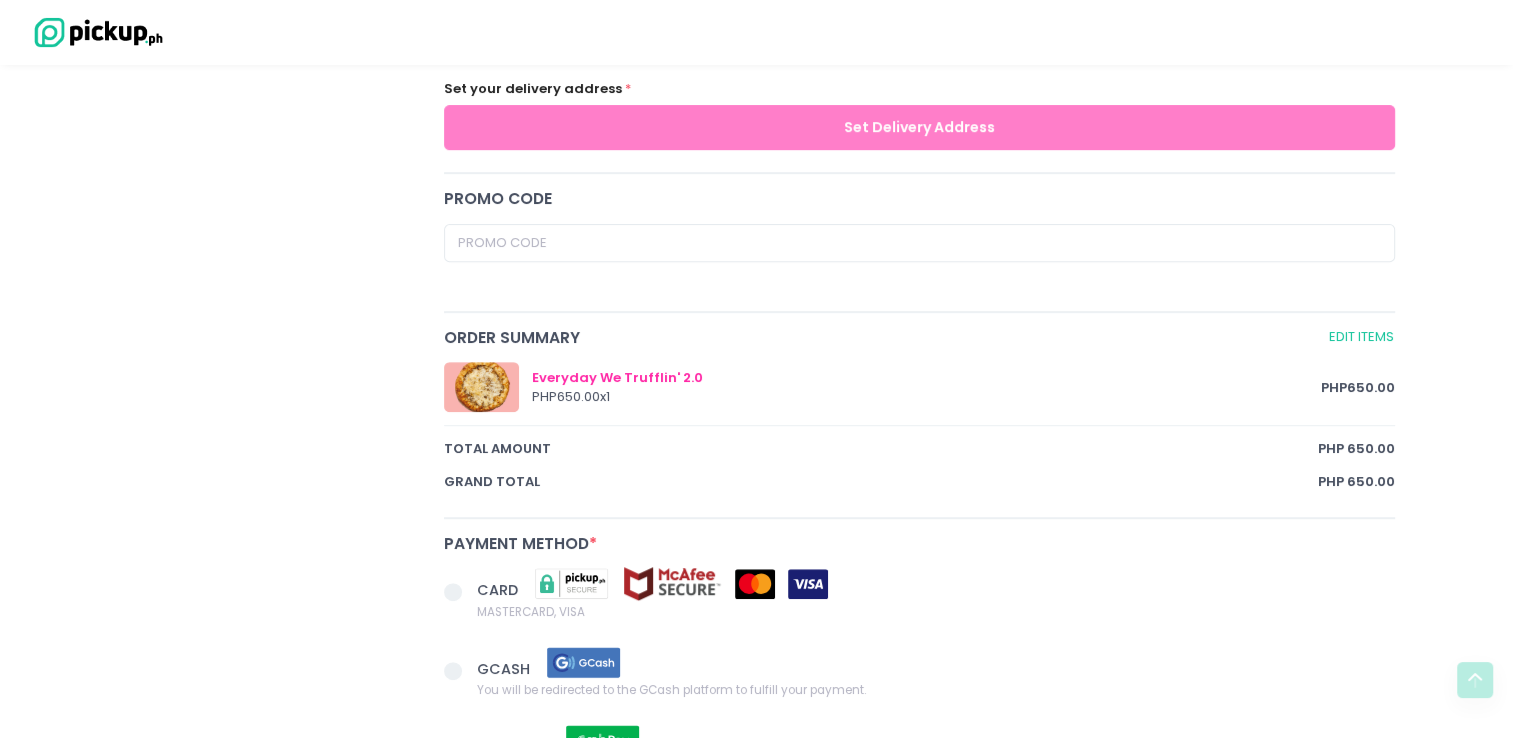 drag, startPoint x: 1044, startPoint y: 485, endPoint x: 664, endPoint y: 512, distance: 380.958 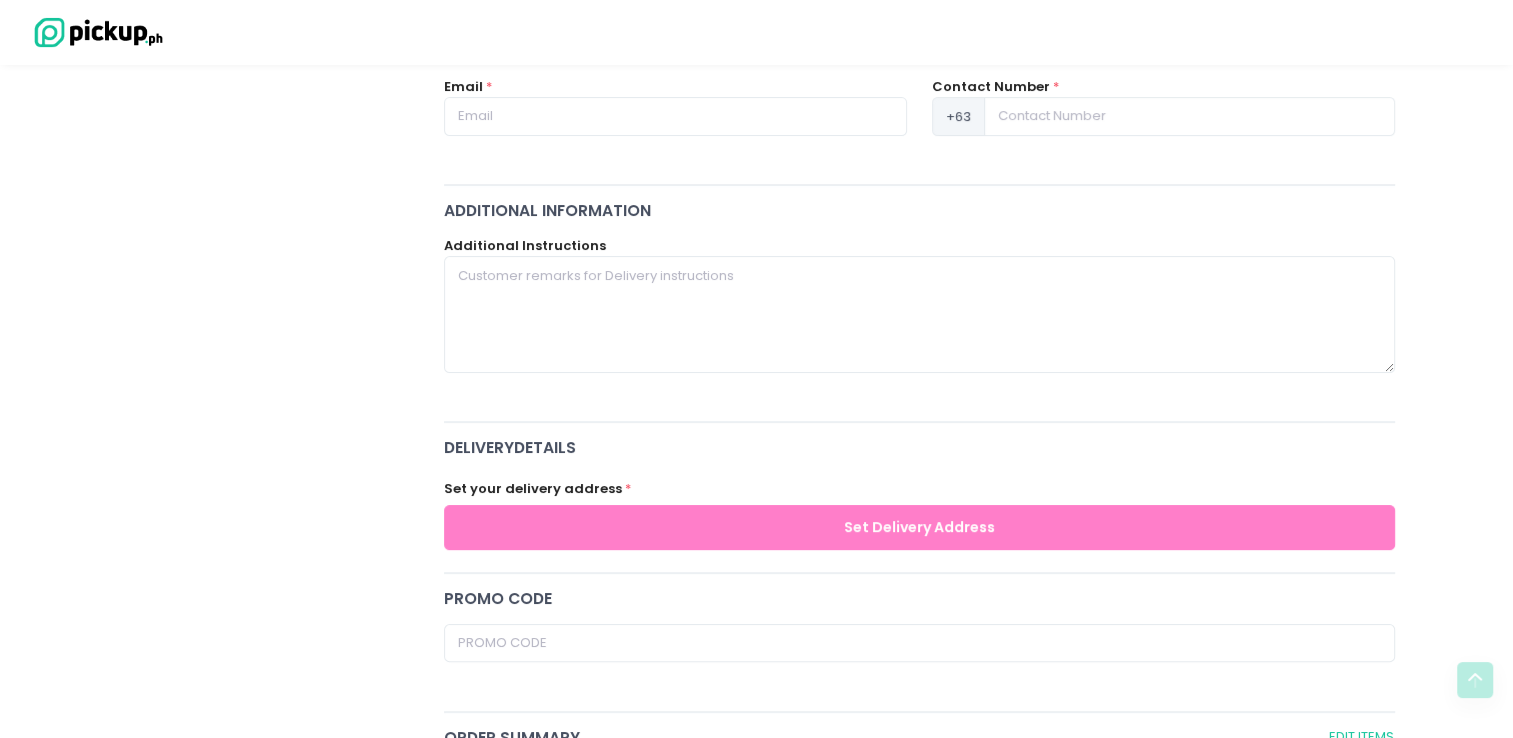 scroll, scrollTop: 700, scrollLeft: 0, axis: vertical 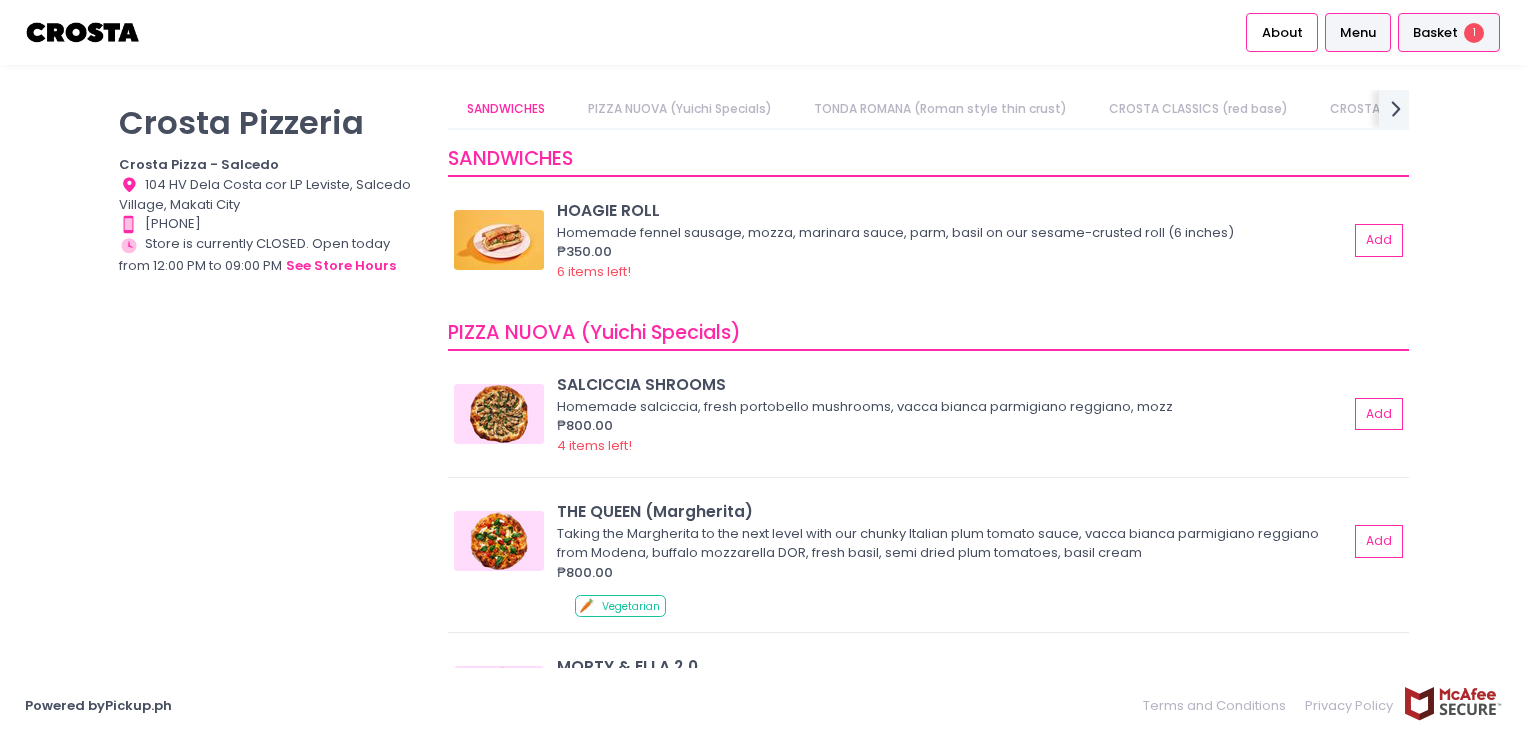 click on "1" at bounding box center [1474, 33] 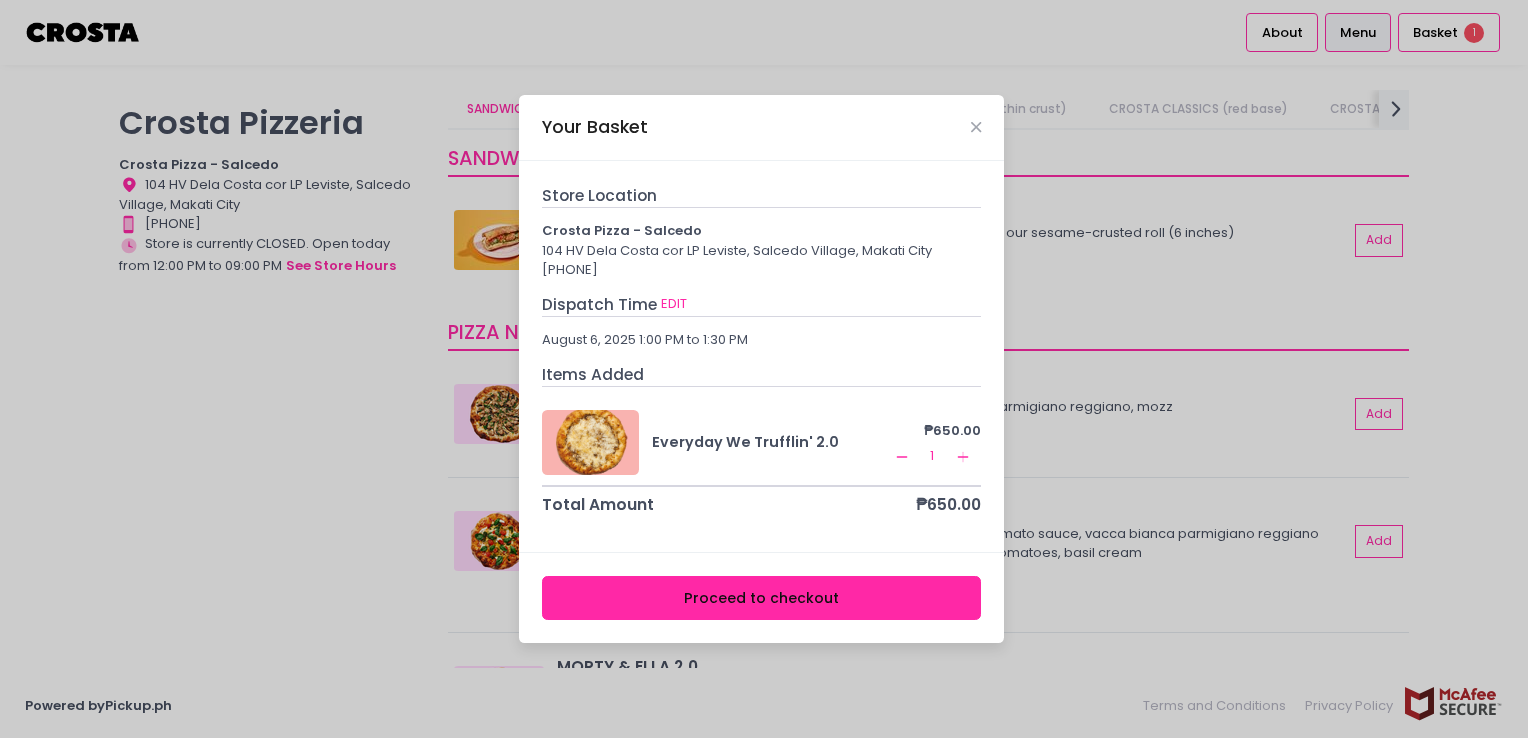 click on "Proceed to checkout" at bounding box center [762, 598] 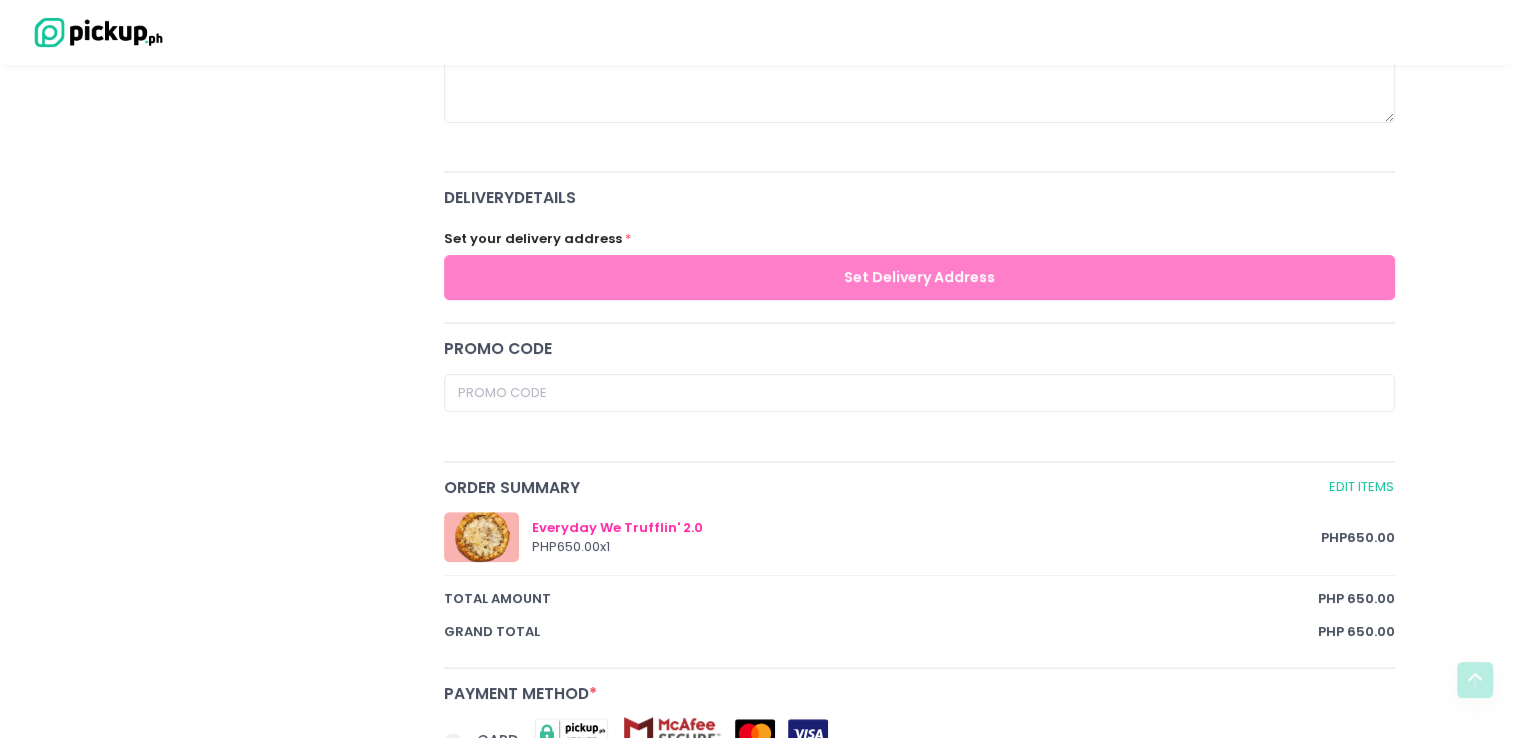 scroll, scrollTop: 800, scrollLeft: 0, axis: vertical 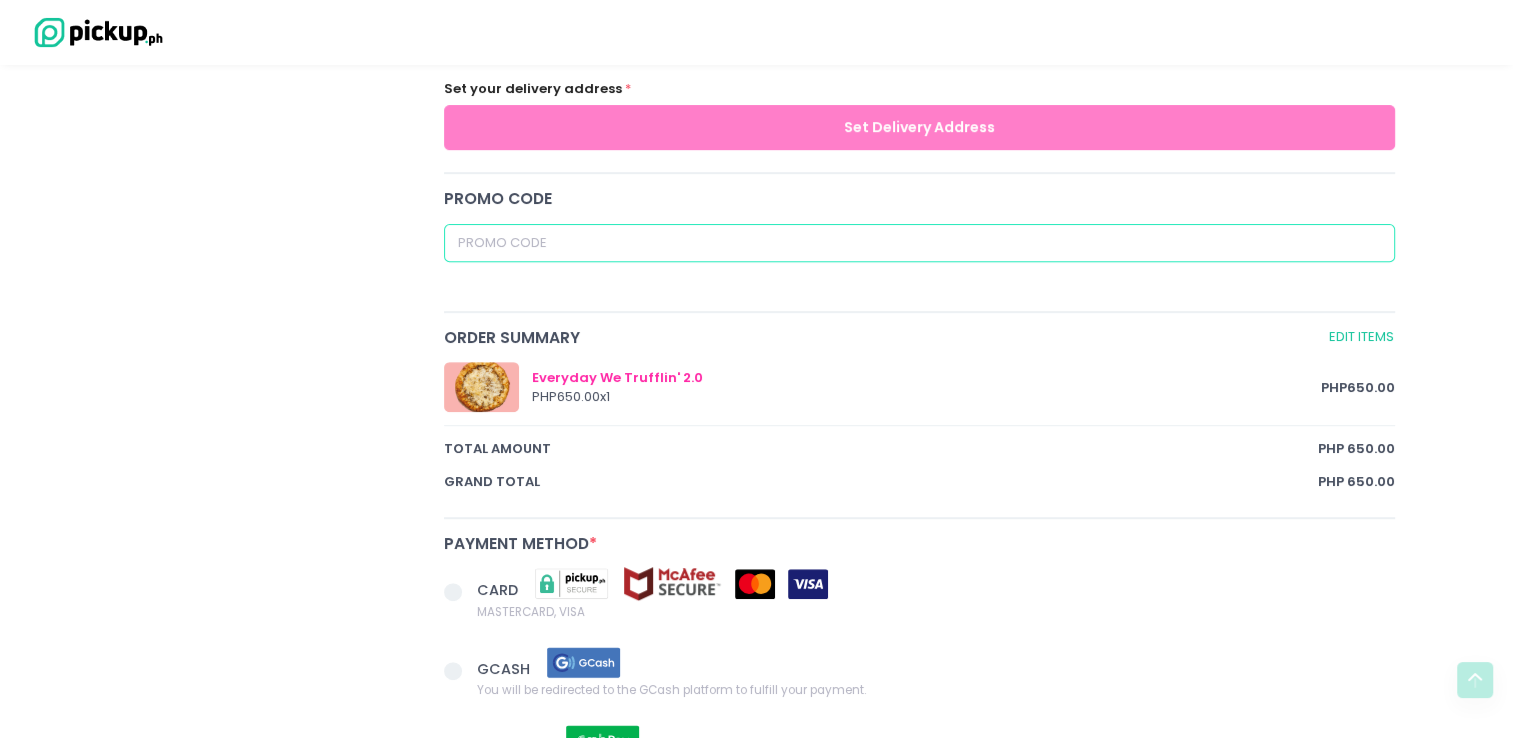 click at bounding box center [920, 243] 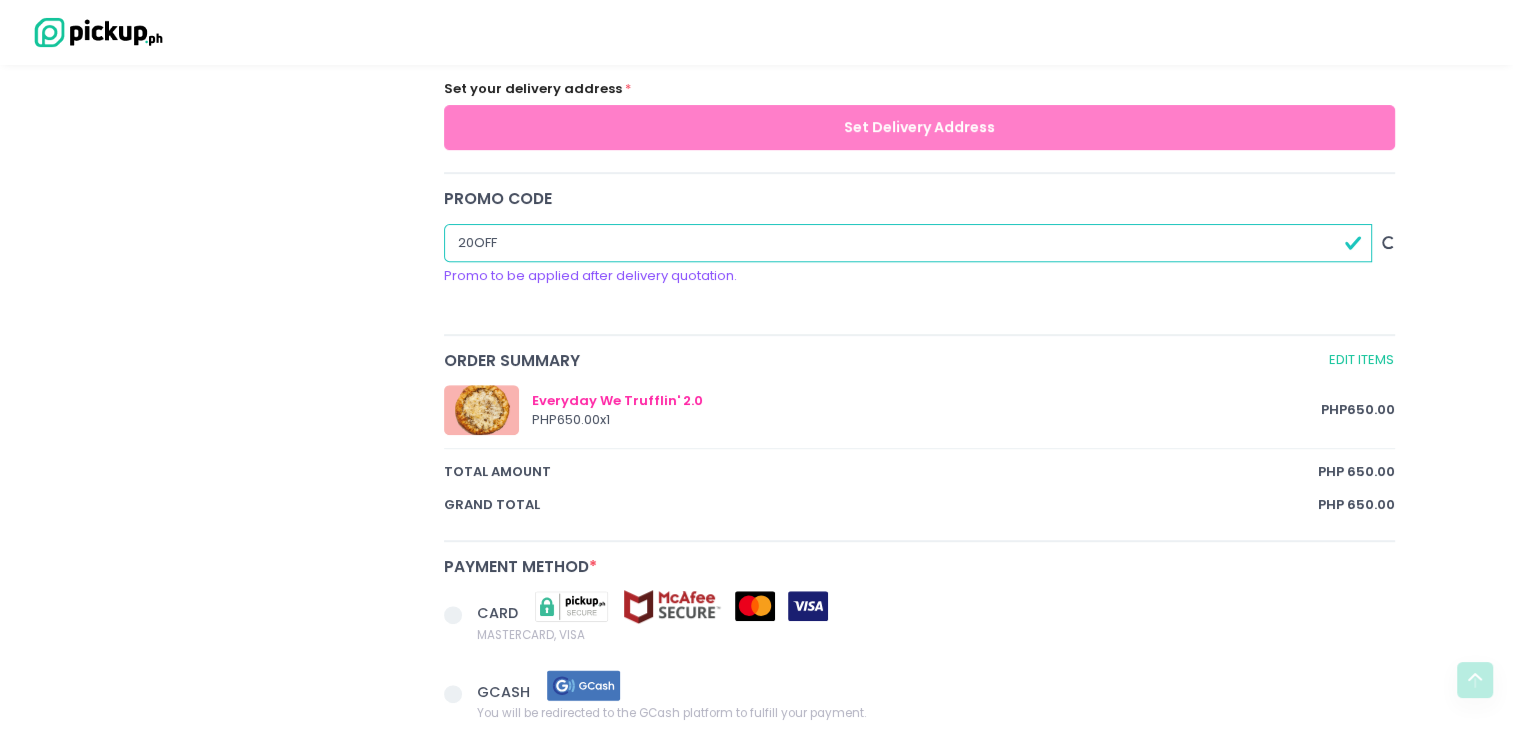 type on "20OFF" 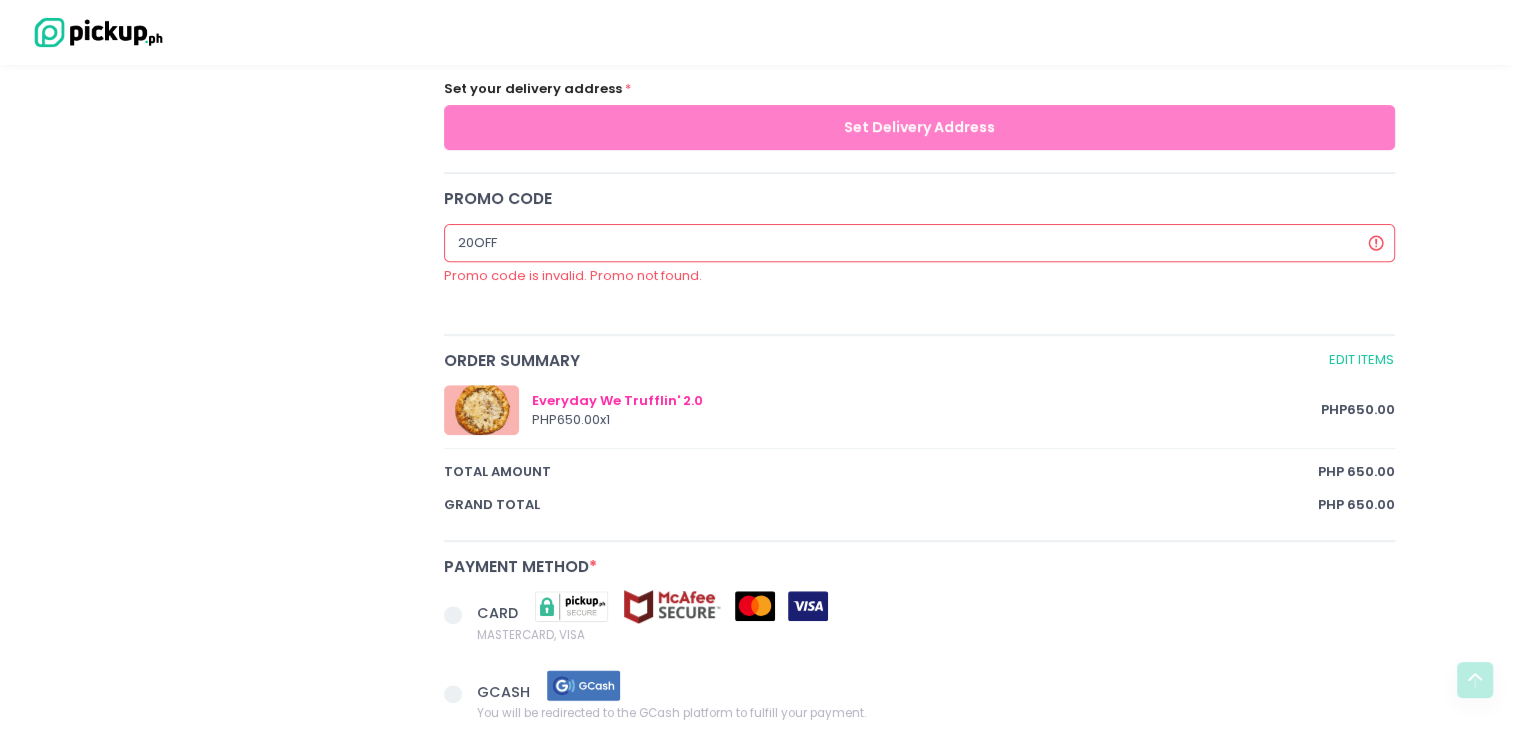 click on "You have   4  minutes and   56  seconds   to complete the order before your session expires. Customer Information   First Name   *     Last Name   *     Email   *     Contact Number   *   +63 Additional Information   Additional Instructions     delivery  Details   Set your delivery address   * Set Delivery Address Promo code 20OFF Promo code is invalid. Promo not found. Order Summary    Edit Items   Everyday We Trufflin' 2.0 PHP  650.00  x  1 PHP  650.00 total amount     PHP   650.00 Grand total   PHP   650.00 Payment Method  * CARD   MASTERCARD, VISA GCASH   You will be redirected to the GCash platform to fulfill your payment. GRAB PAY   You will be redirected to the Grab Pay platform to fulfill your payment. I agree that placing the order places me under an obligation to make a payment in accordance with the General   Terms and Conditions . Place Order" at bounding box center (919, 172) 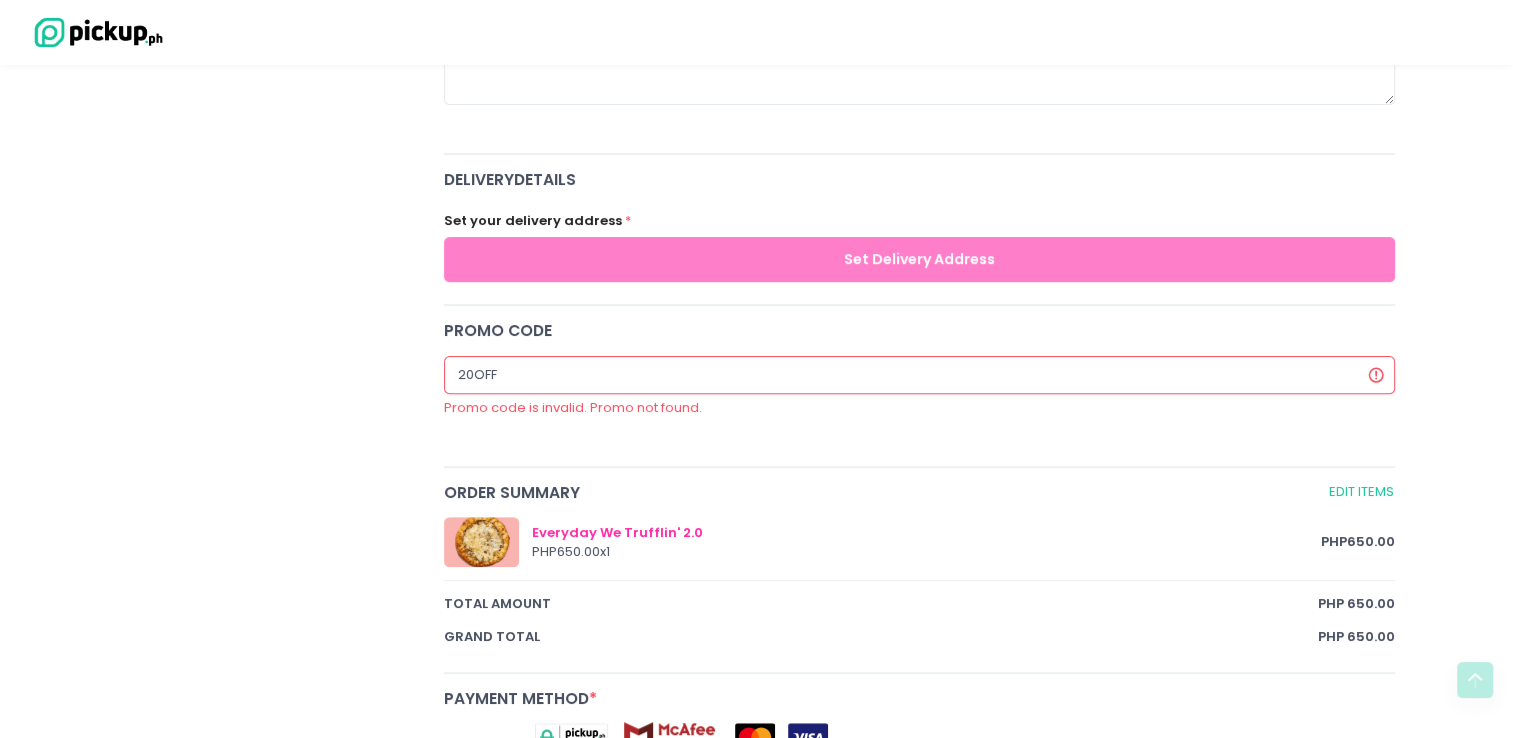 scroll, scrollTop: 900, scrollLeft: 0, axis: vertical 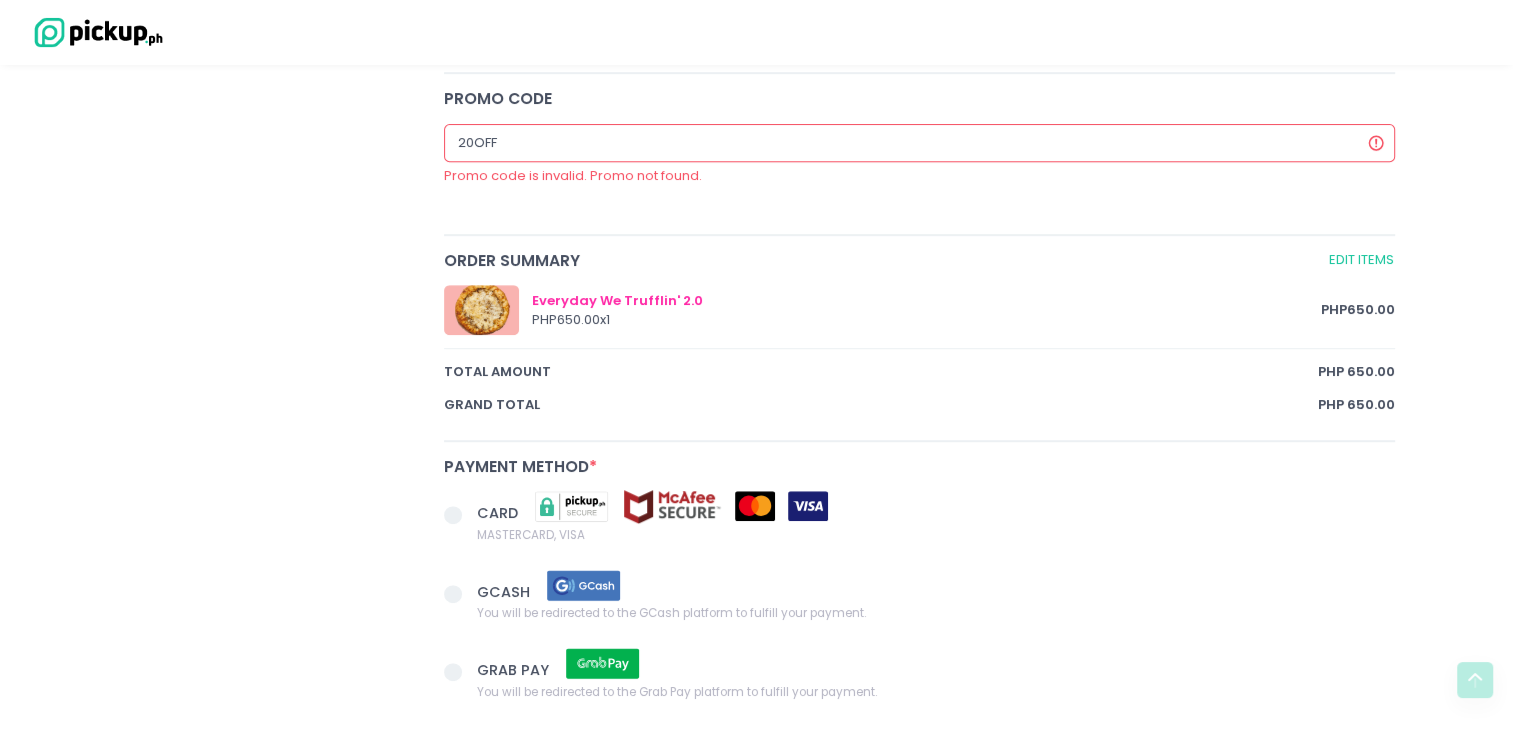drag, startPoint x: 547, startPoint y: 146, endPoint x: 329, endPoint y: 146, distance: 218 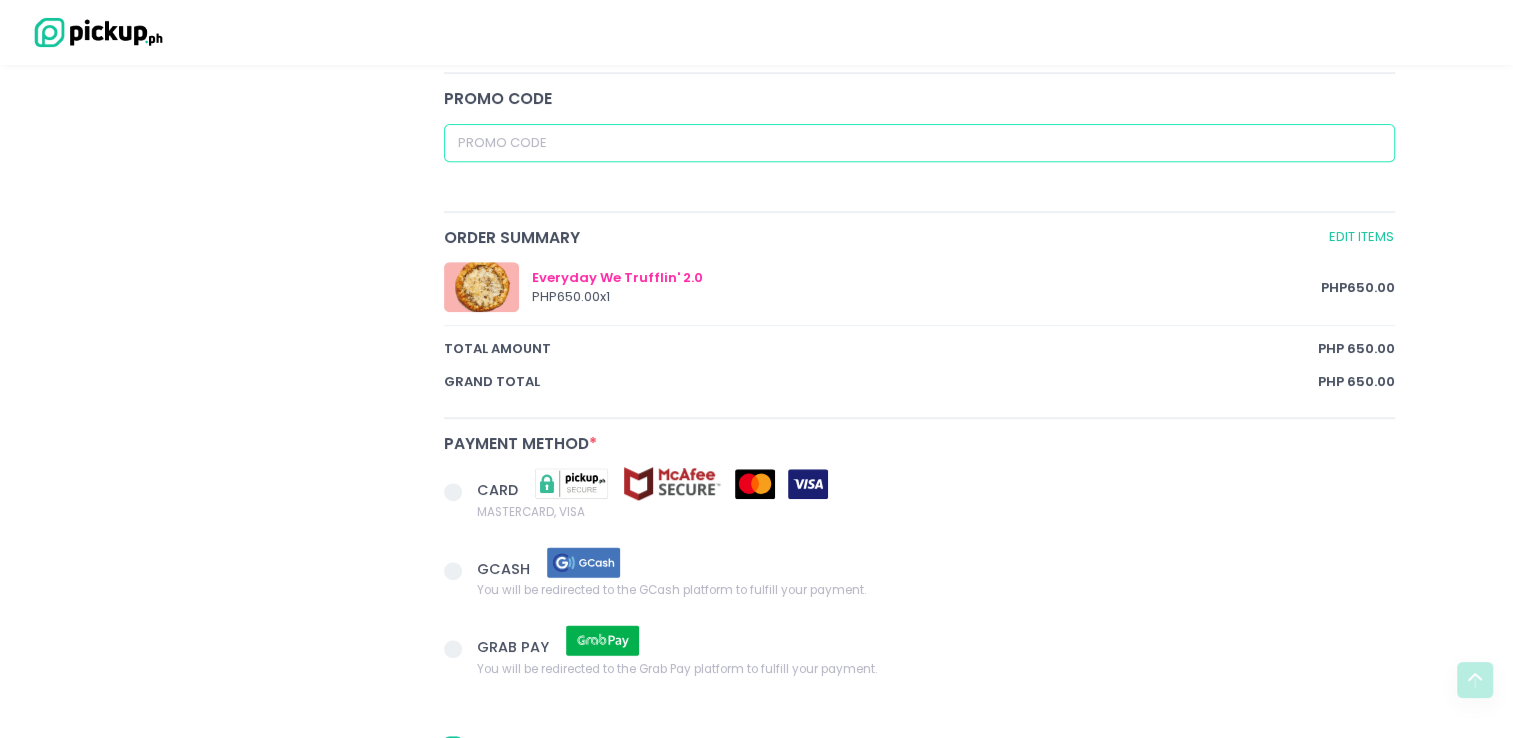 type 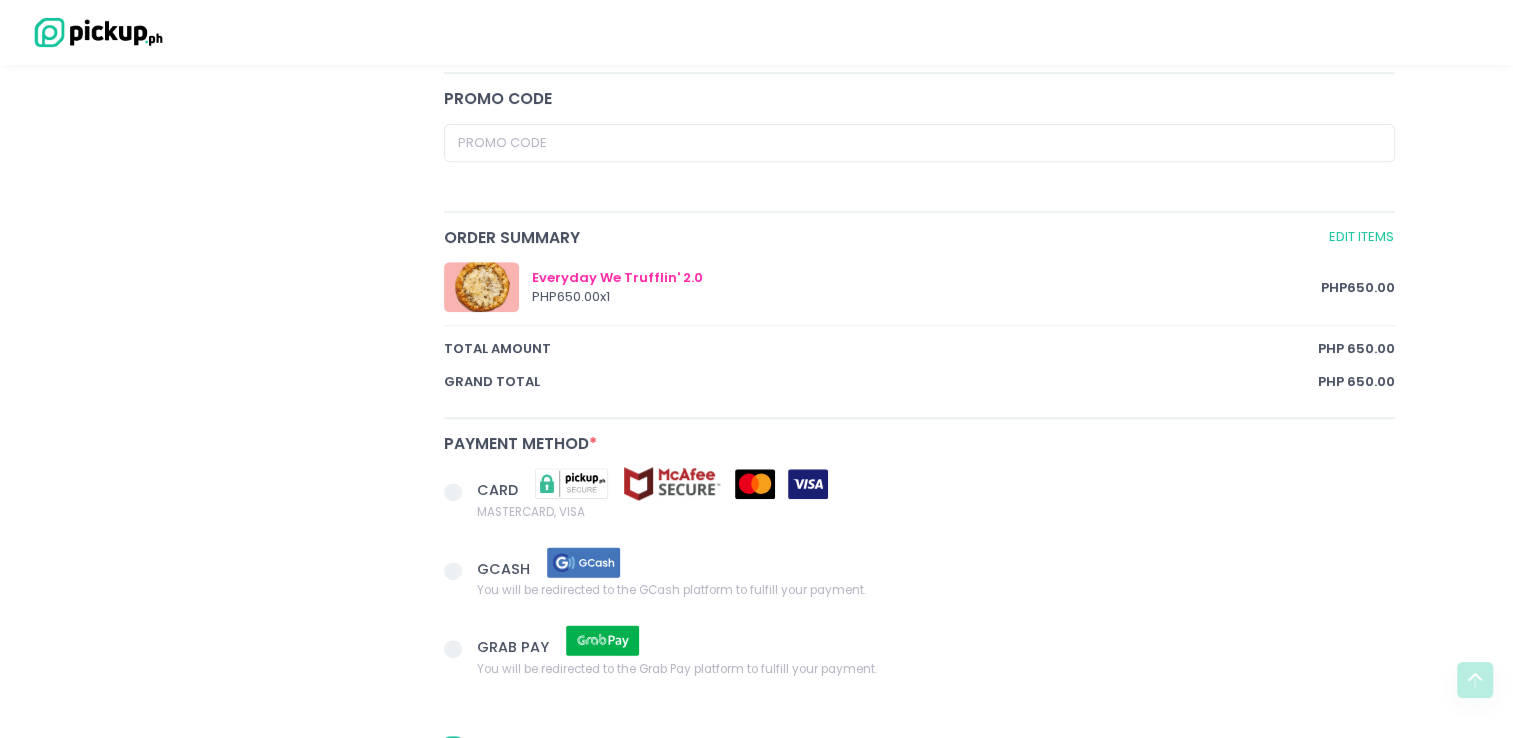 click at bounding box center (453, 492) 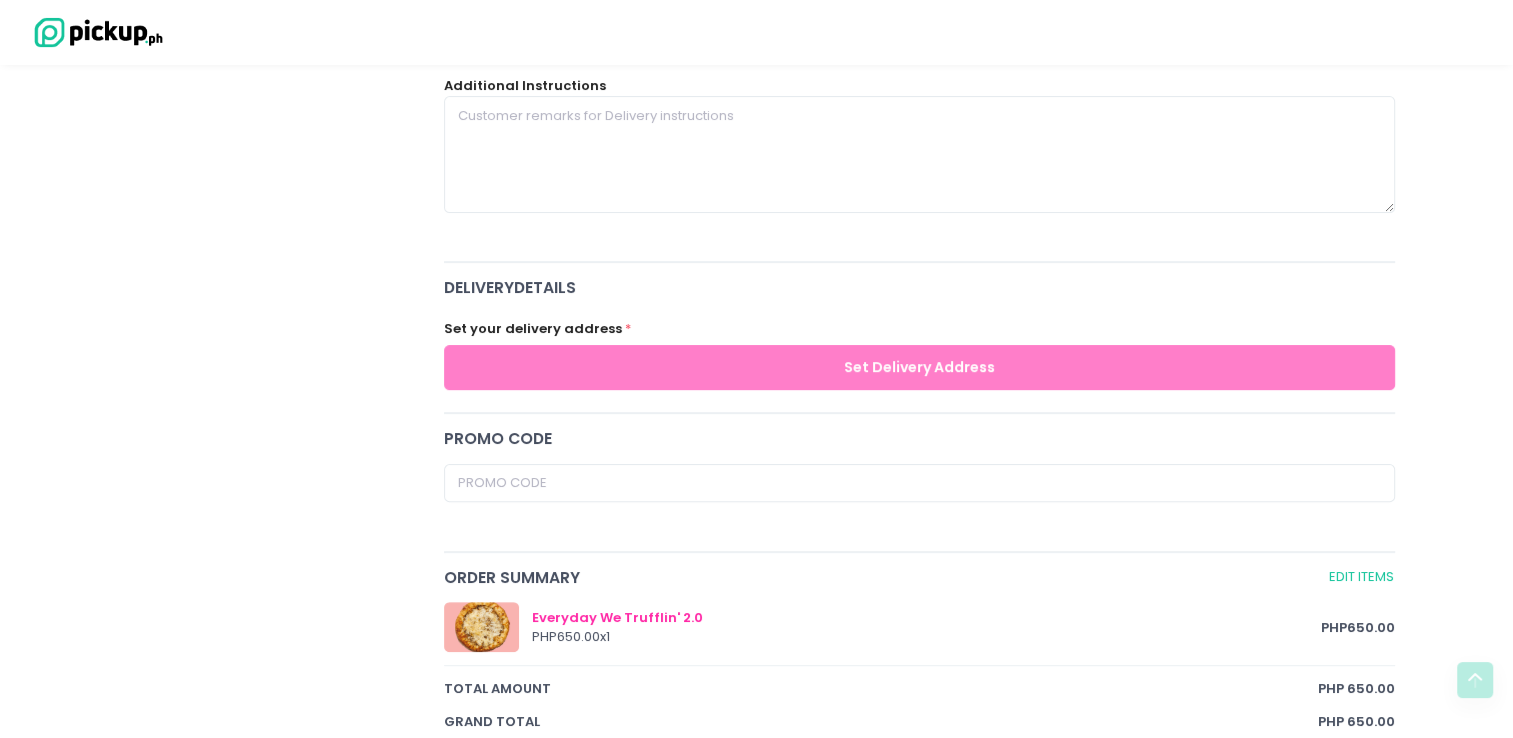 scroll, scrollTop: 556, scrollLeft: 0, axis: vertical 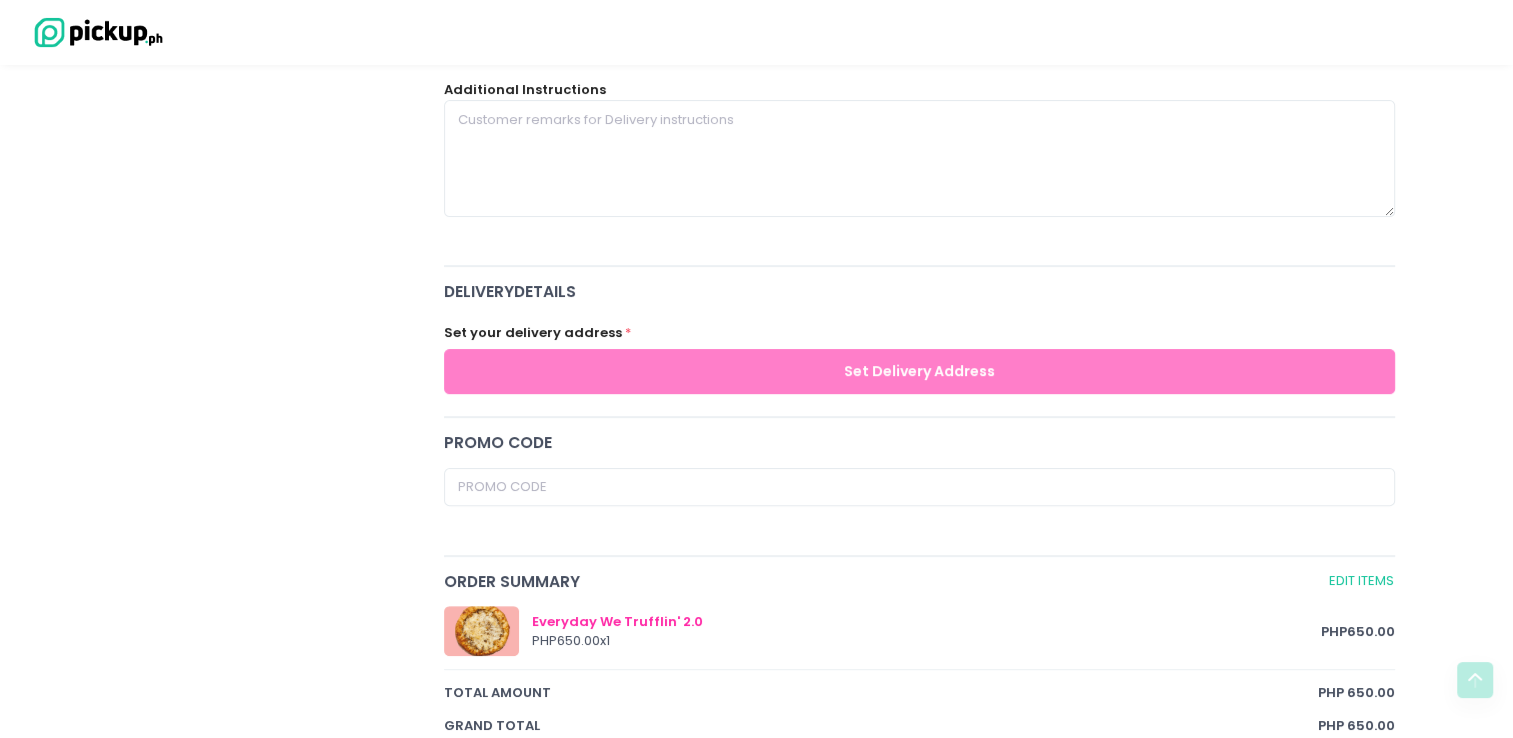 radio on "true" 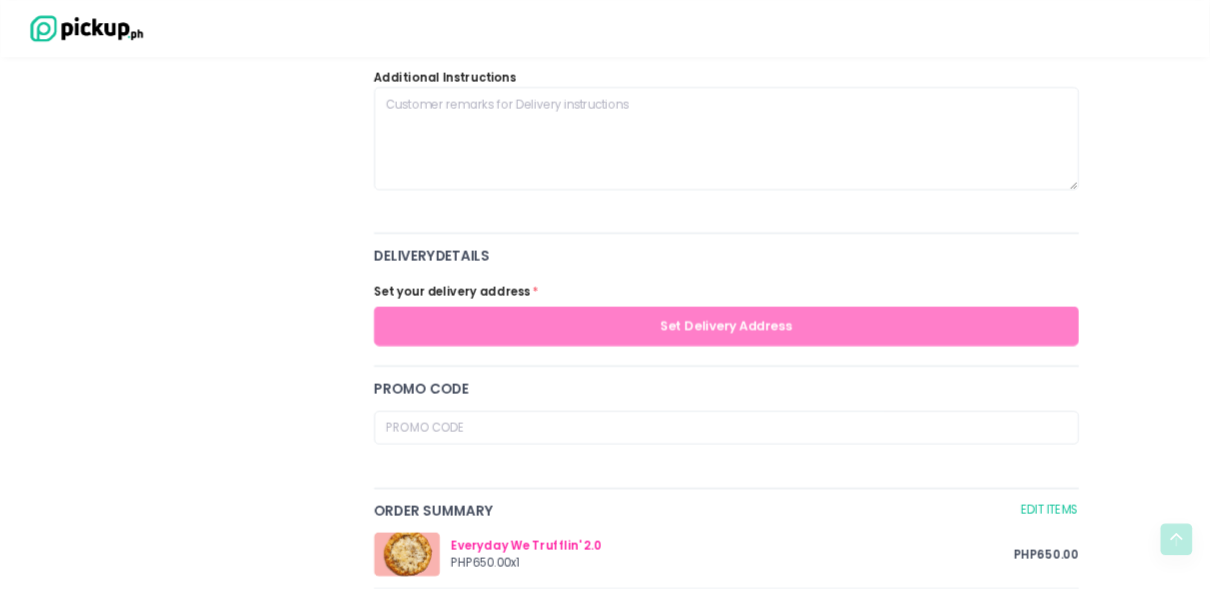 scroll, scrollTop: 556, scrollLeft: 0, axis: vertical 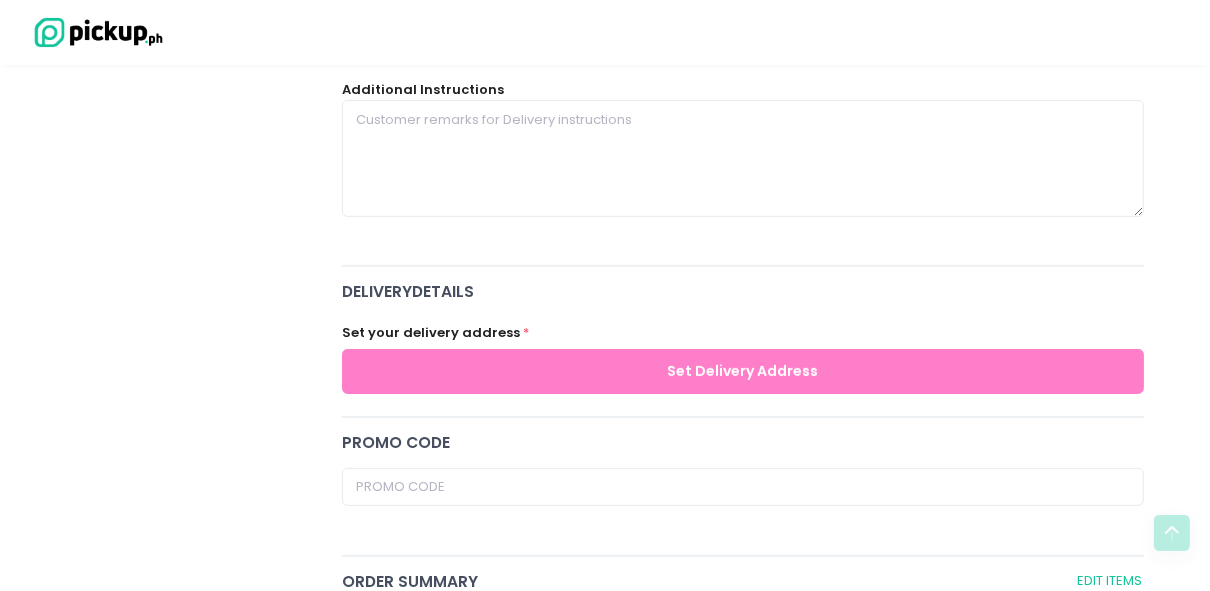click on "Additional Information   Additional Instructions" at bounding box center [743, 147] 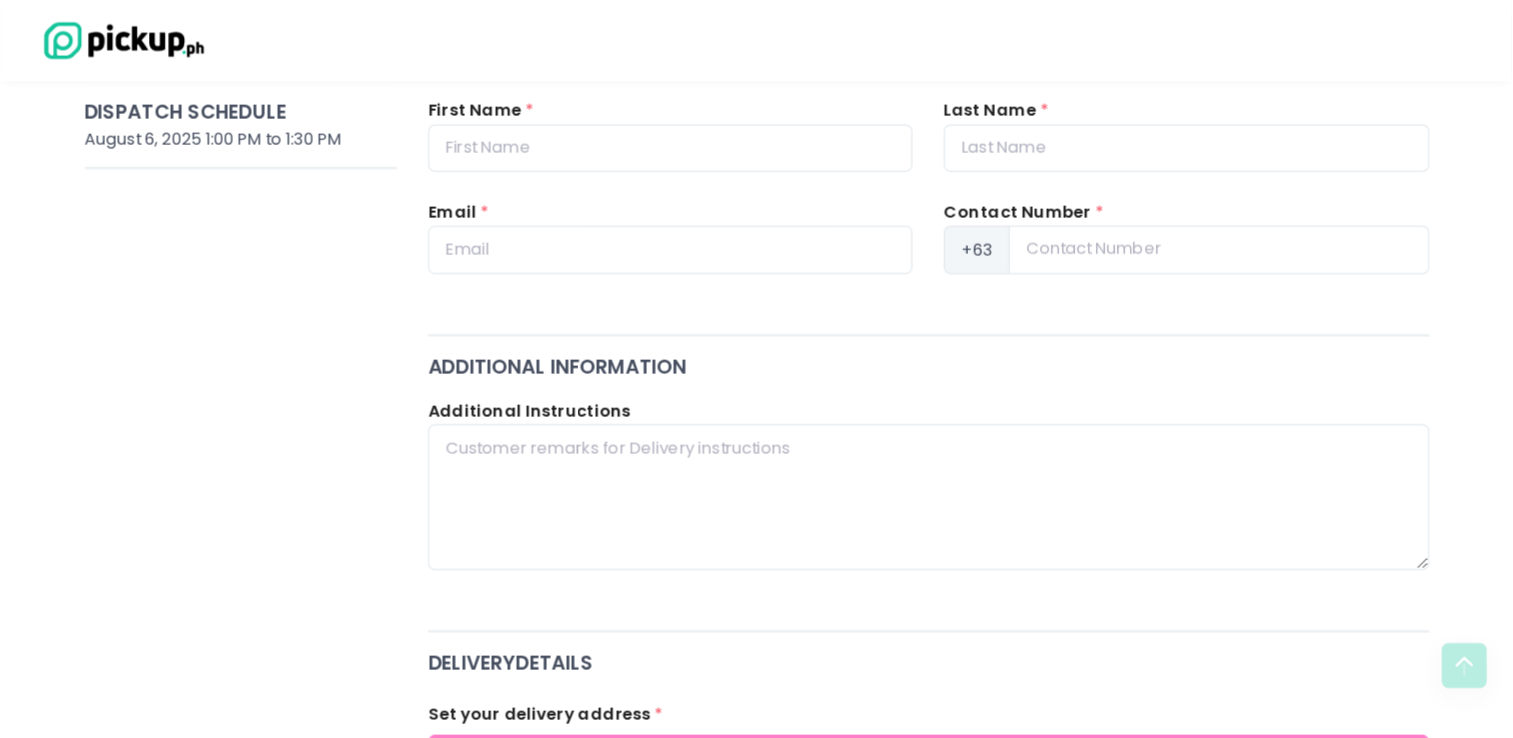 scroll, scrollTop: 316, scrollLeft: 0, axis: vertical 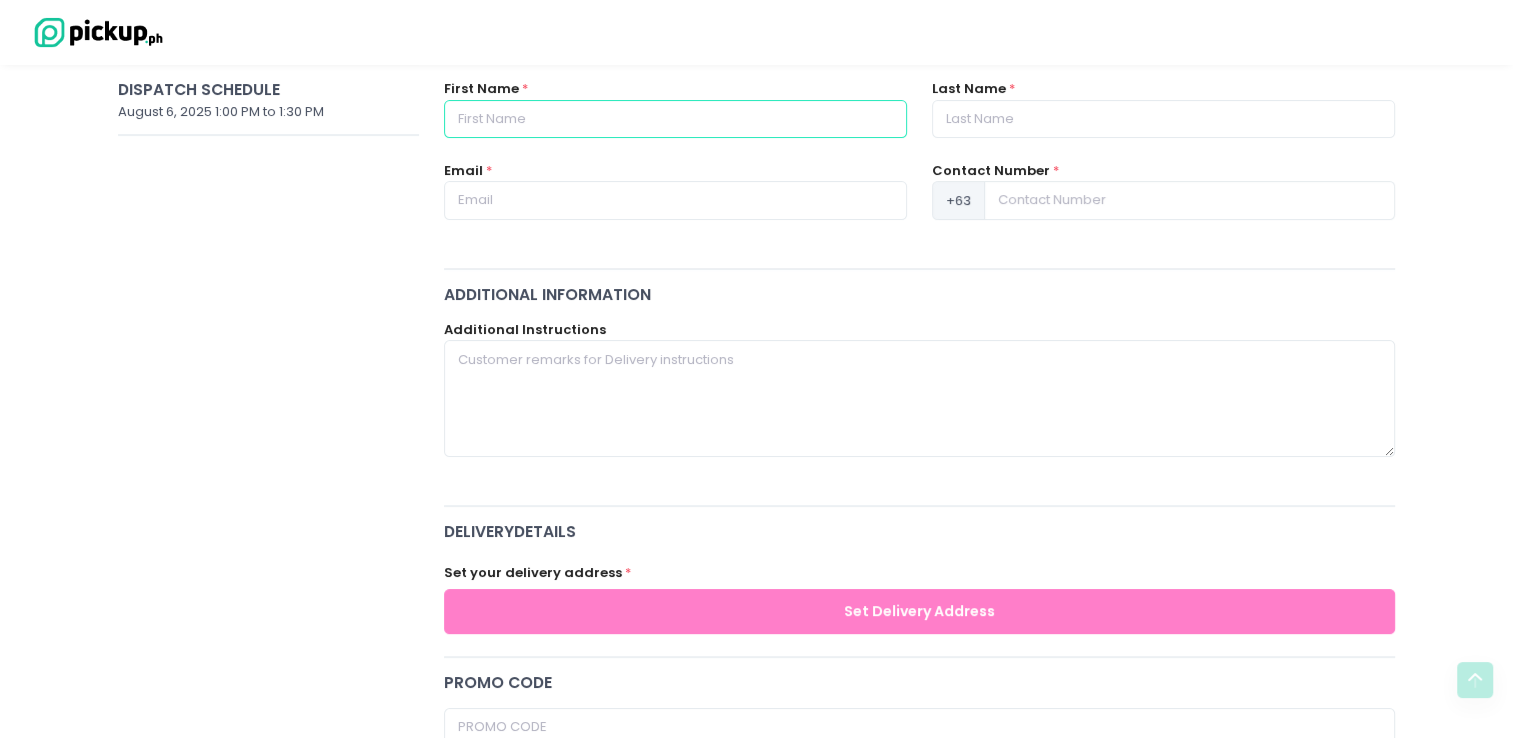 click at bounding box center [675, 119] 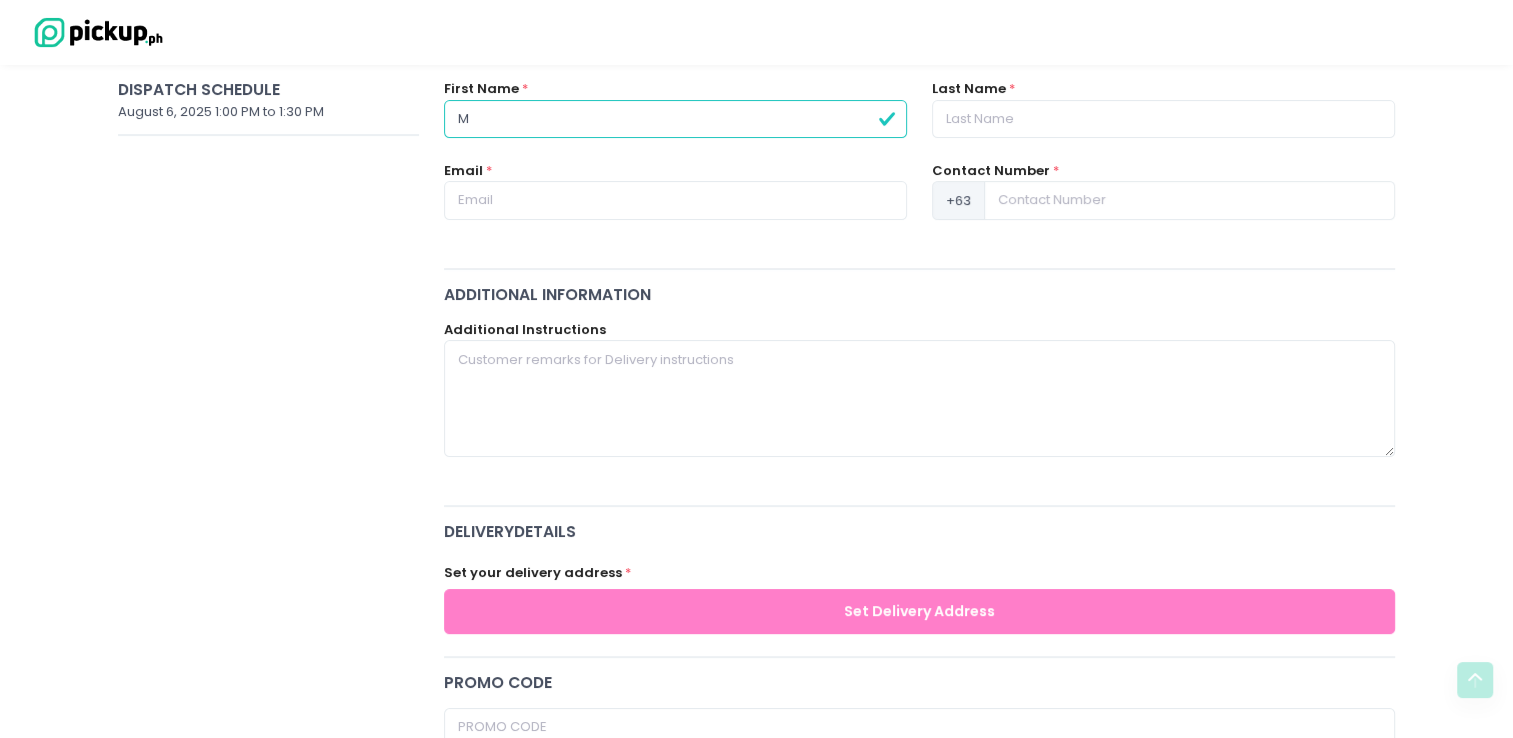 type on "Ma" 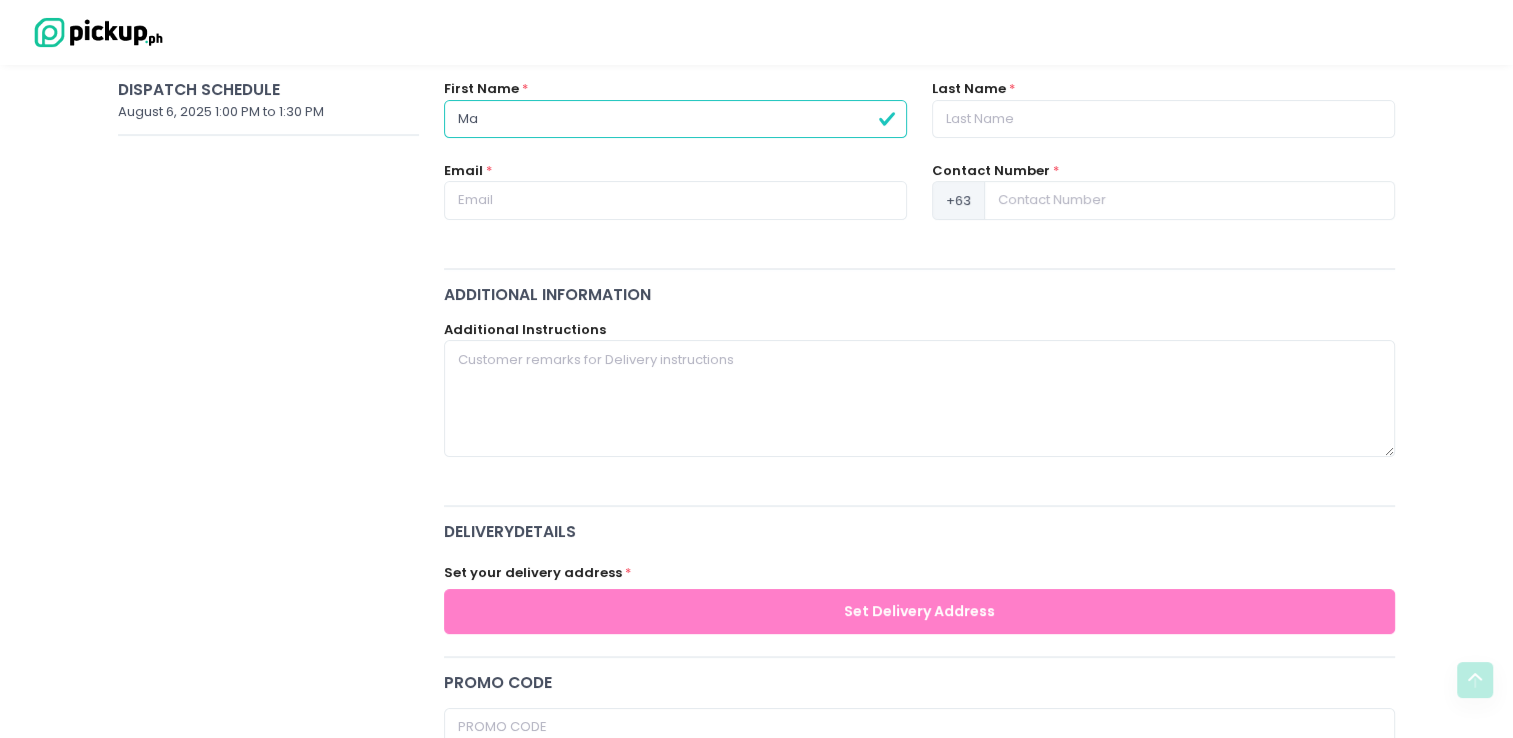 type on "Mad" 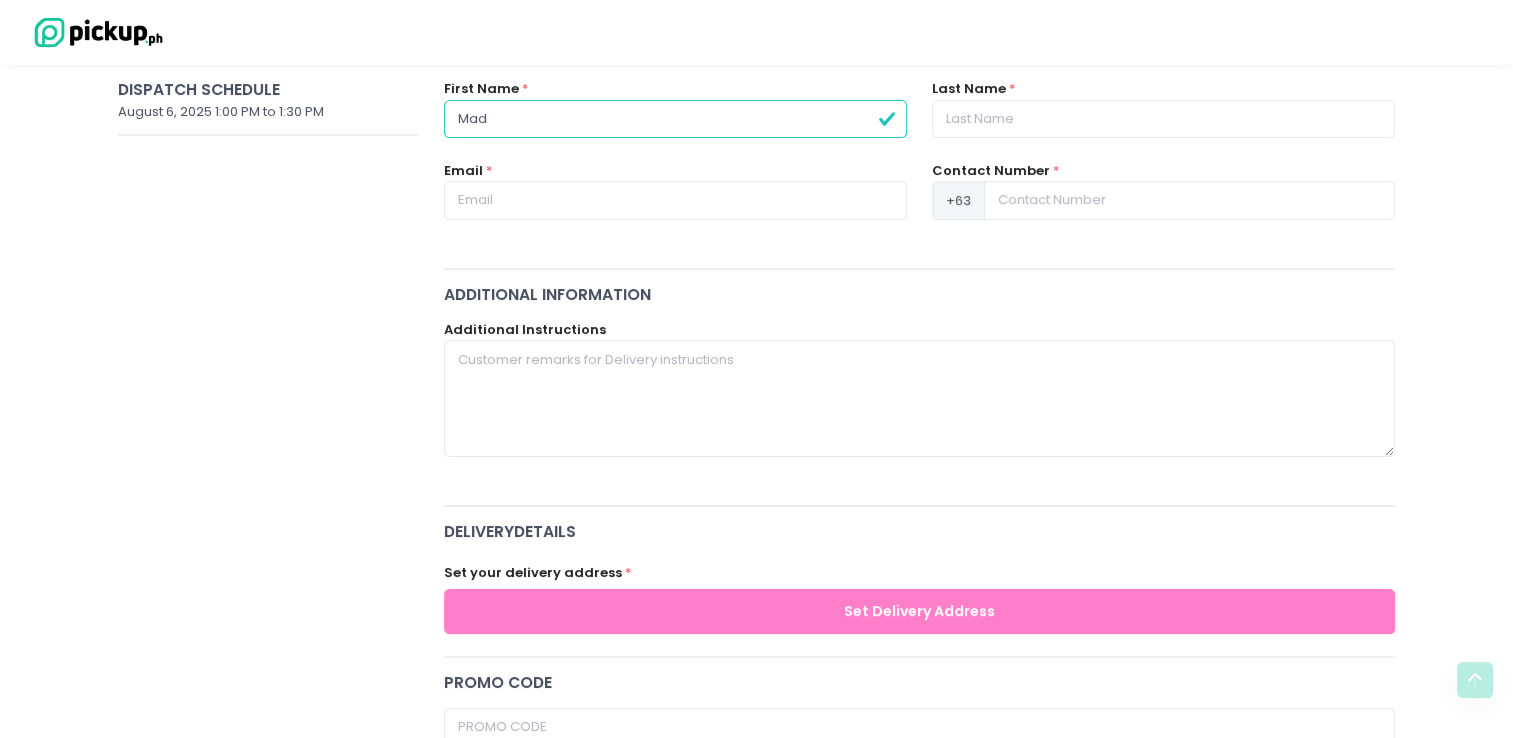 type on "Madg" 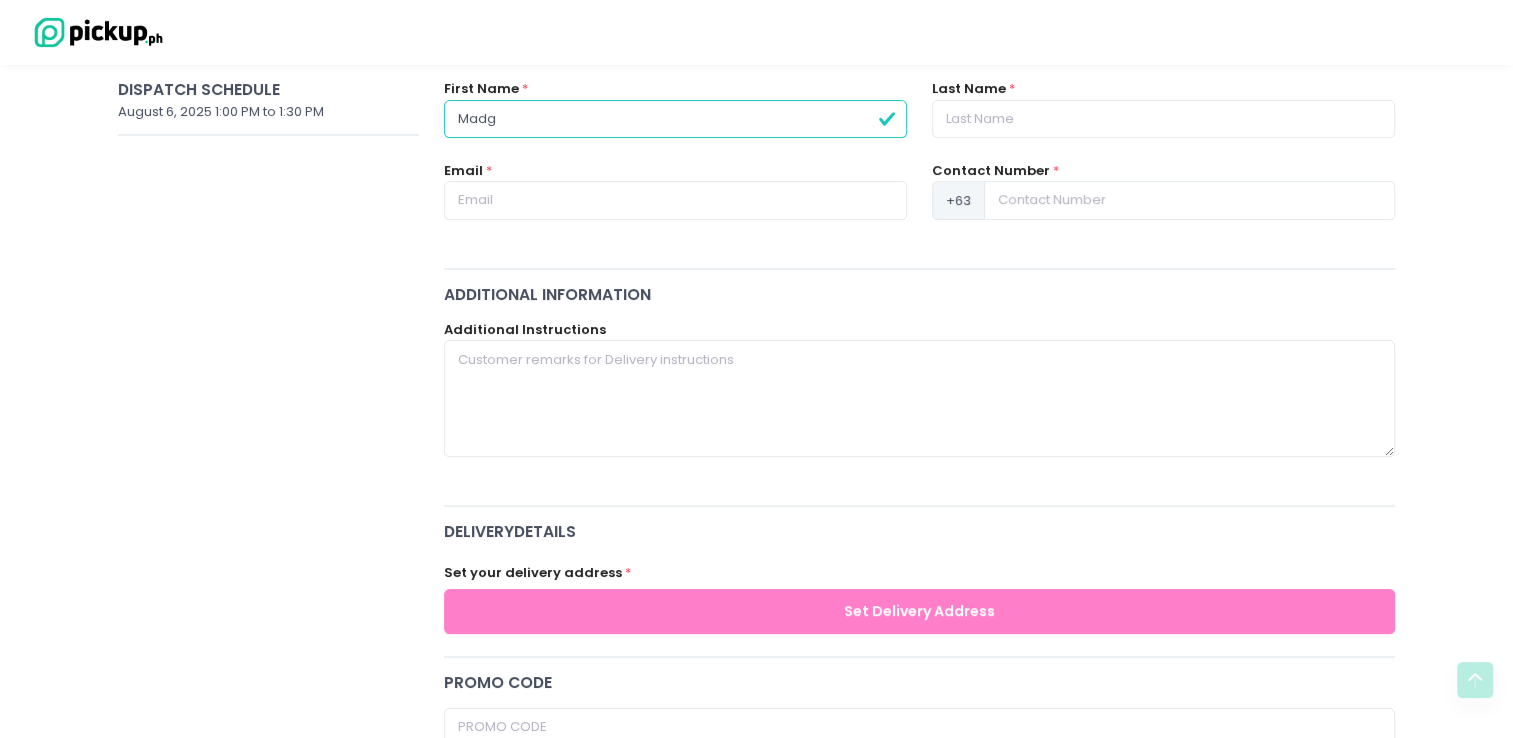 type on "Madge" 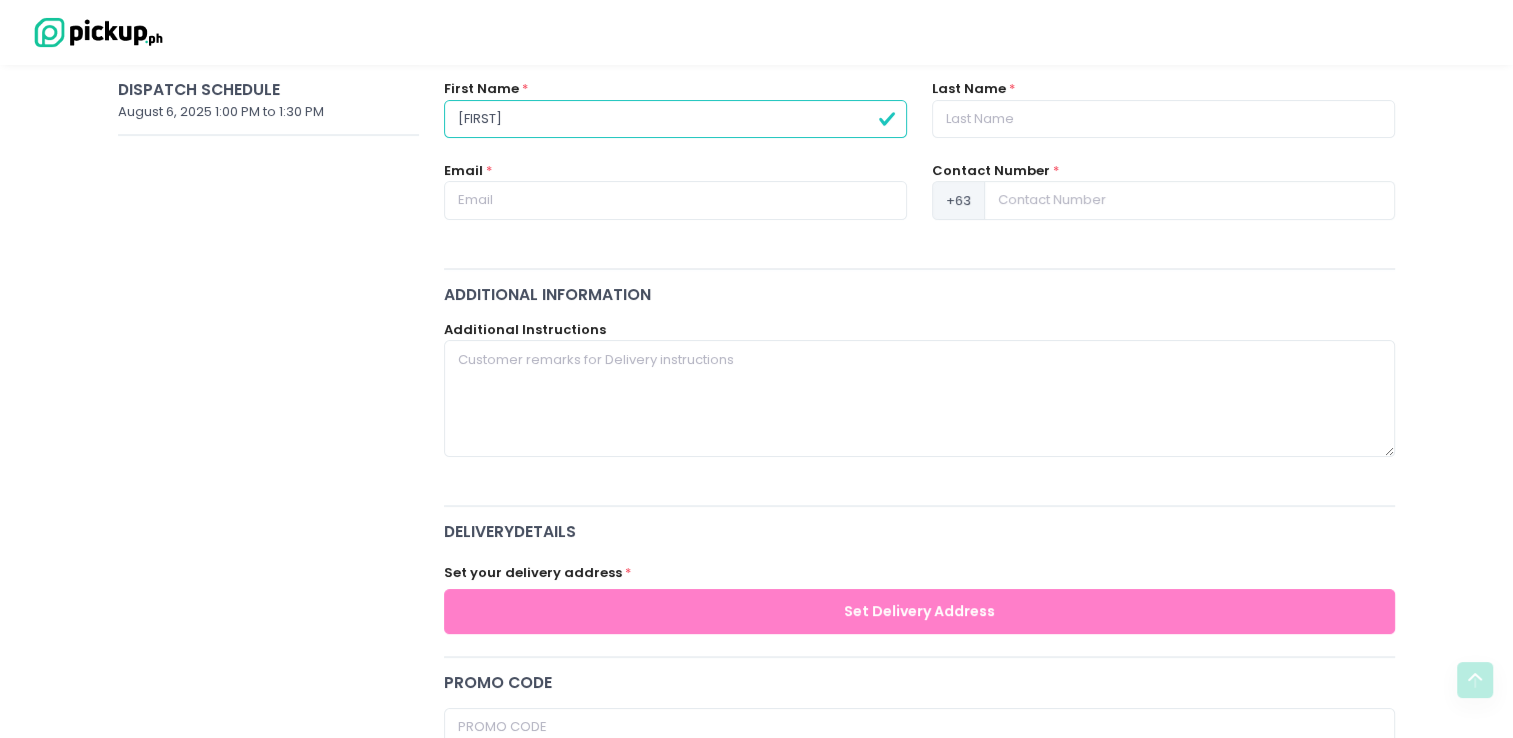 type on "Madge" 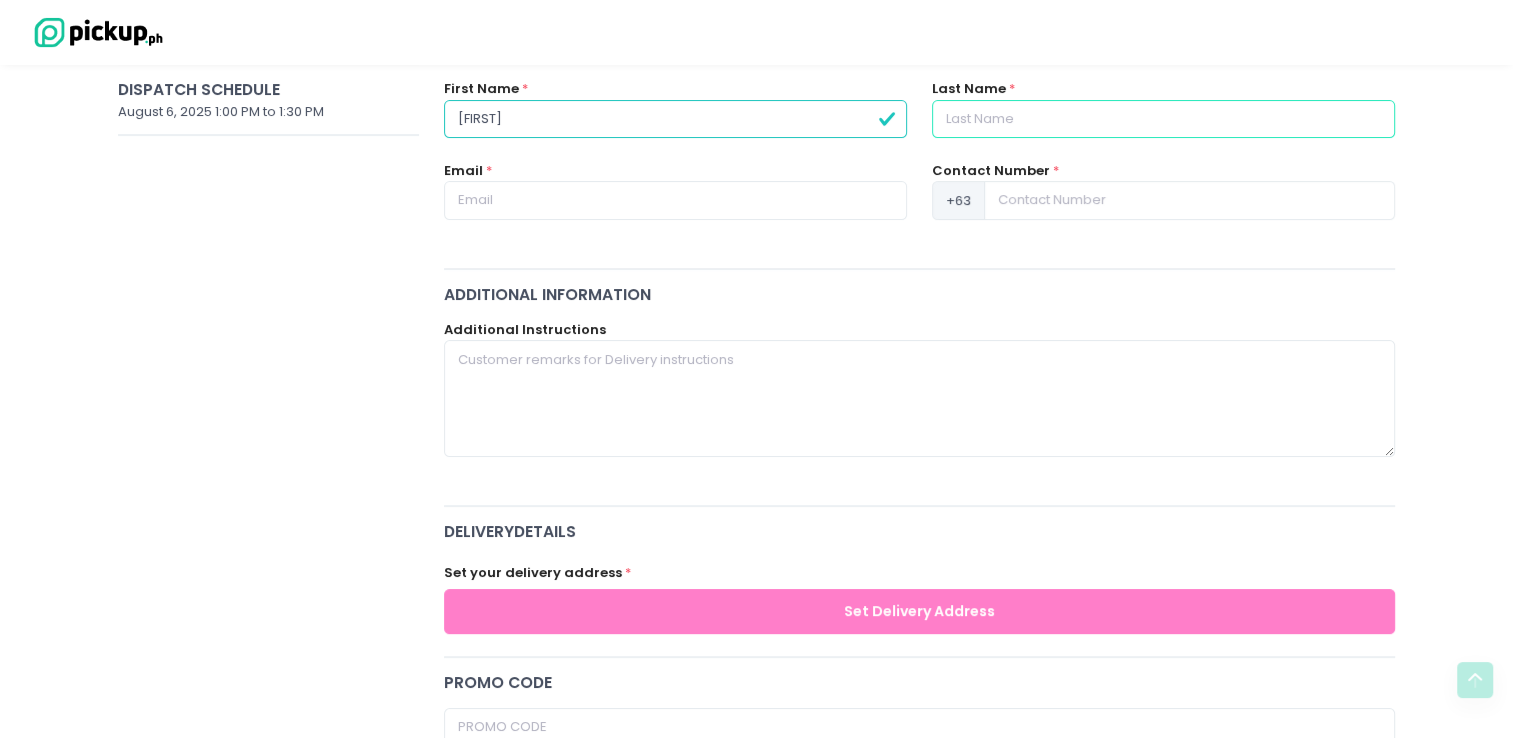 radio on "true" 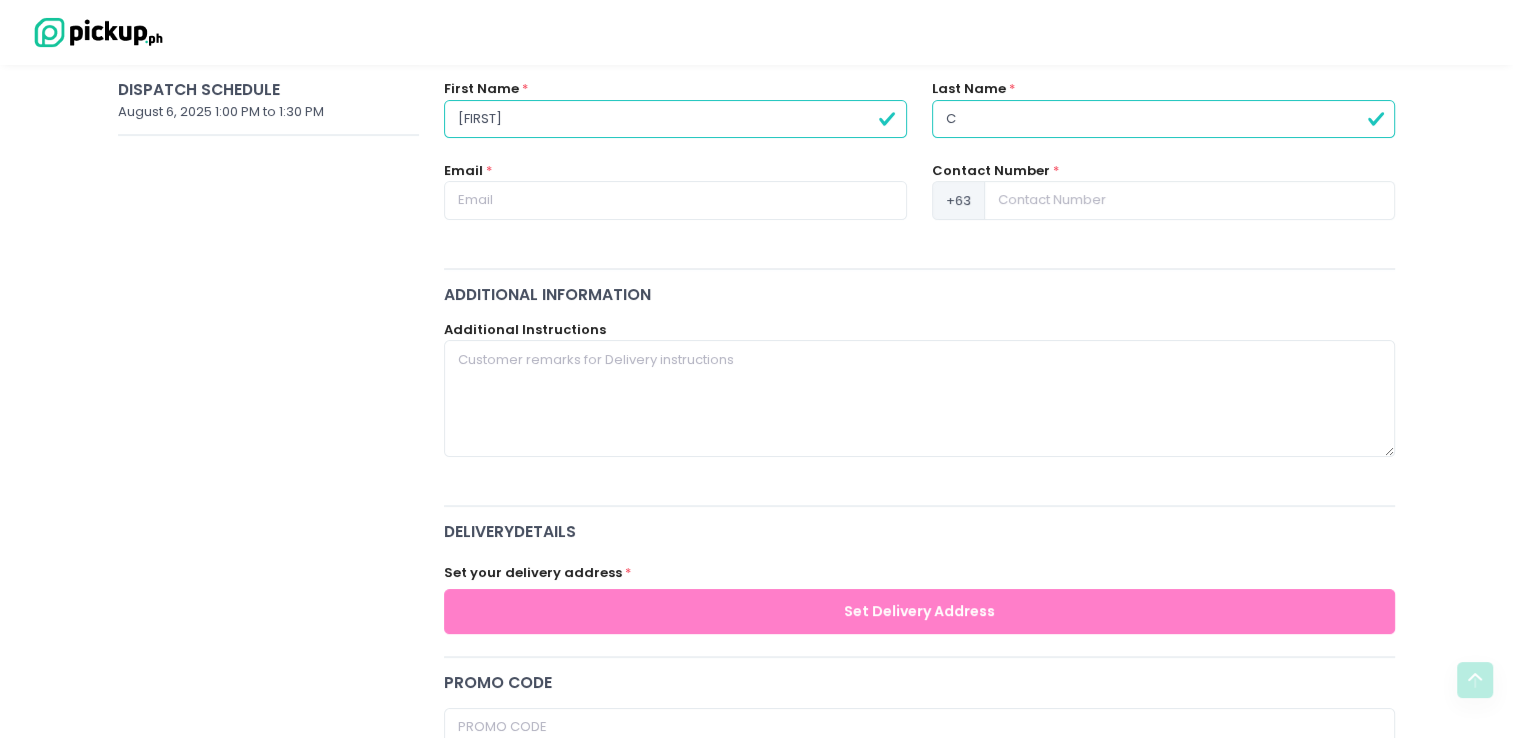 type on "Cp" 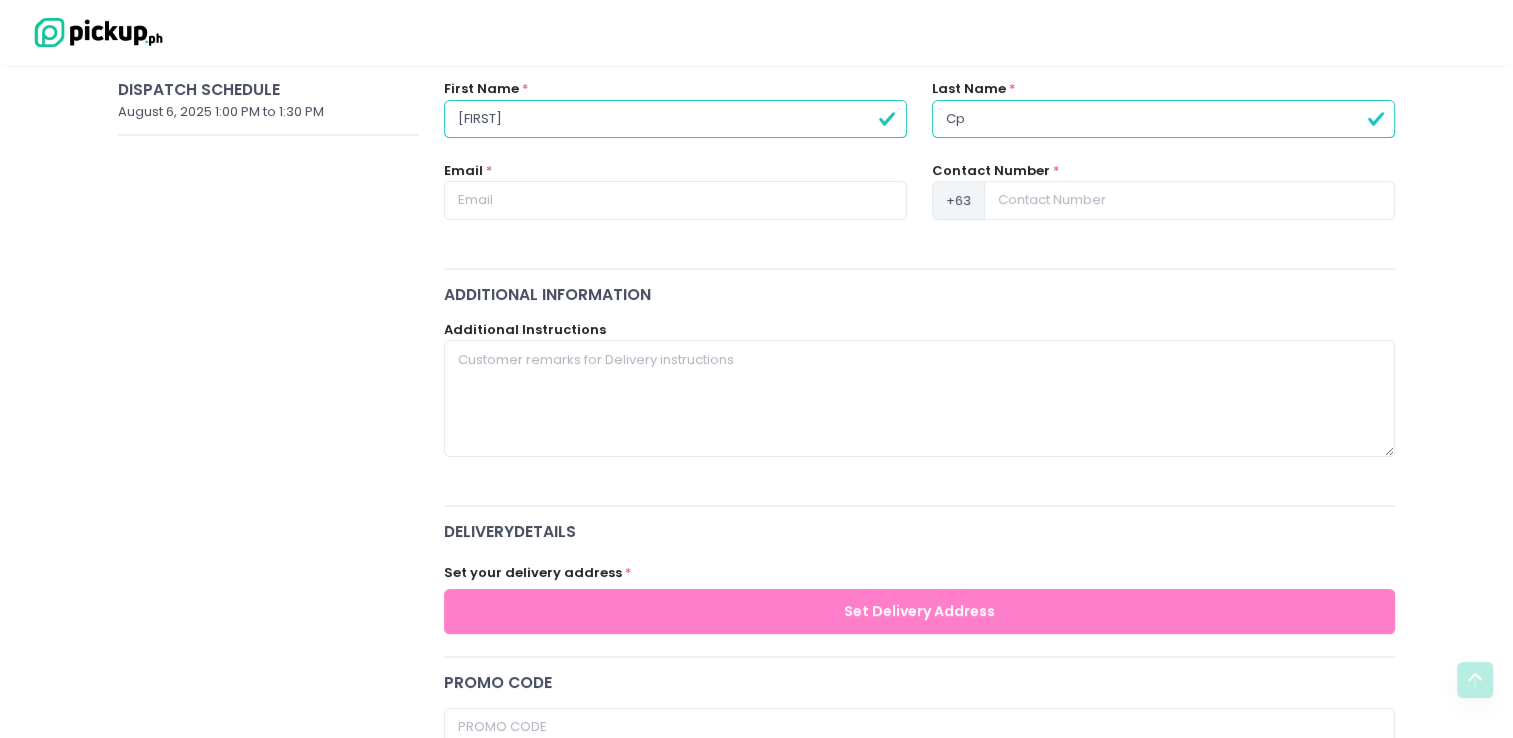 type on "Cp," 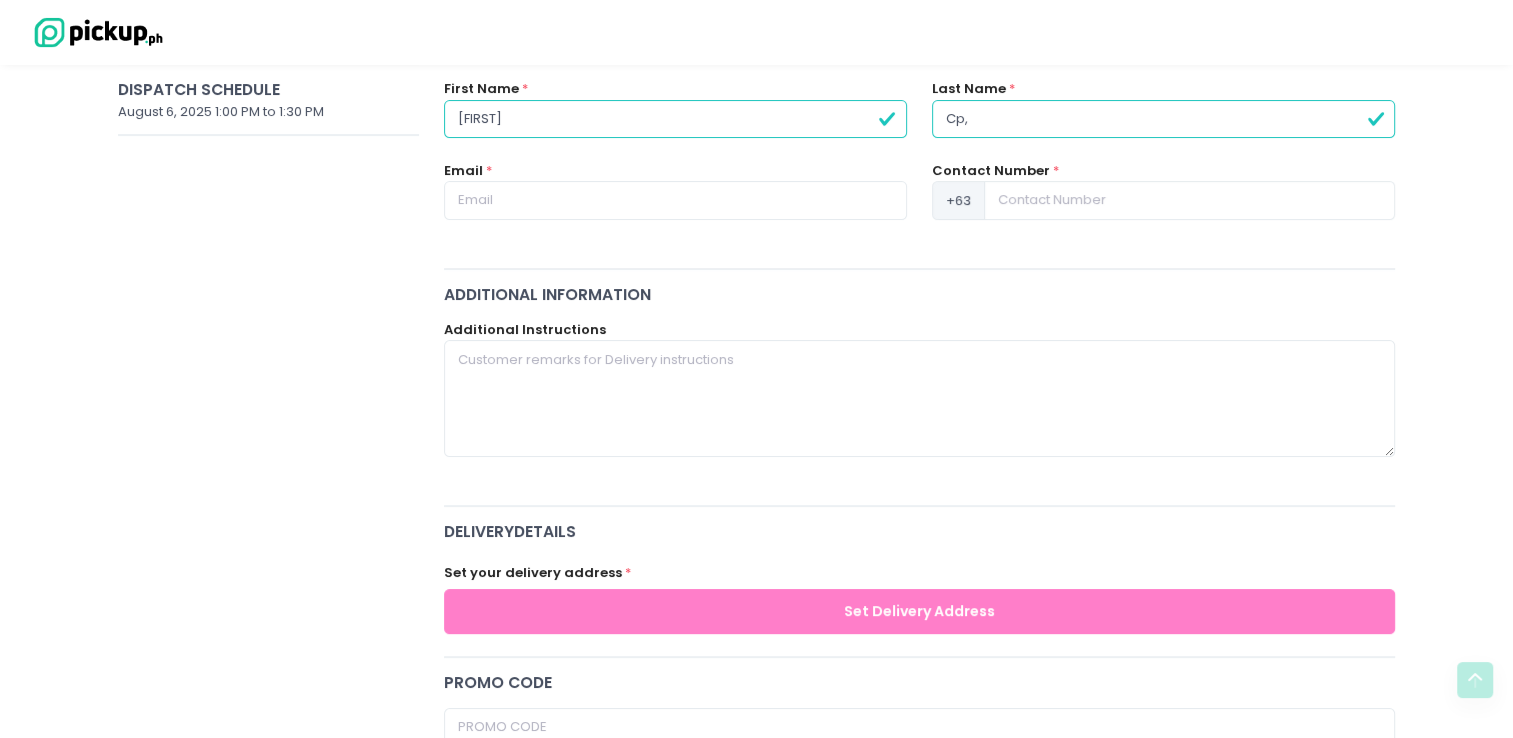 type on "Cp,e" 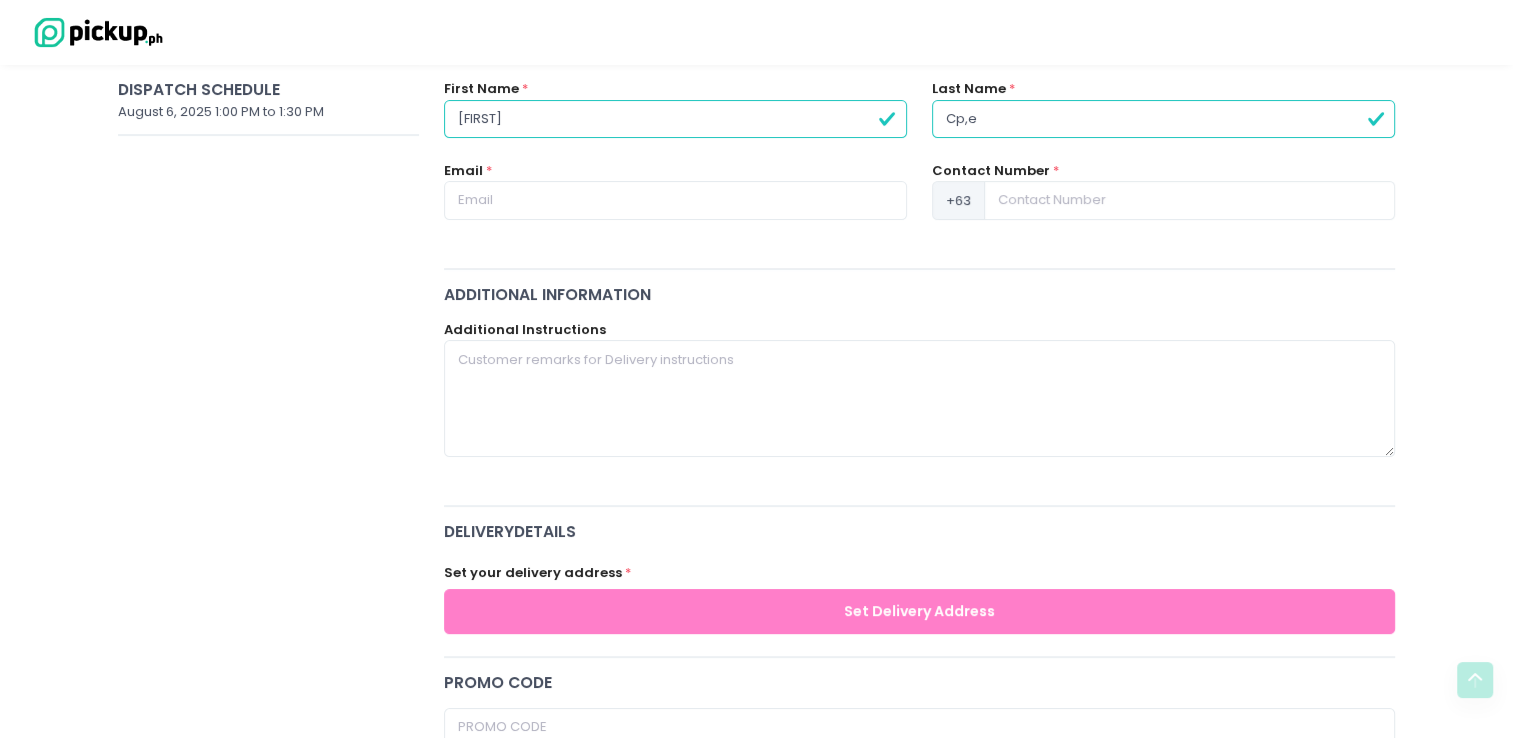 type on "Cp,et" 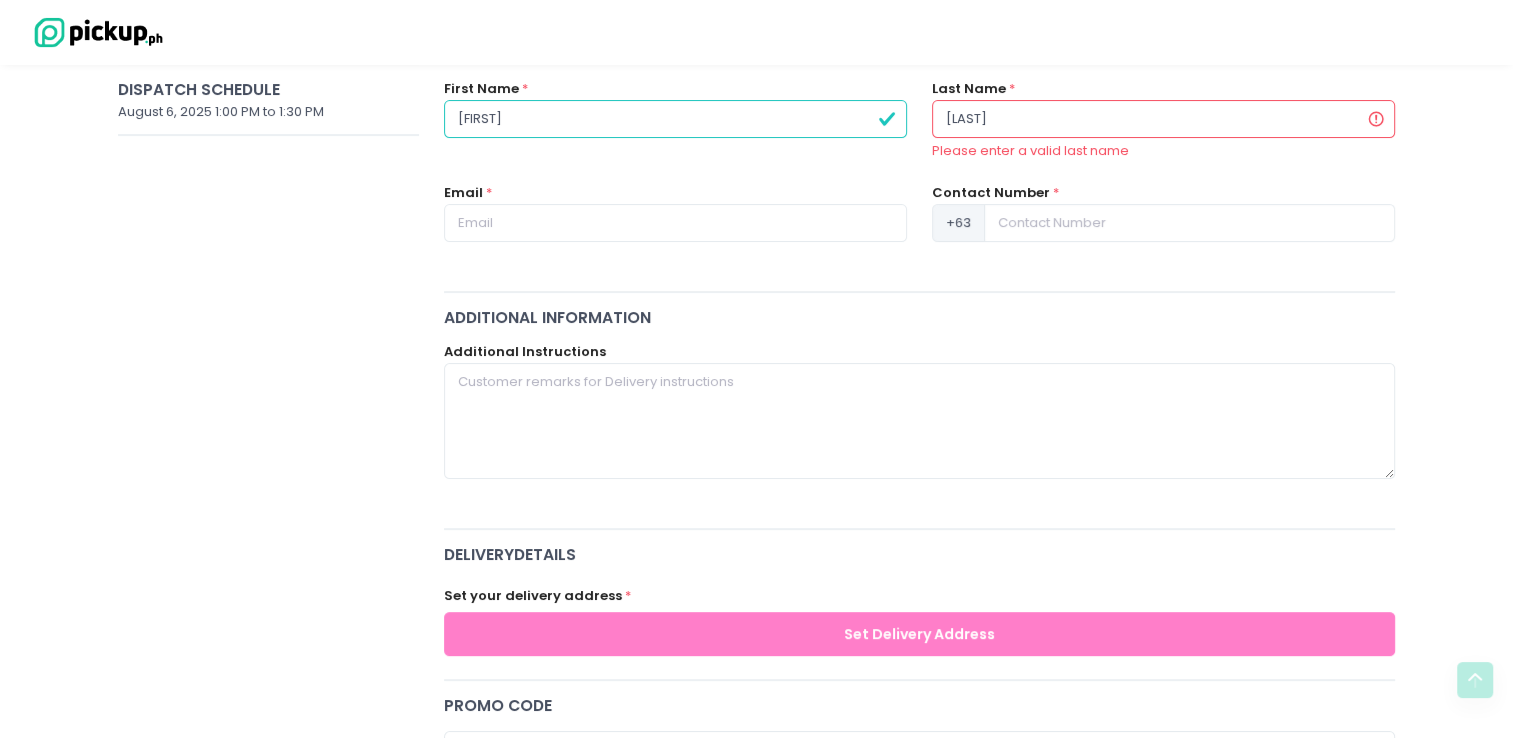 type on "Cp,e" 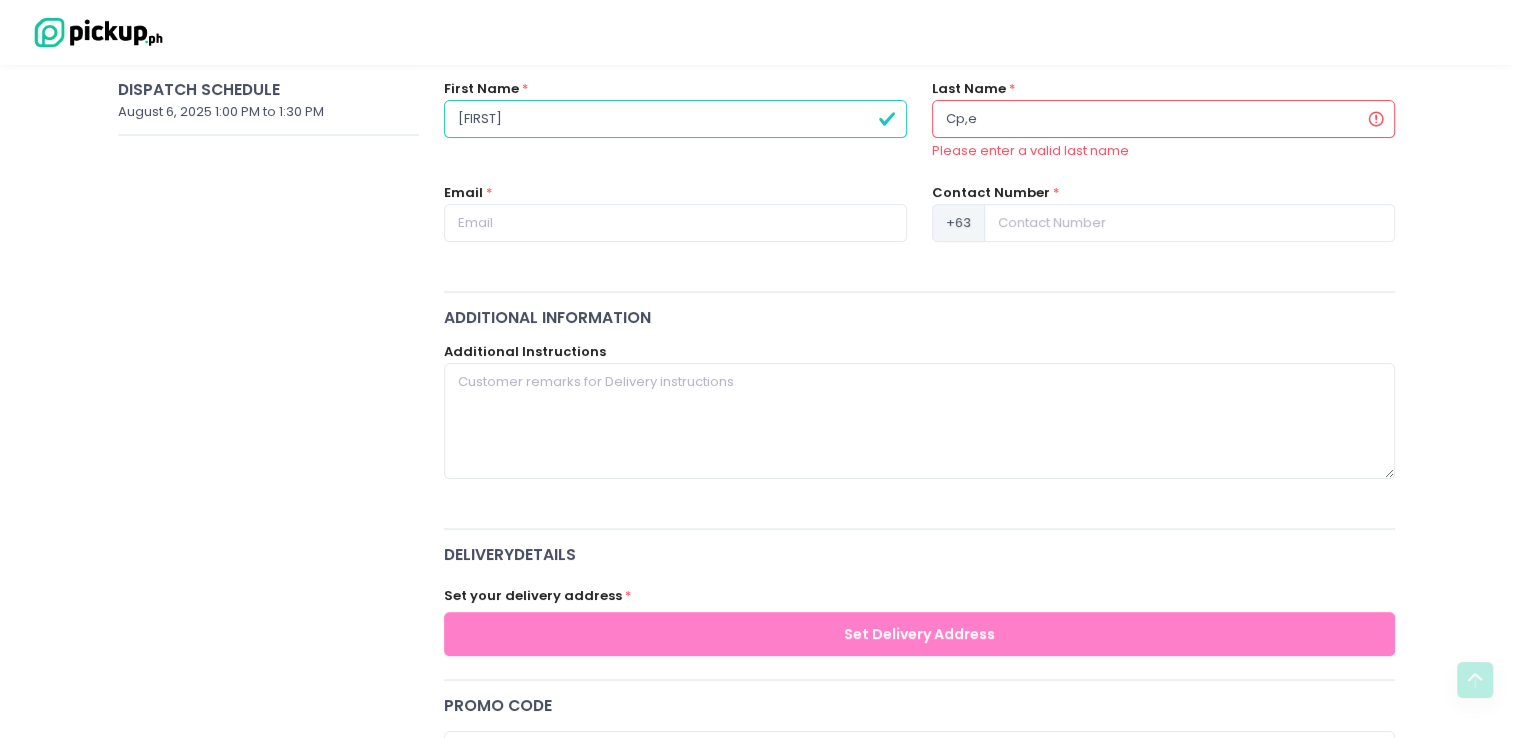 type on "Cp," 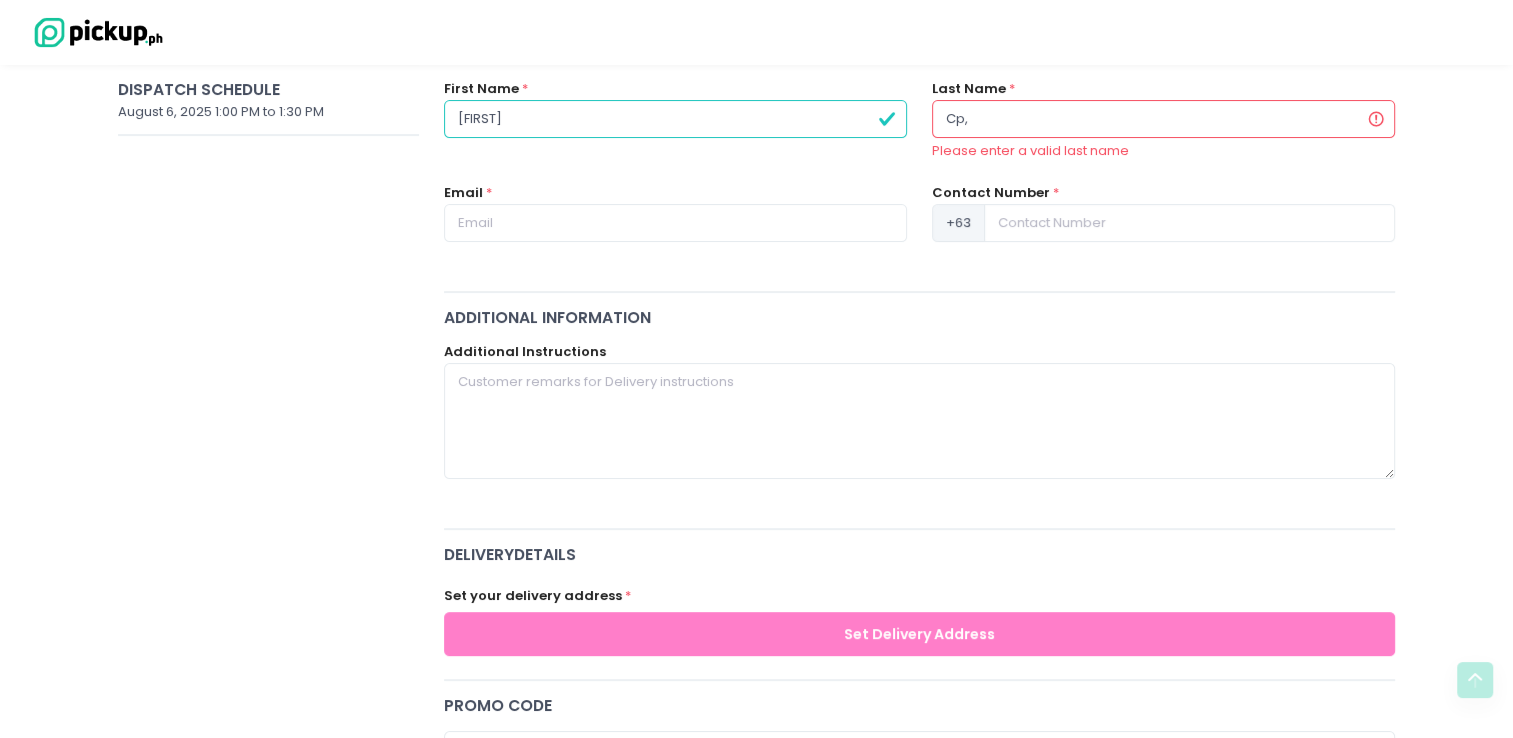 type on "Cp" 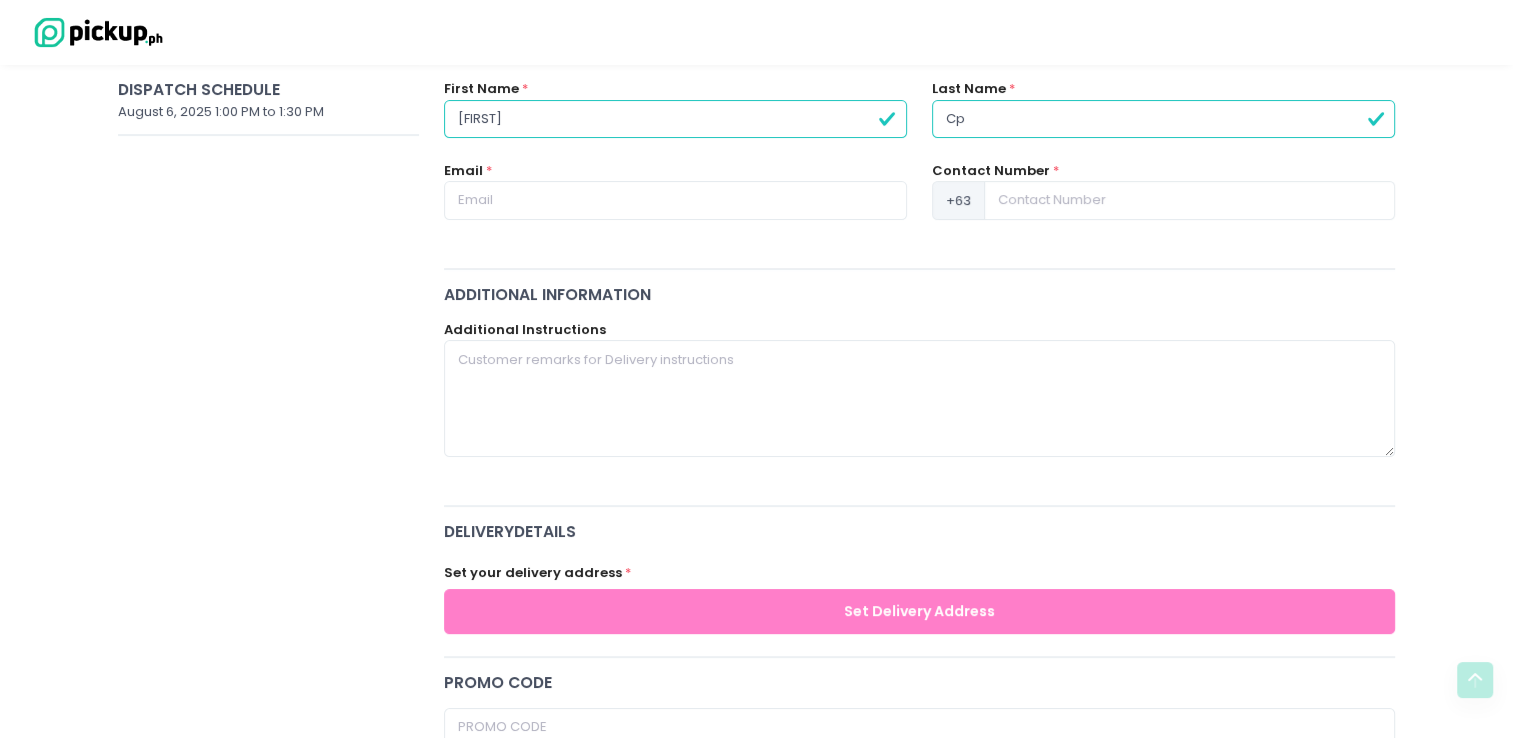 type on "C" 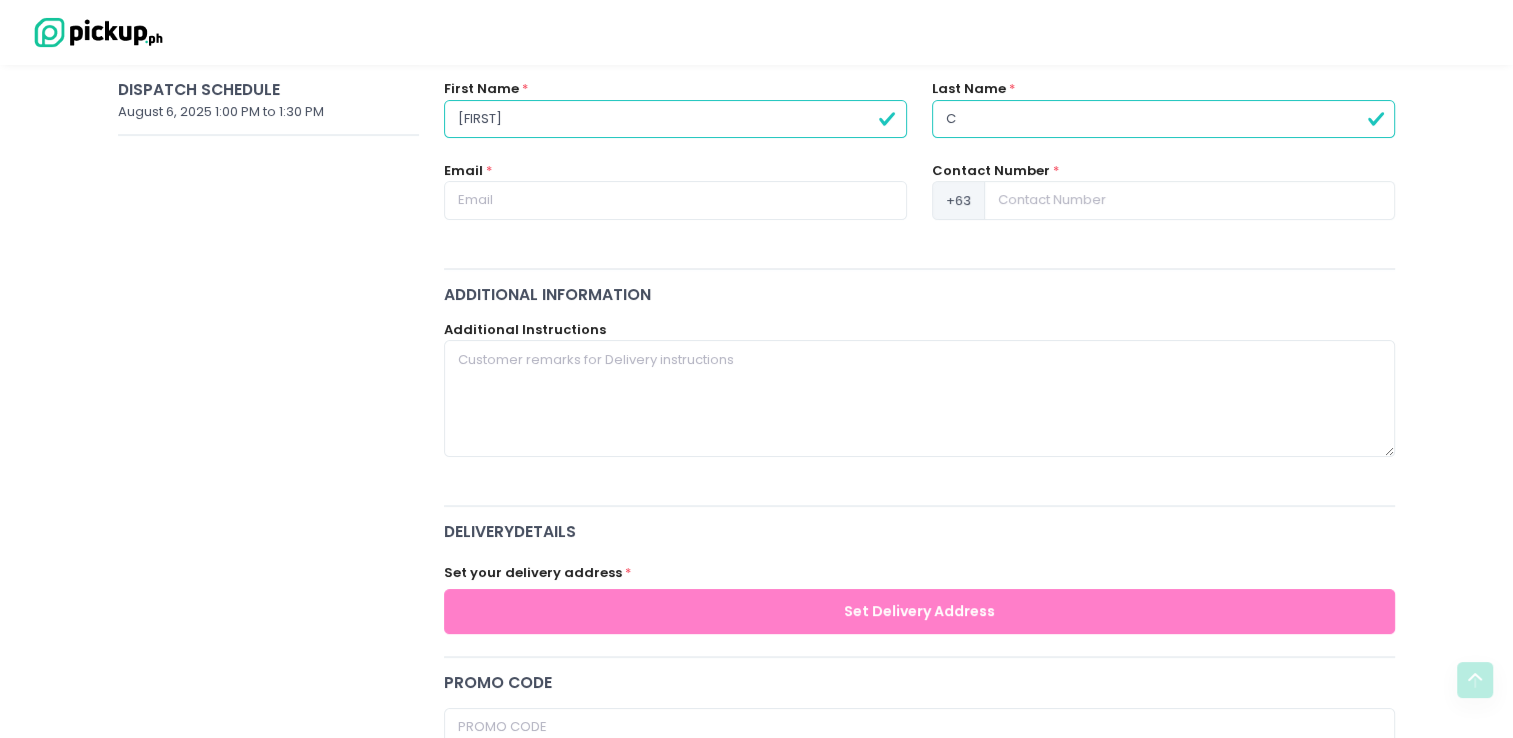 type on "Co" 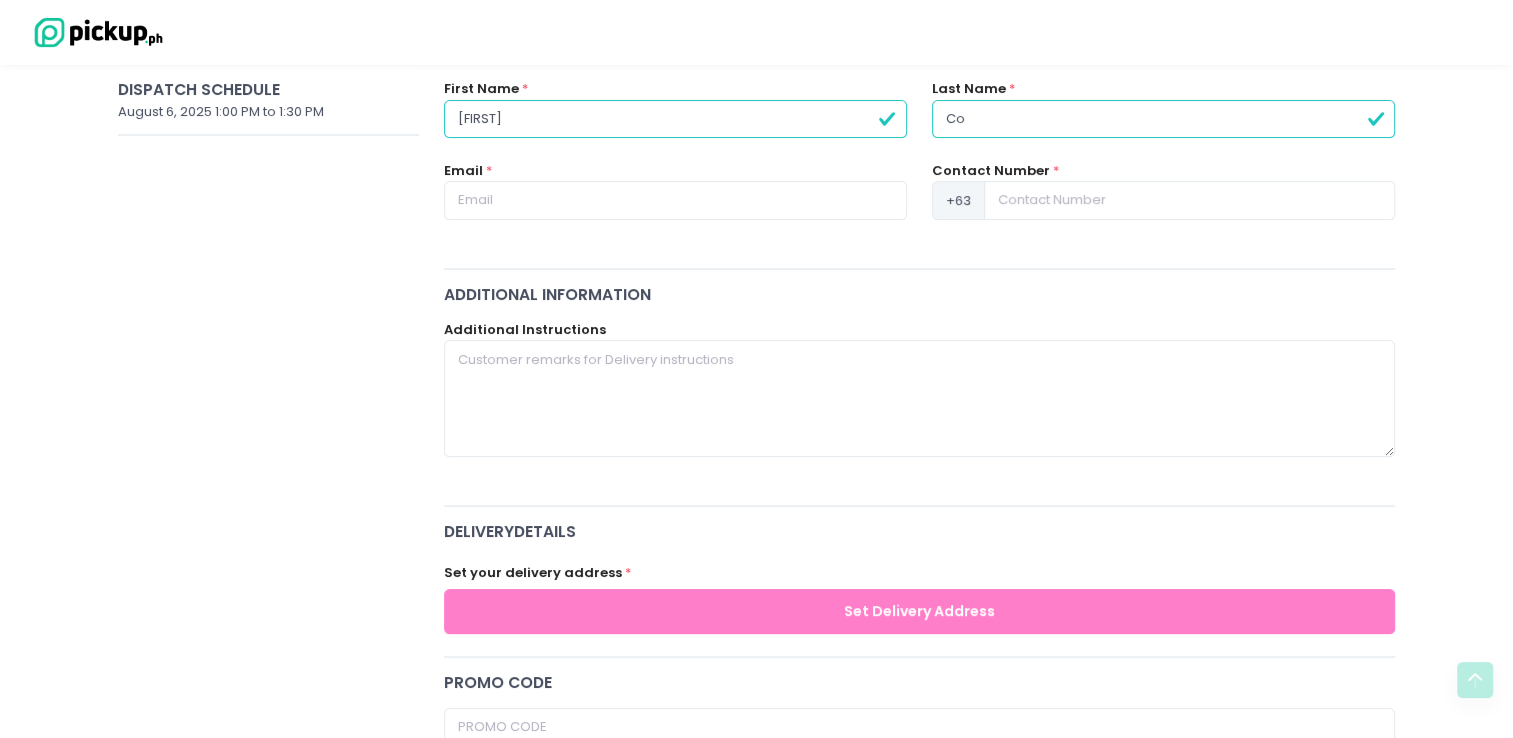 type on "Com" 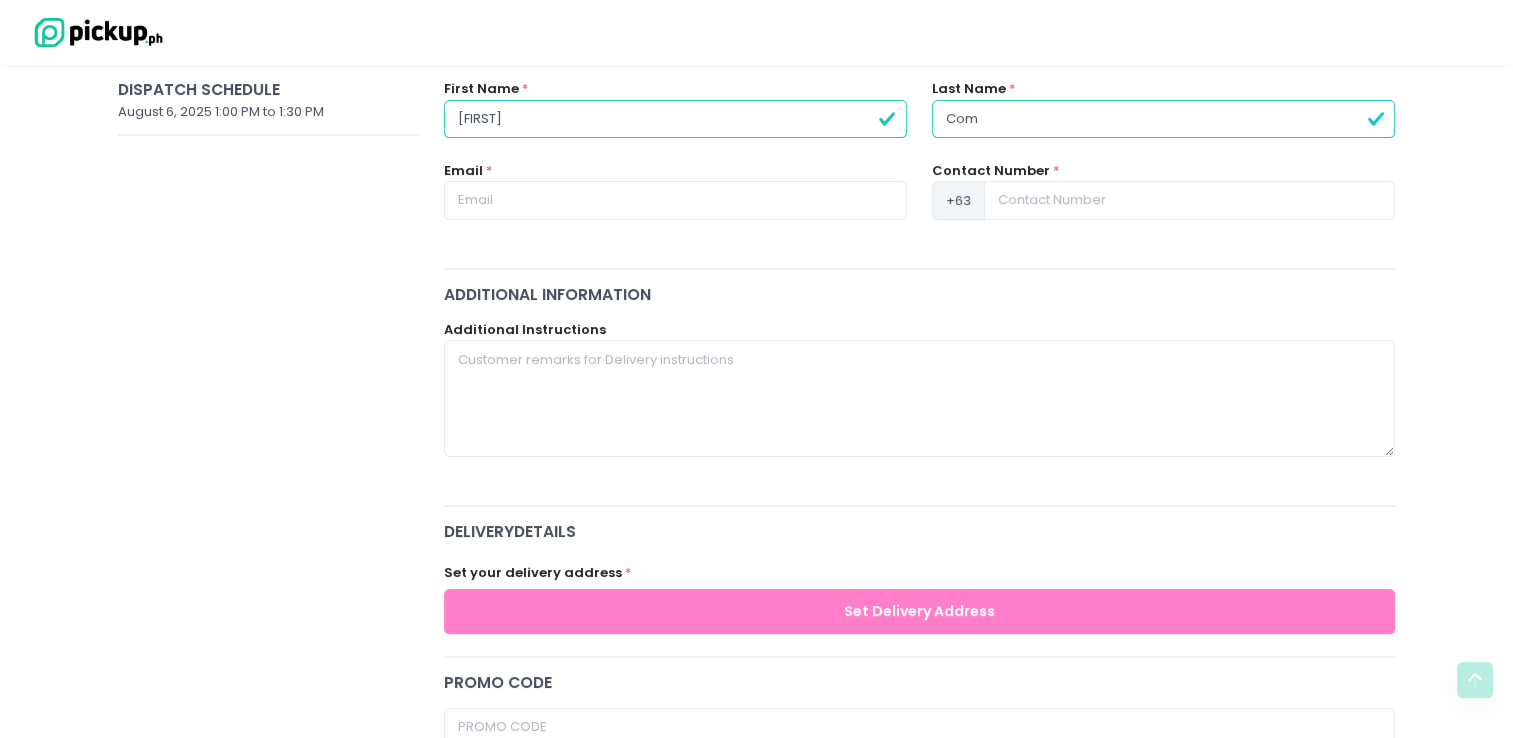 type on "Come" 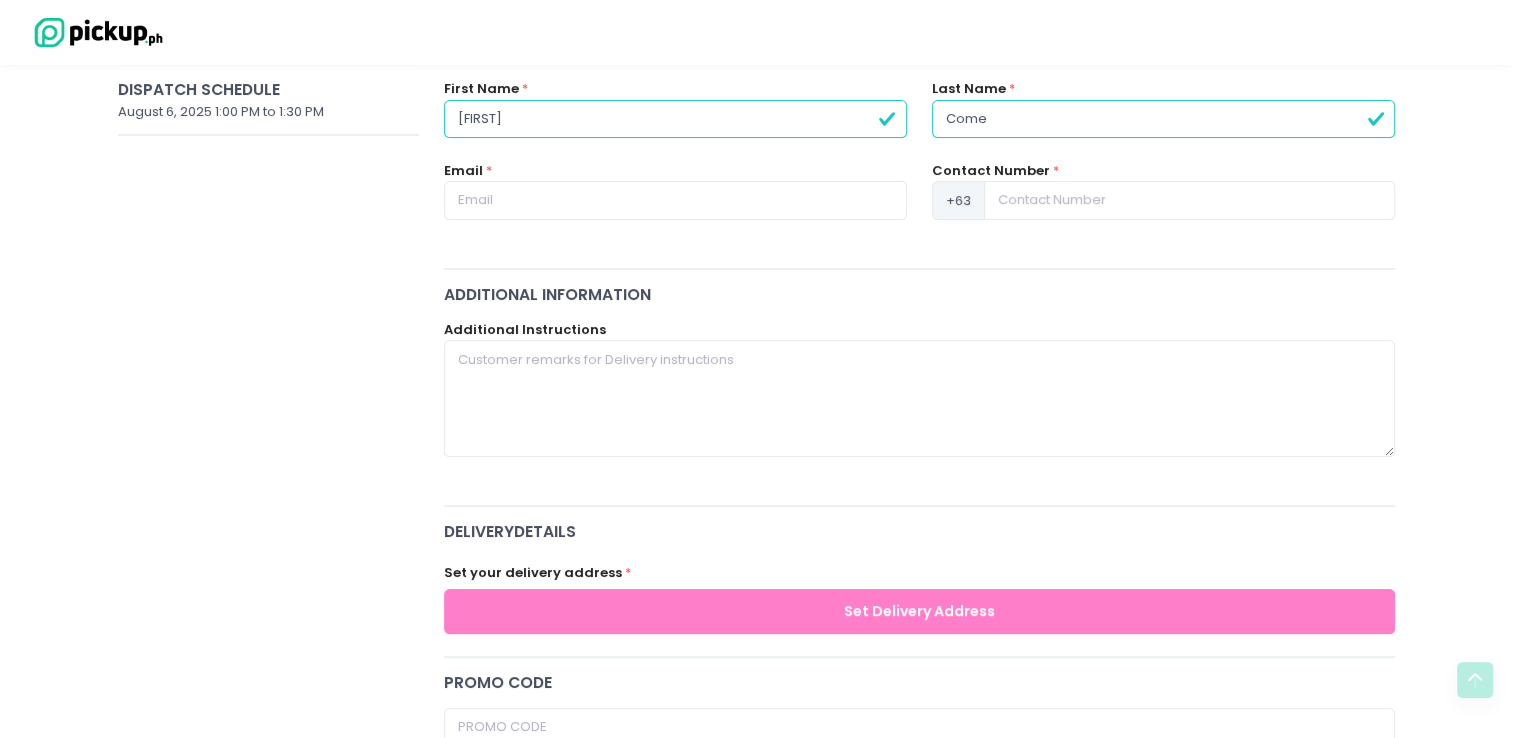 type on "Comet" 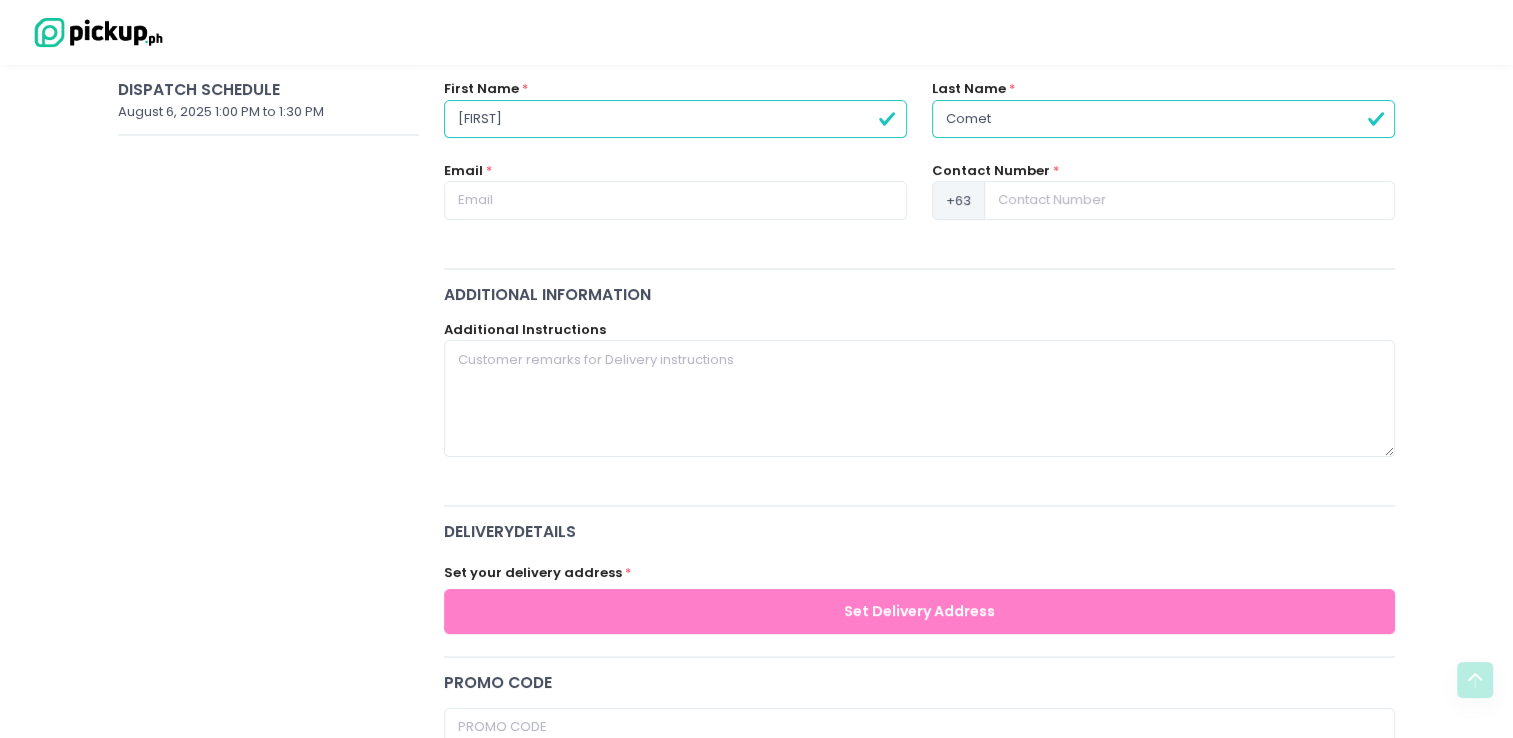 type on "Cometa" 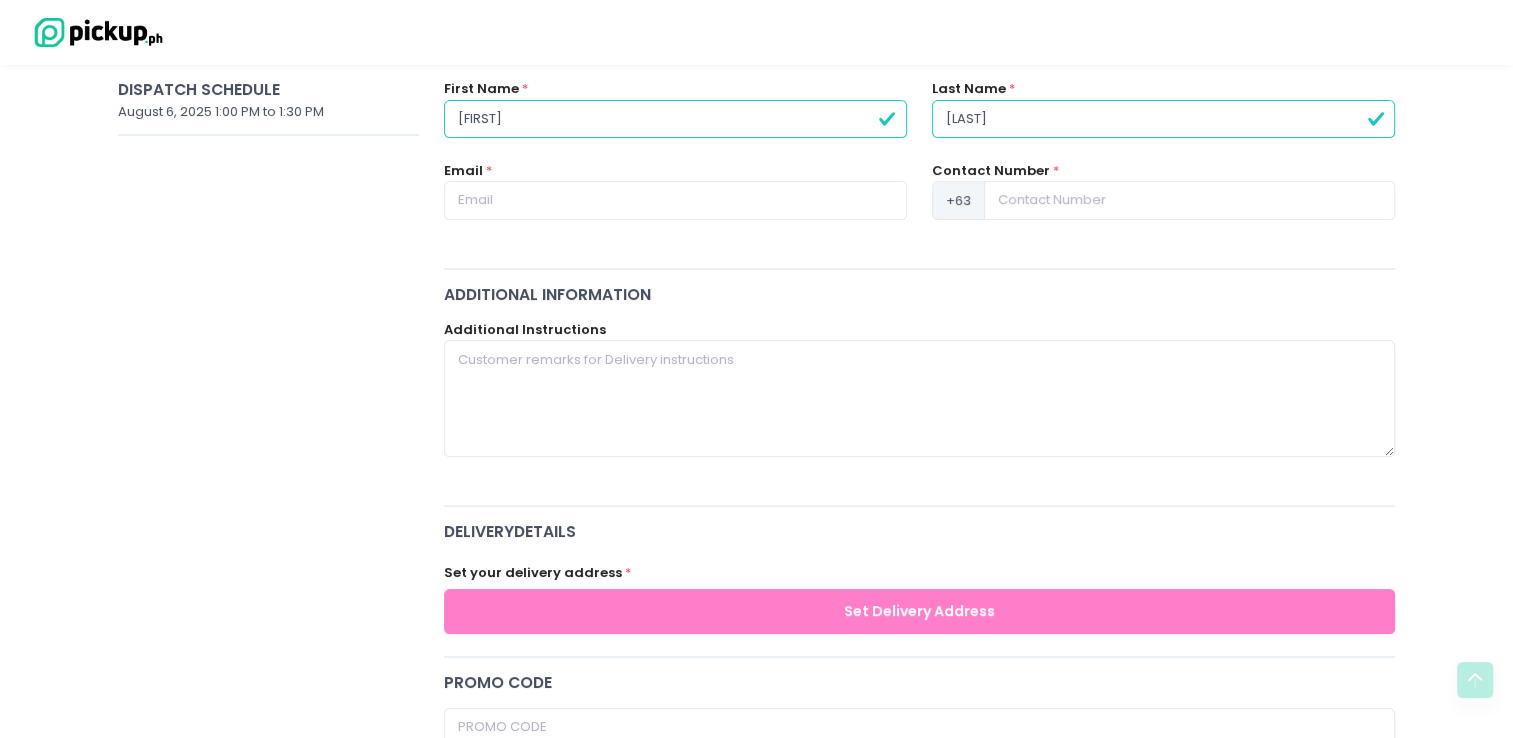 type on "Cometa" 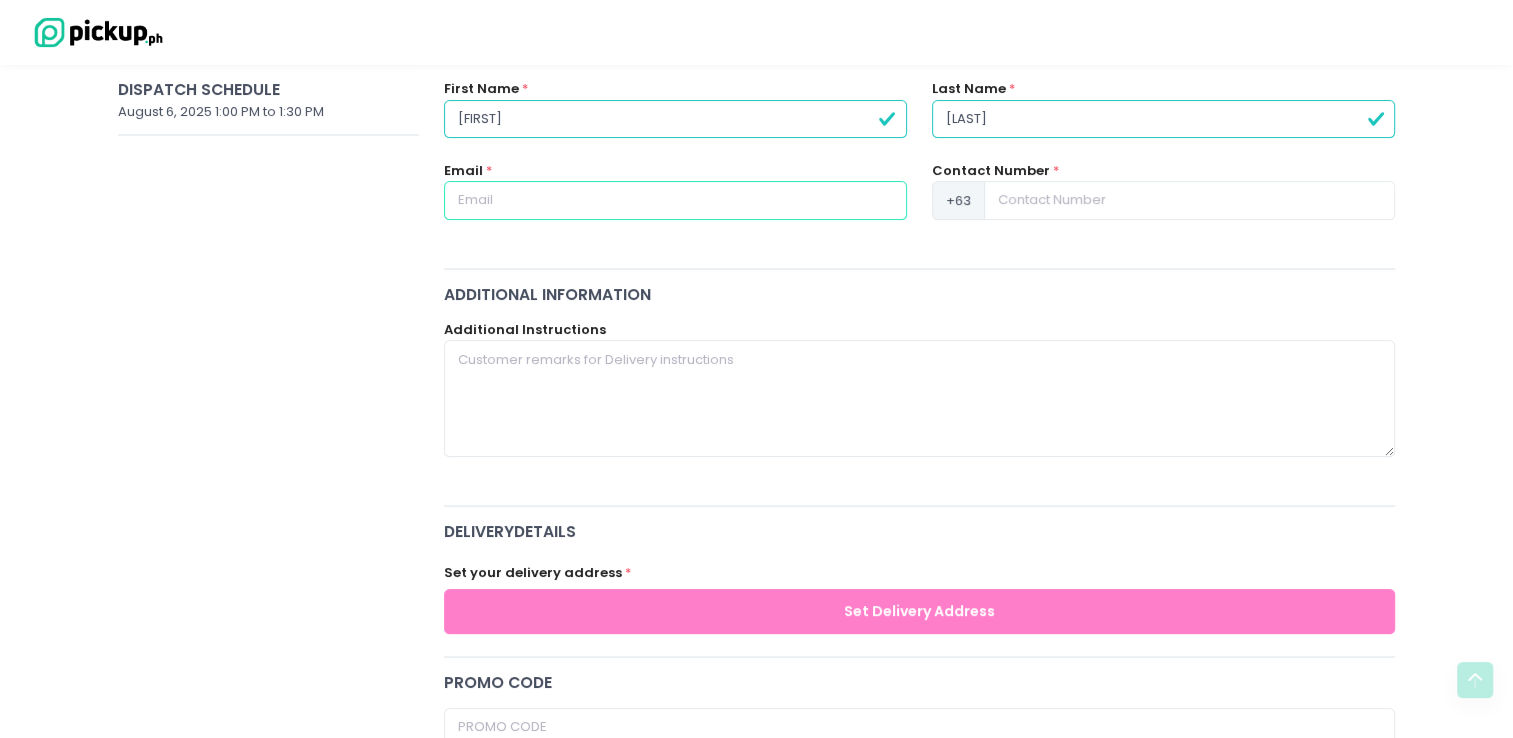 radio on "true" 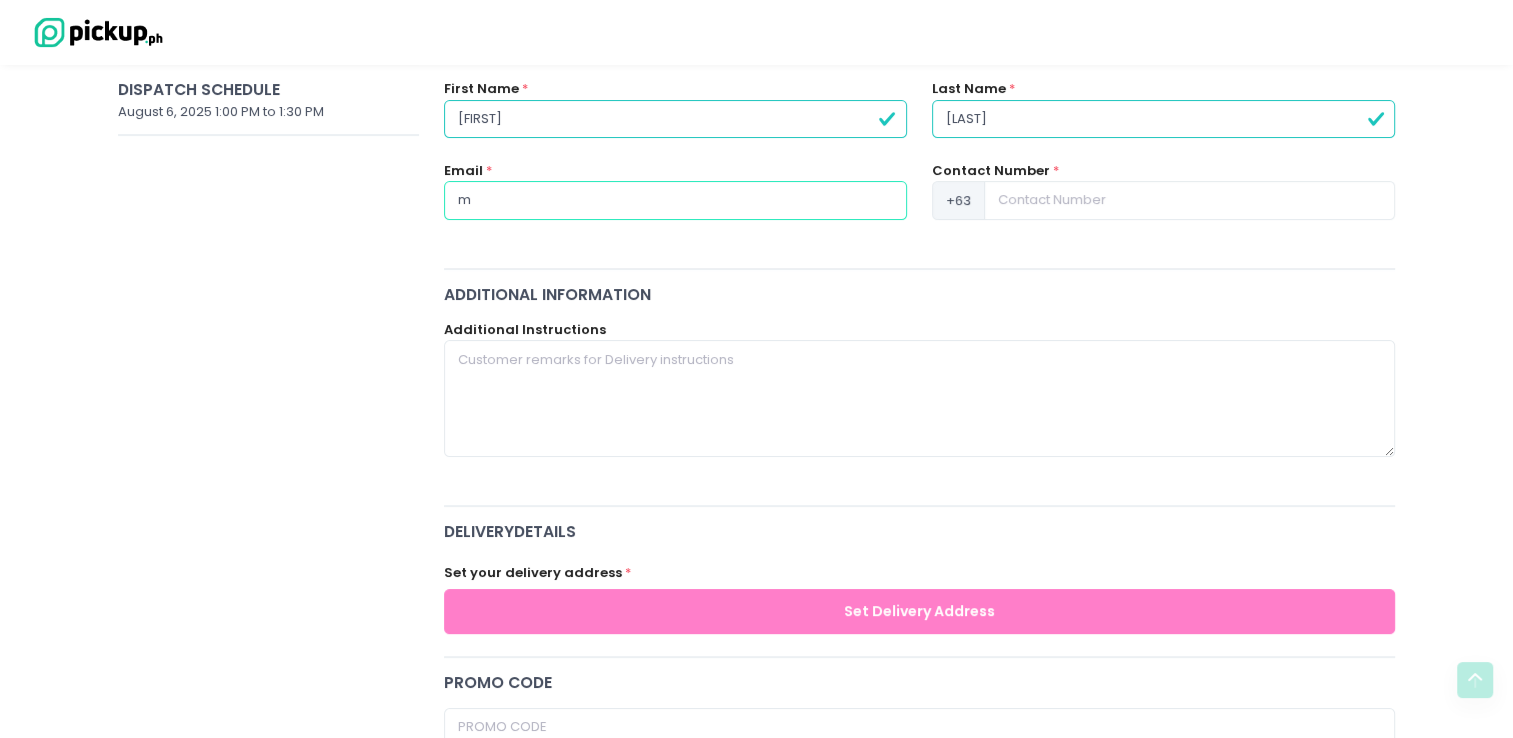 type on "ma" 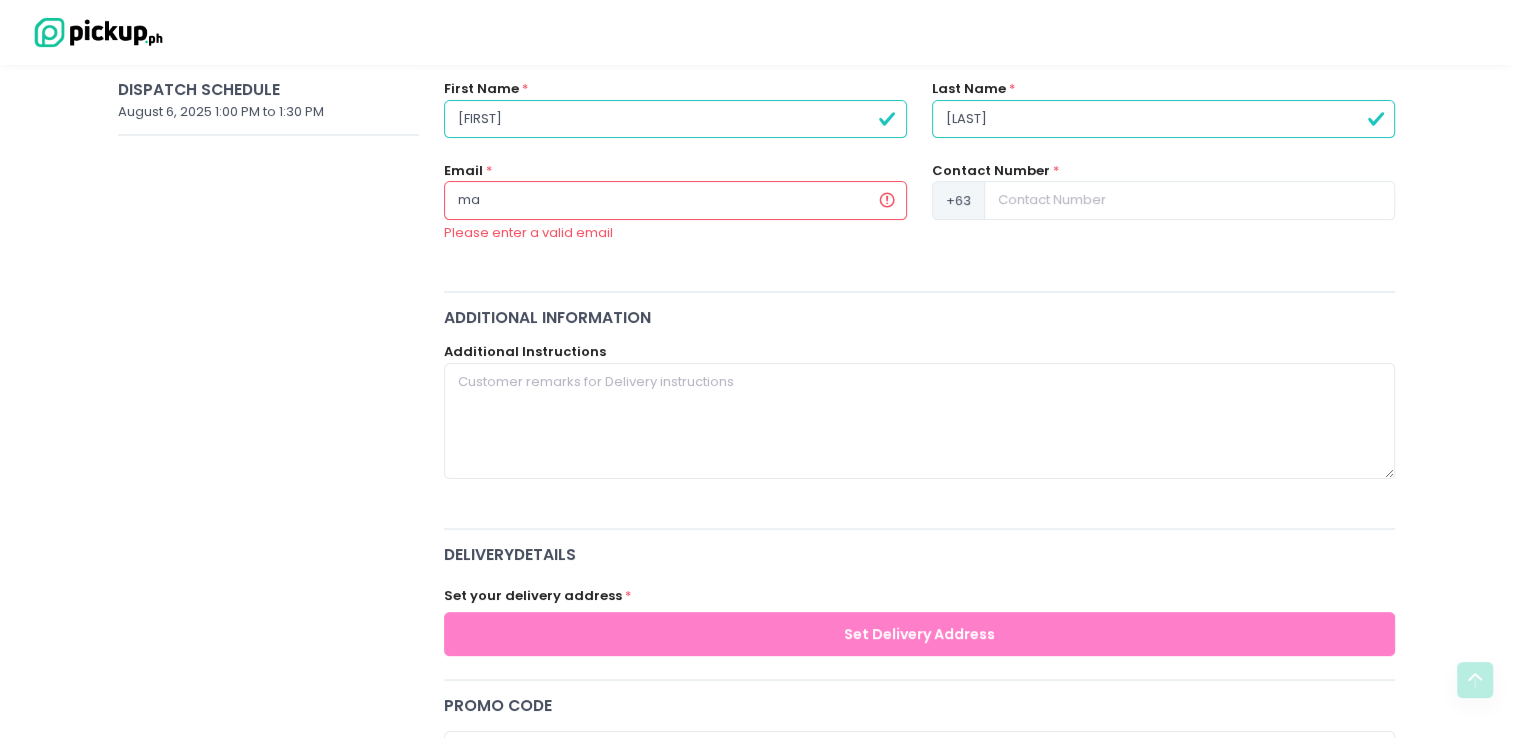 type on "mad" 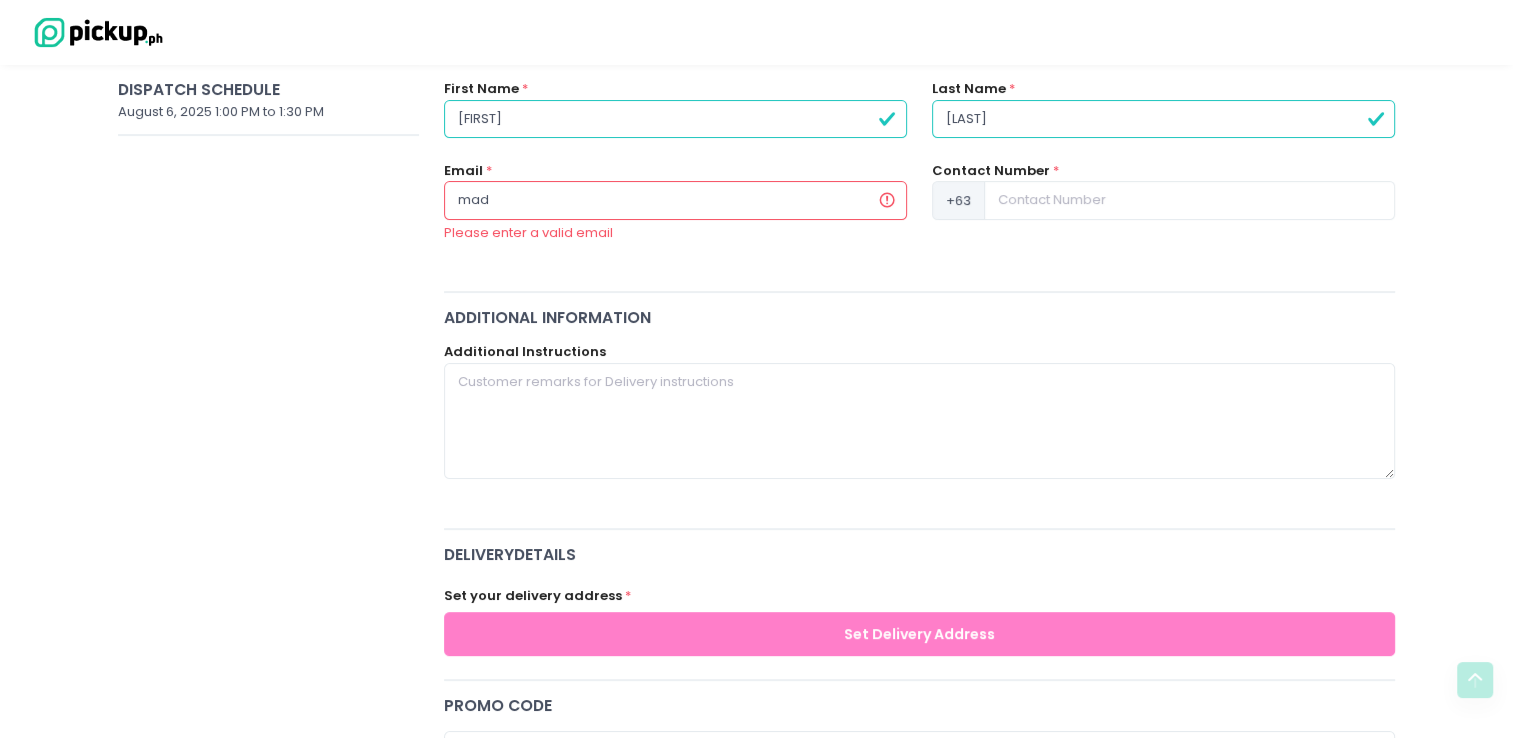 type on "madg" 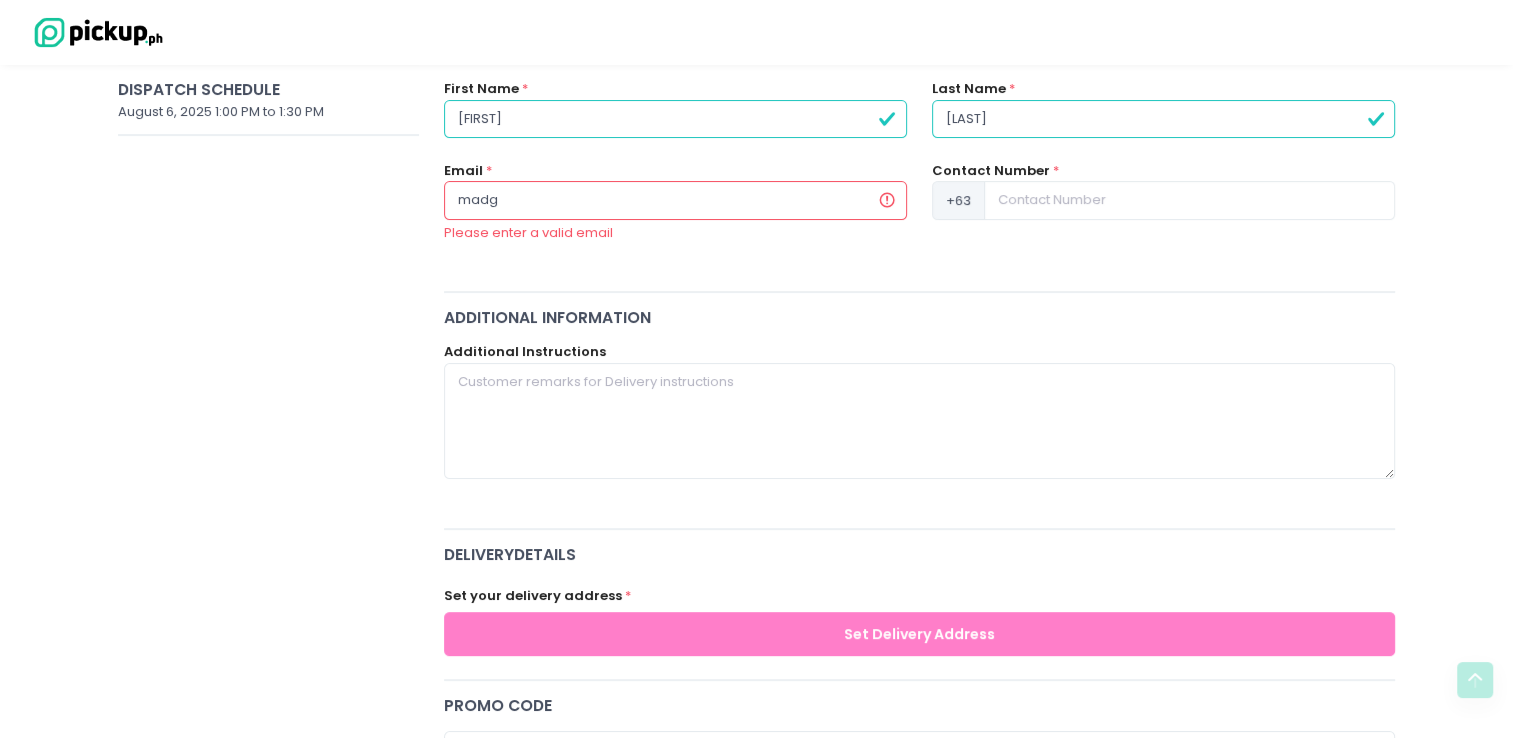 type on "madge" 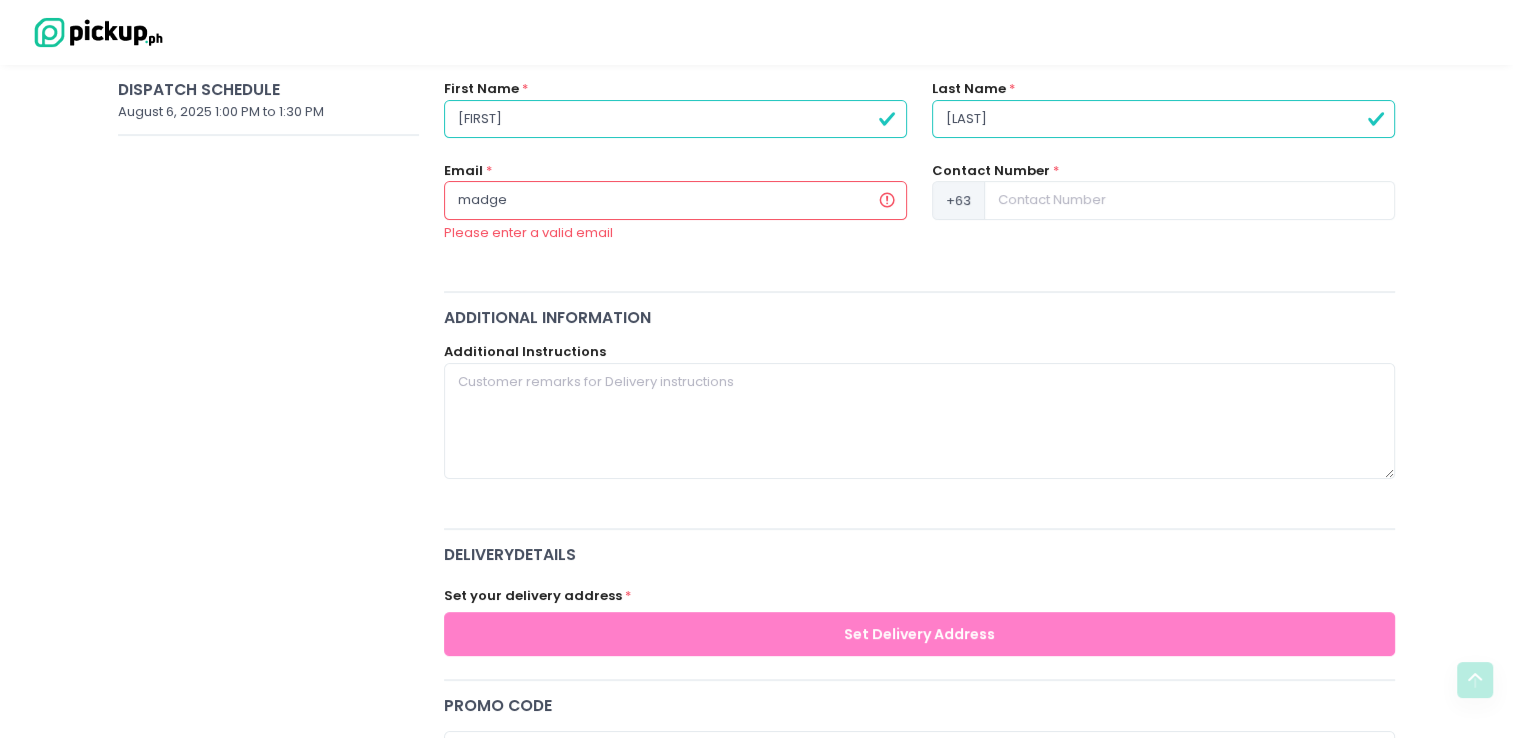 type on "madgec" 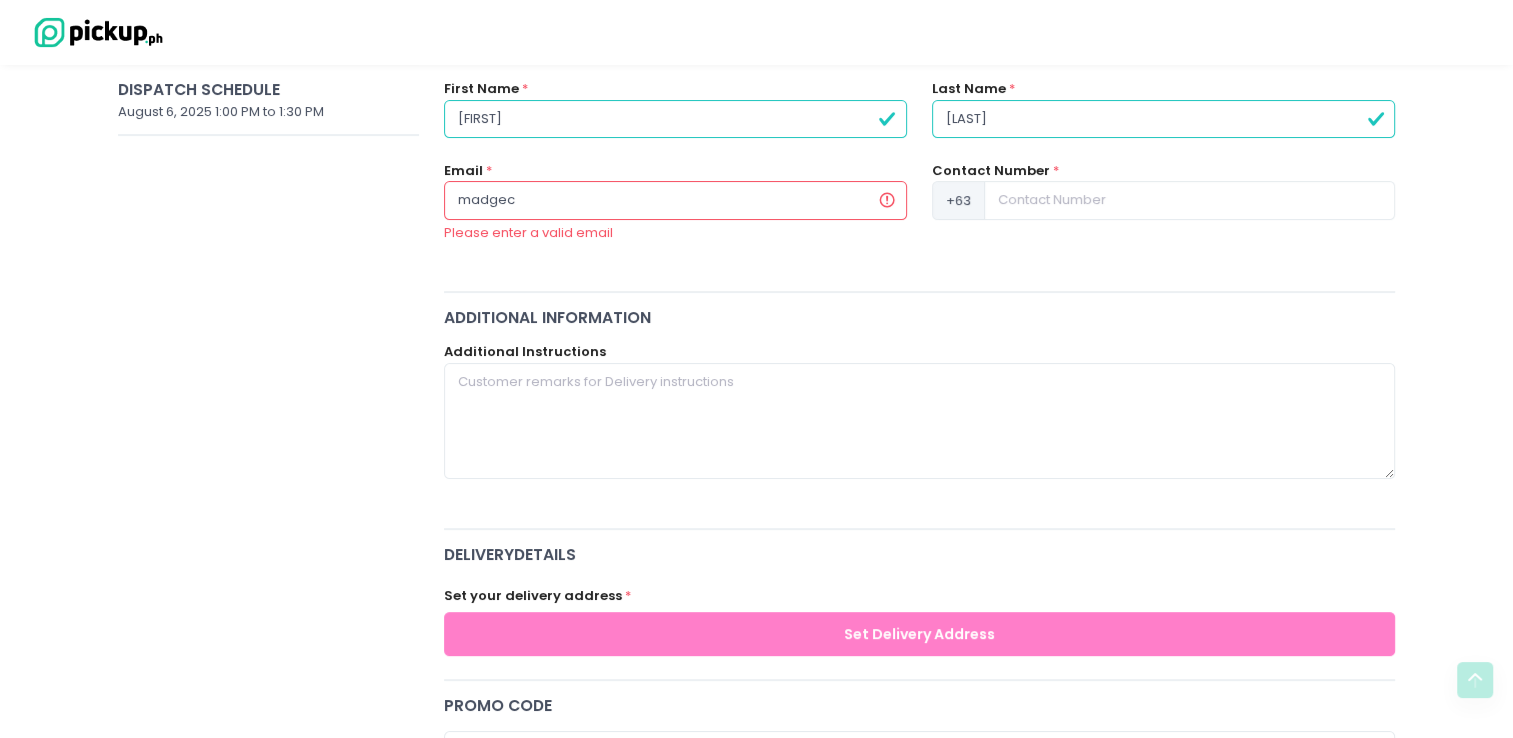 type on "madgeco" 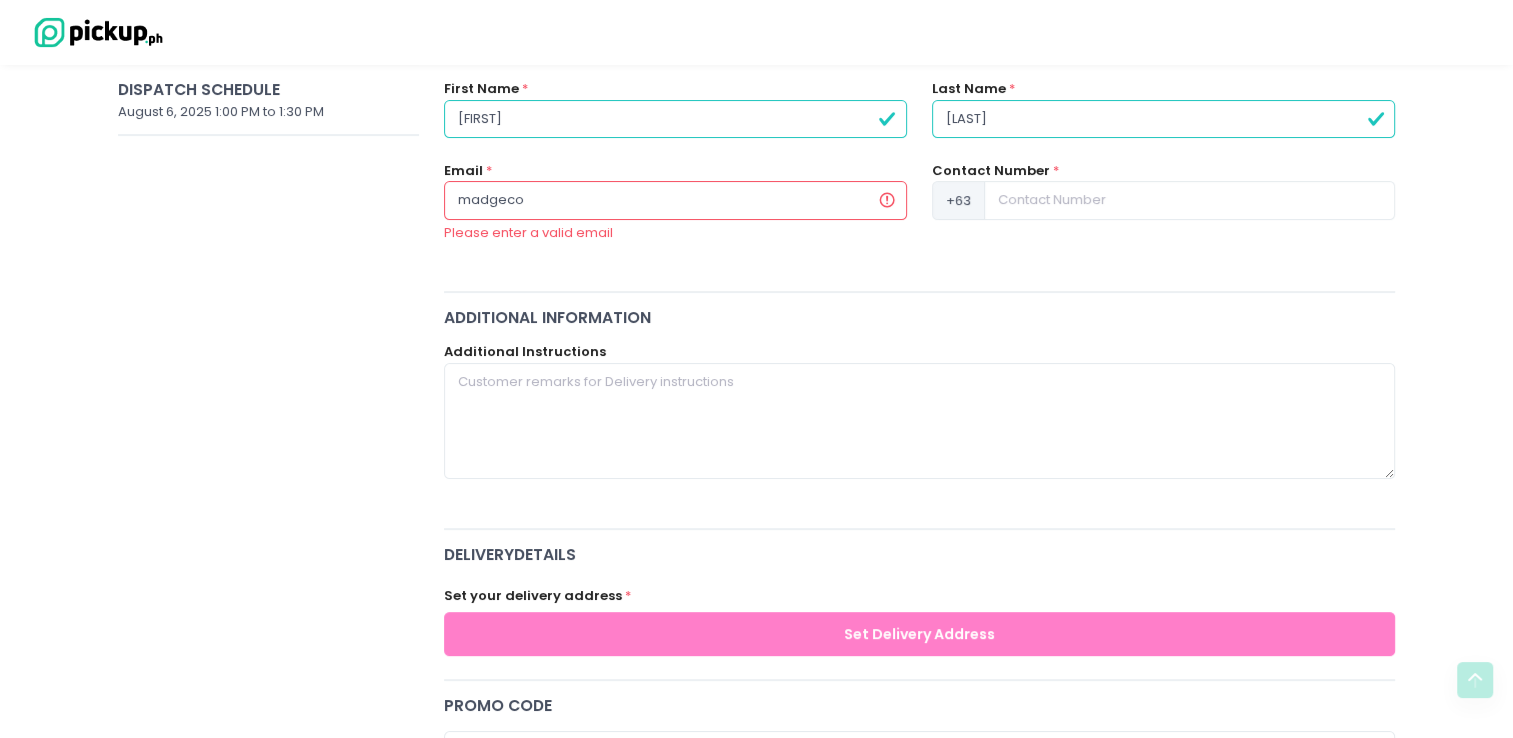 type on "madgecom" 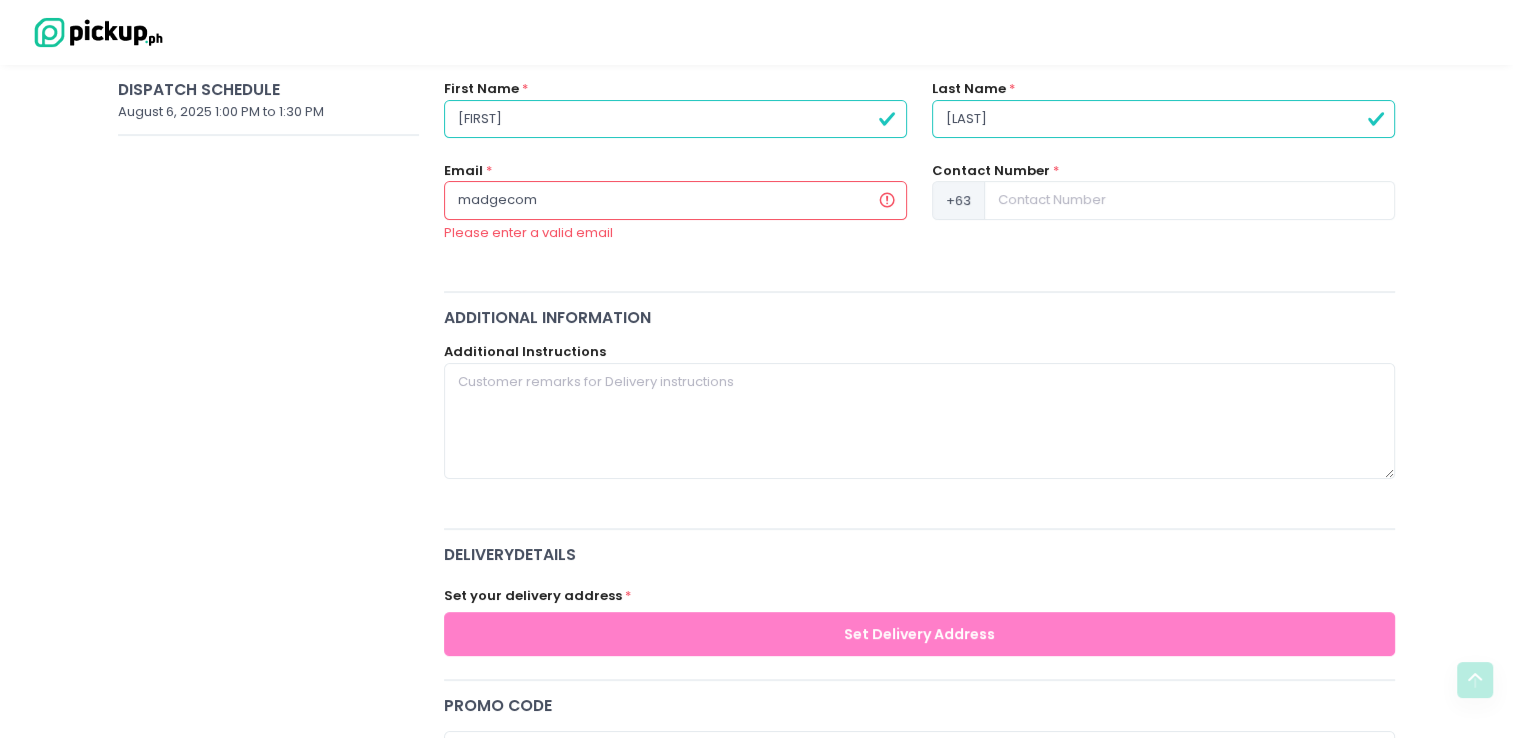 type on "madgecome" 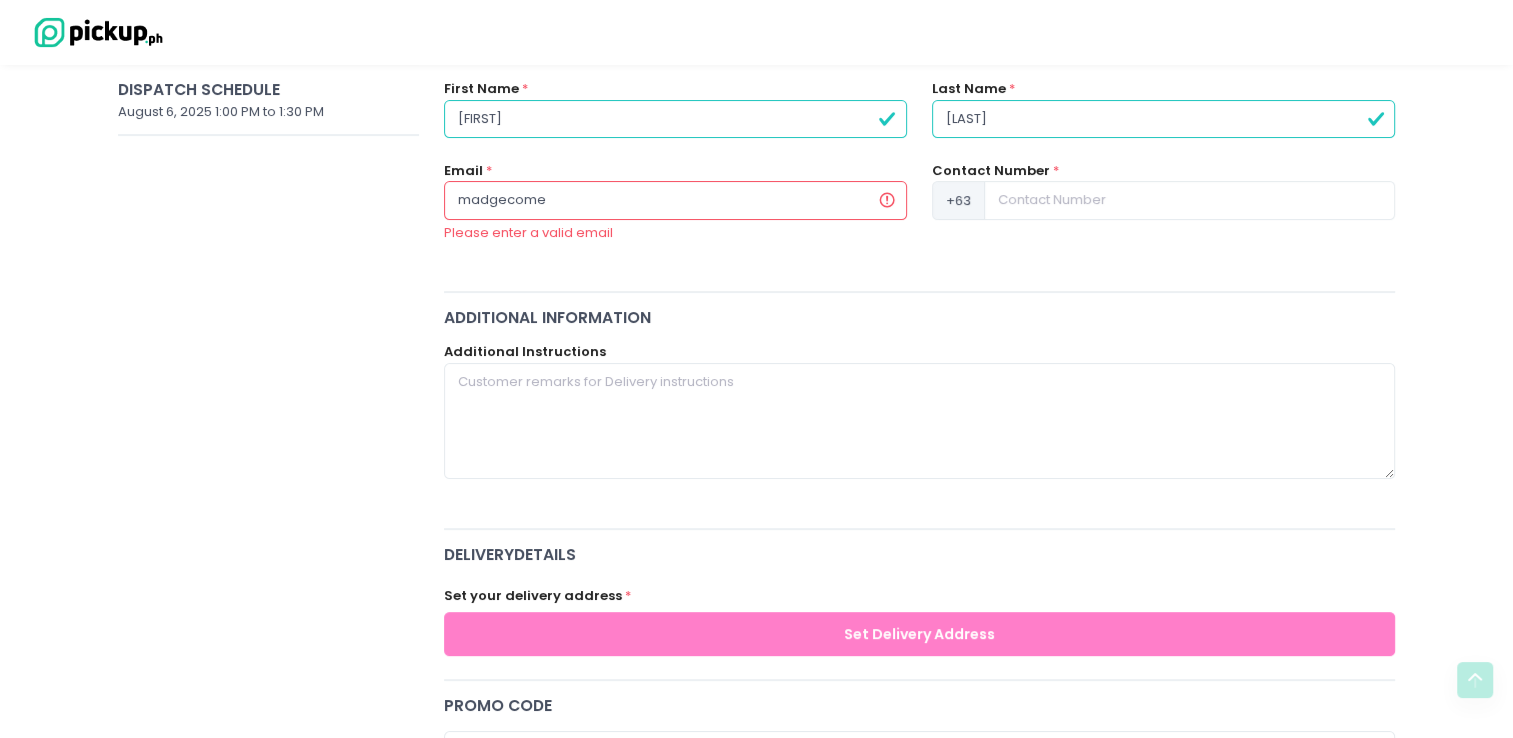 type on "madgecomet" 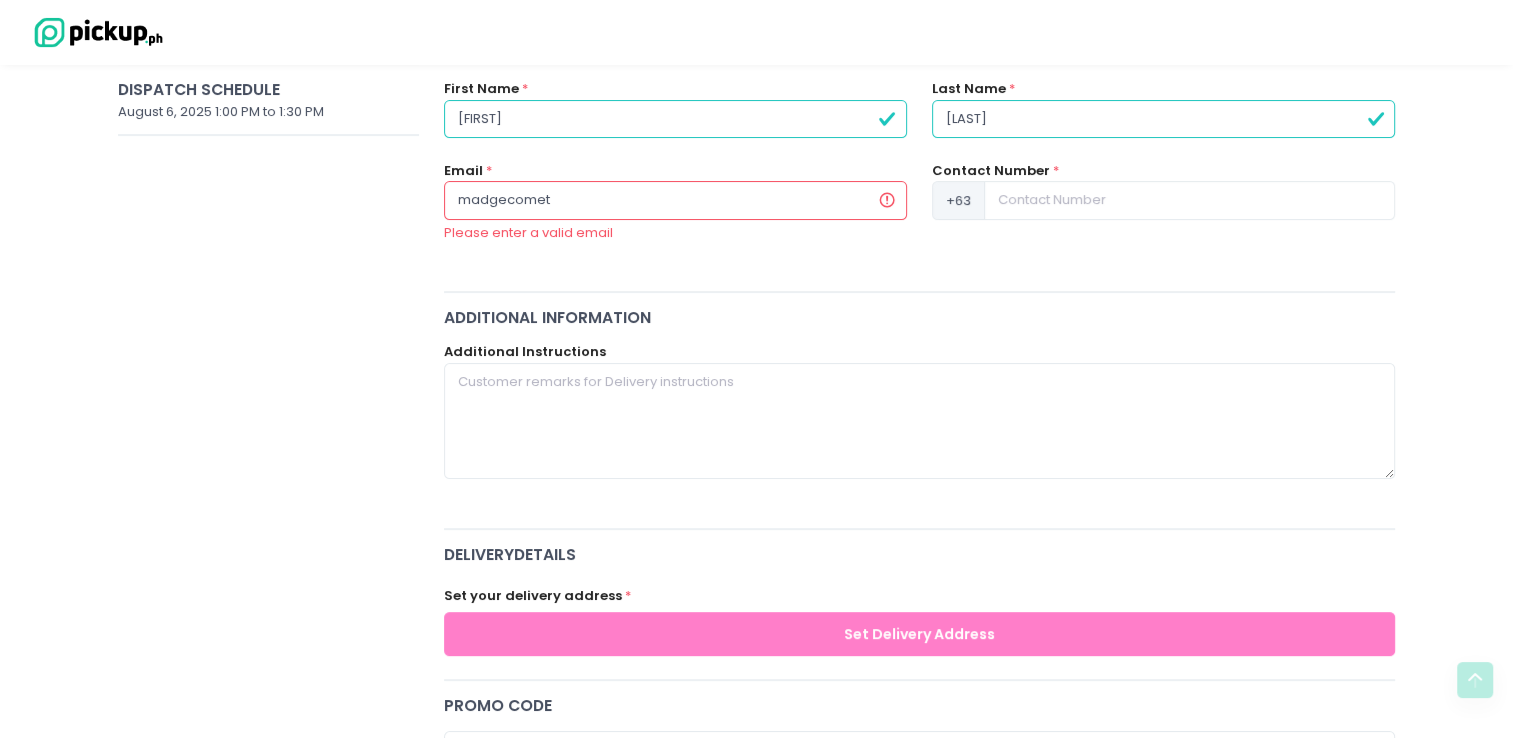 type on "madgecometa" 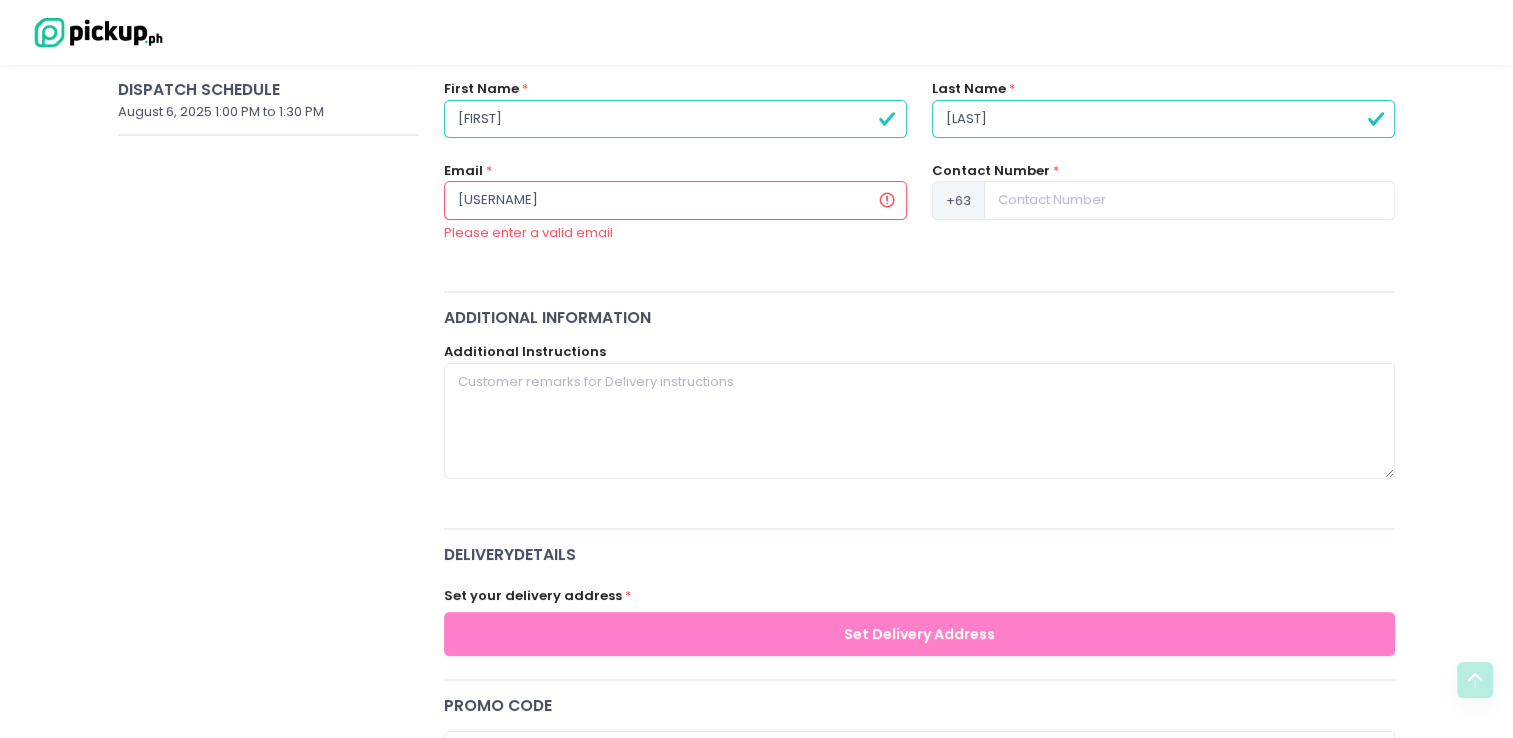 type on "madgecometa@" 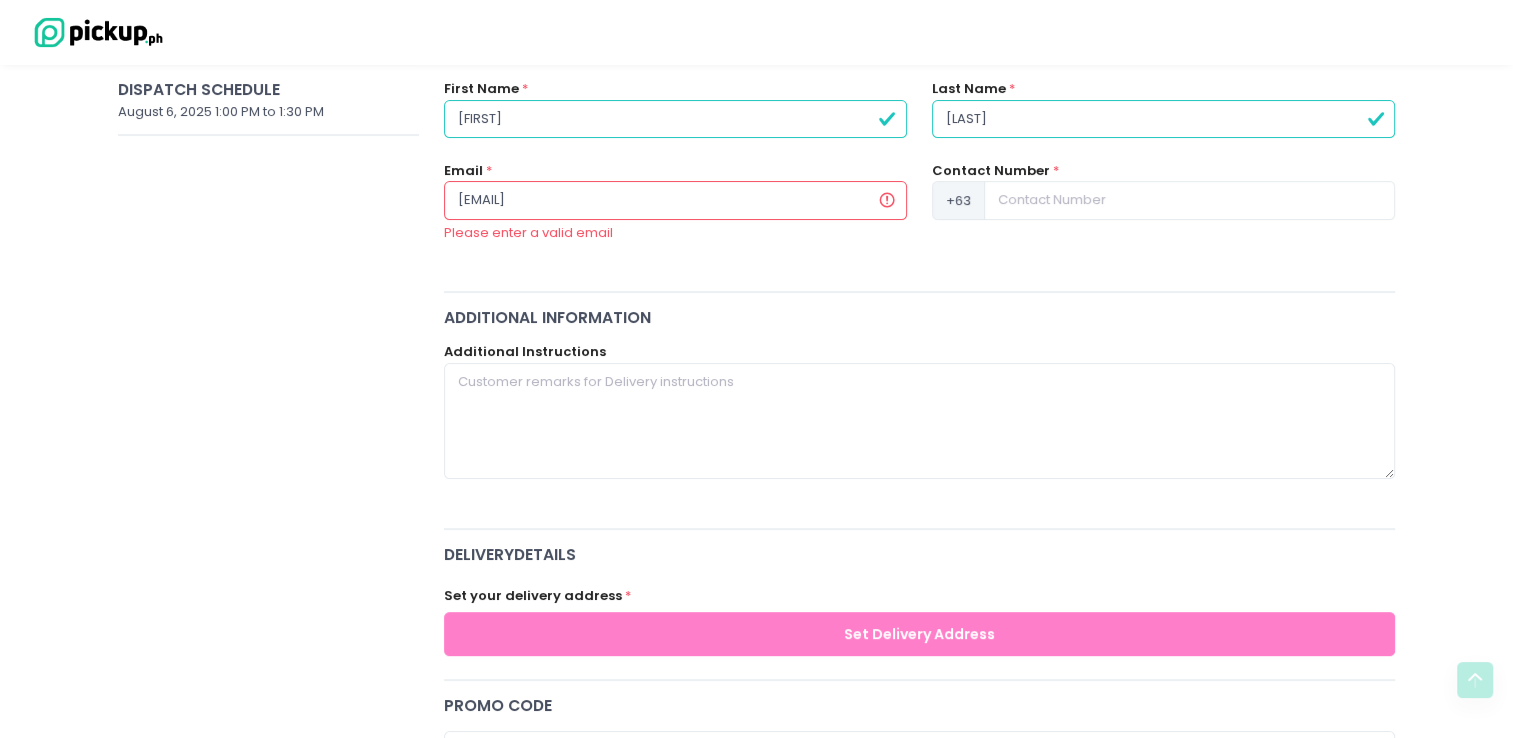type on "madgecometa@y" 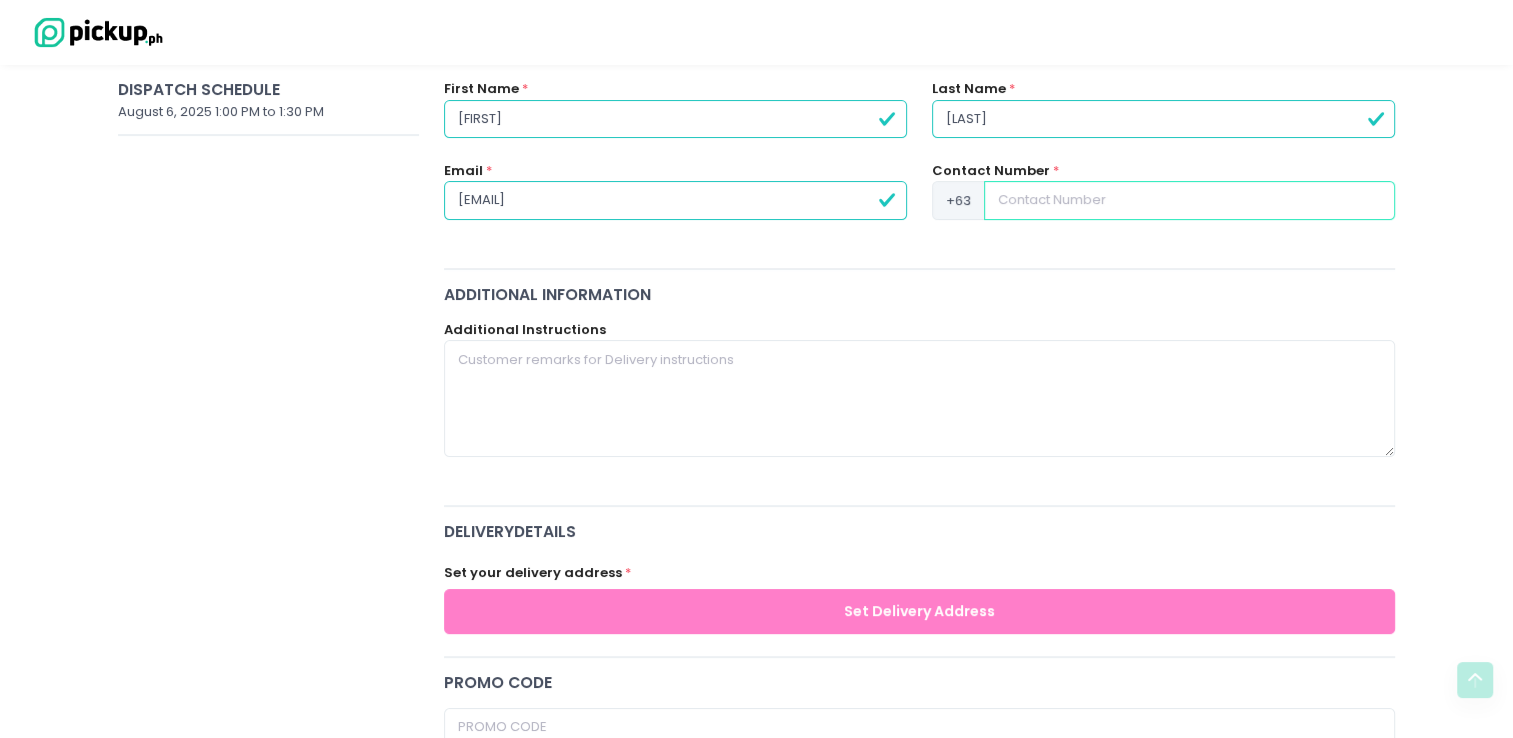 radio on "true" 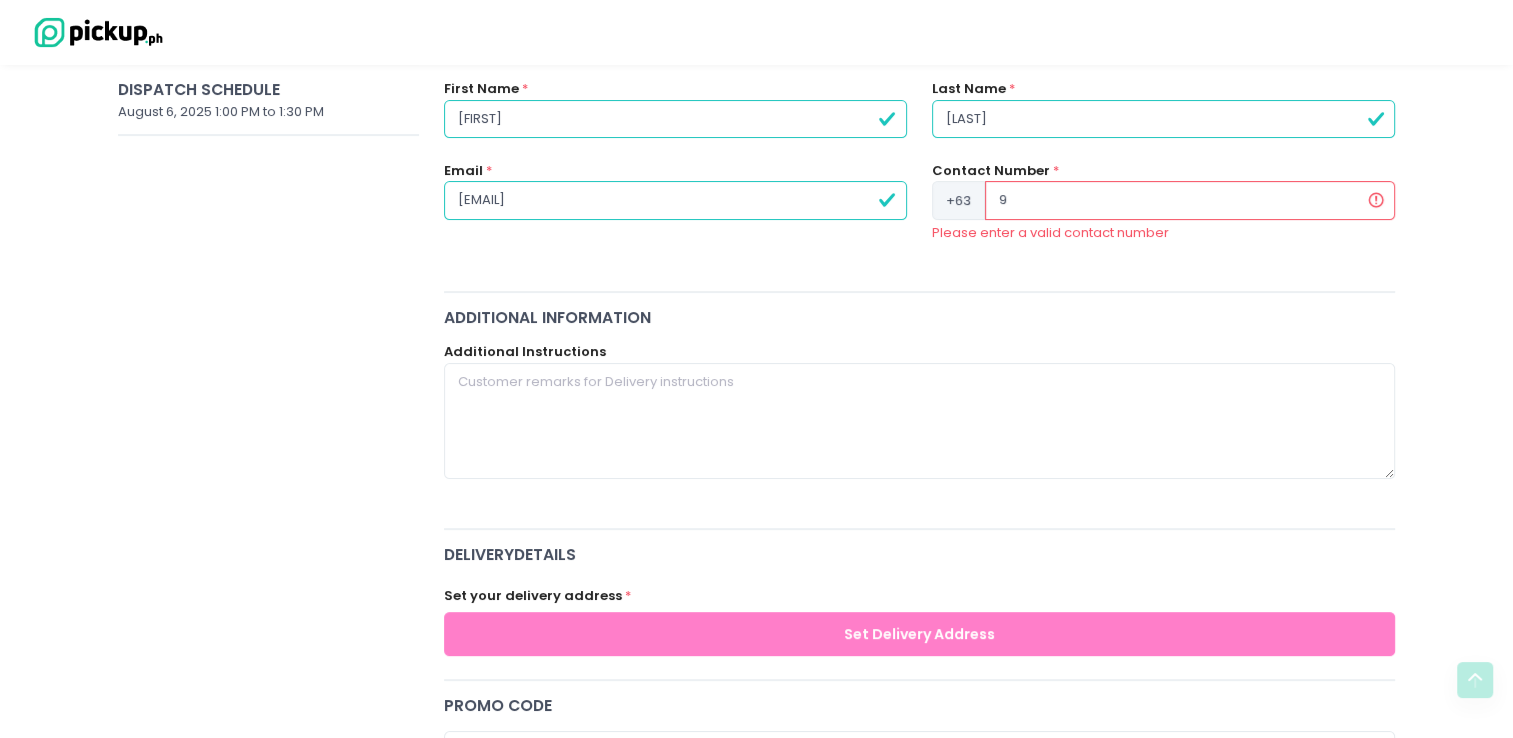 type on "91" 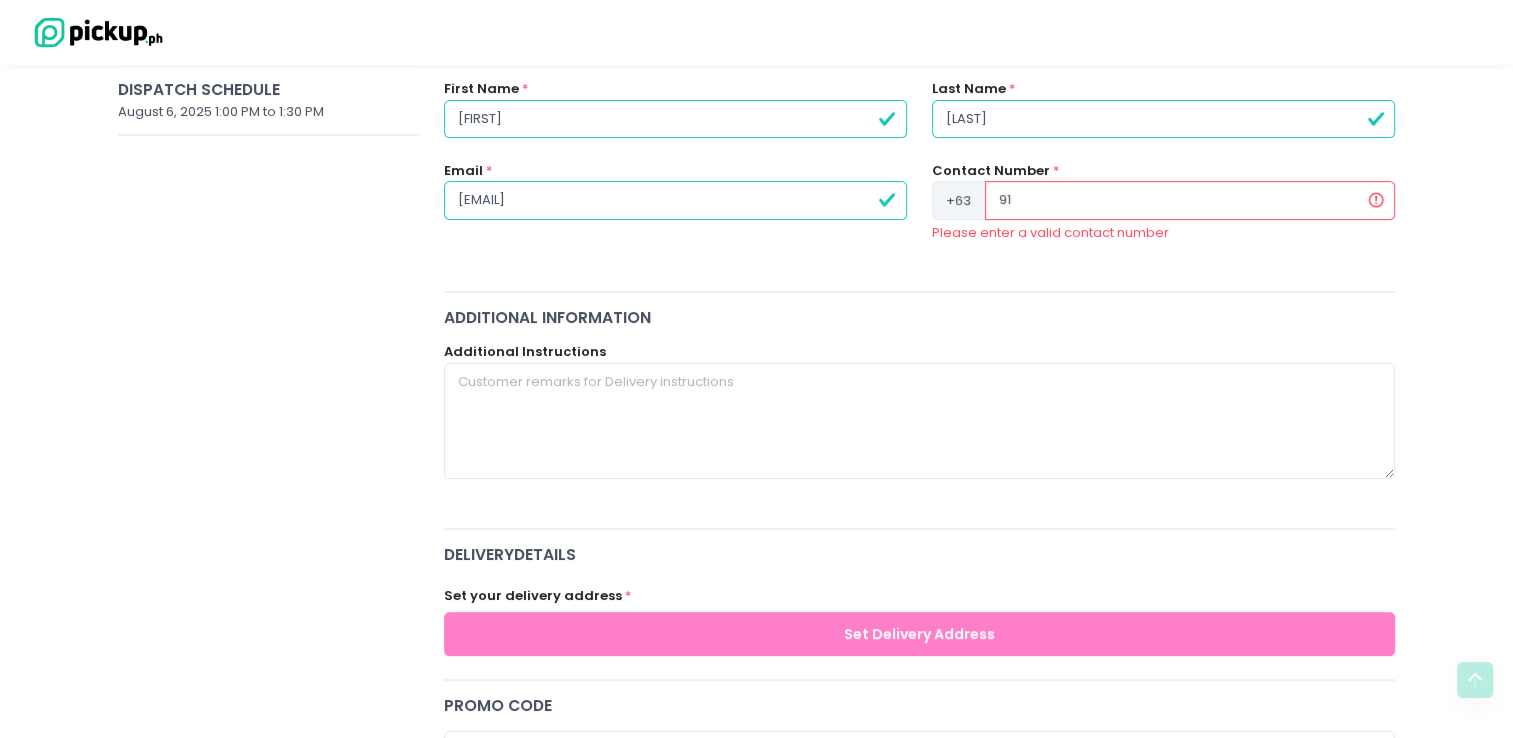 type on "917" 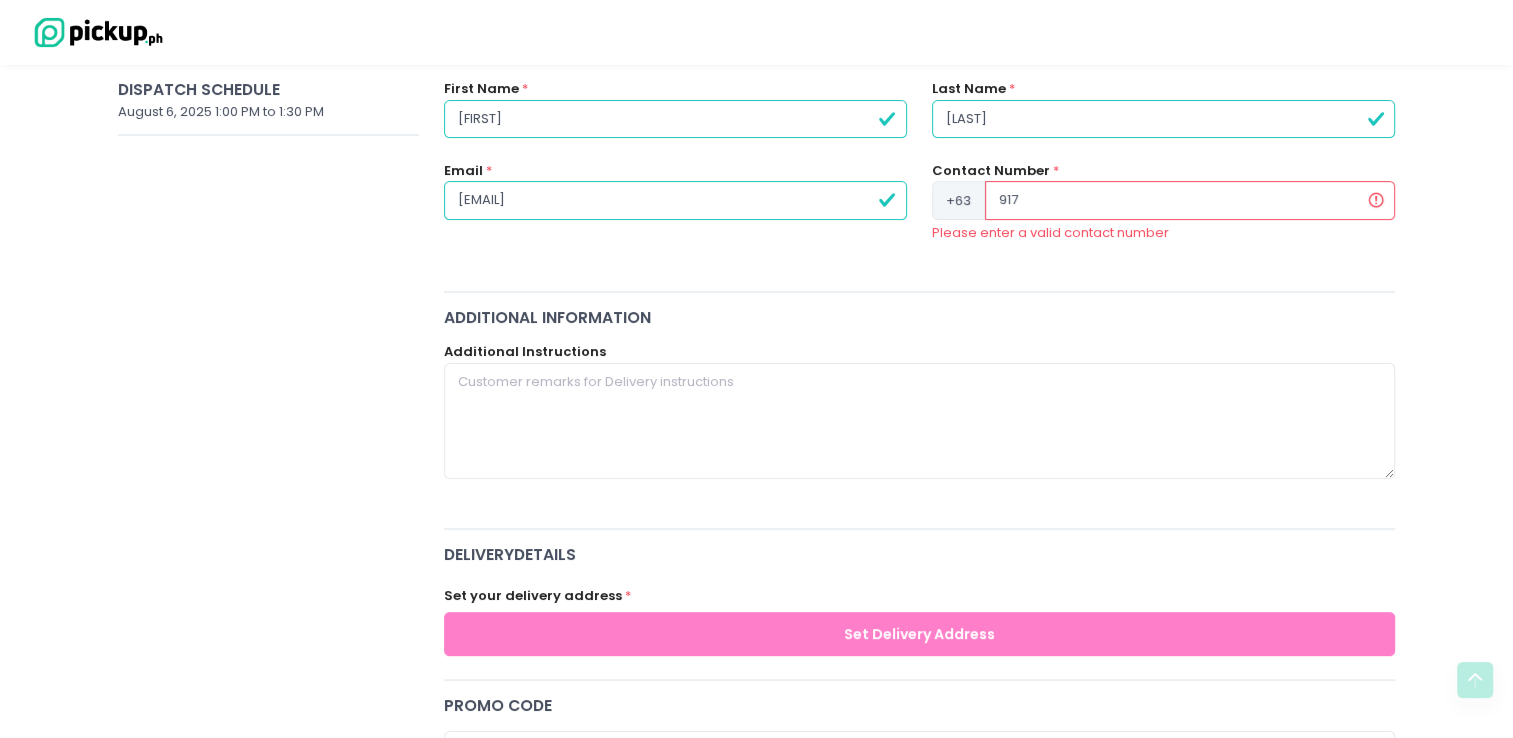 type on "9178" 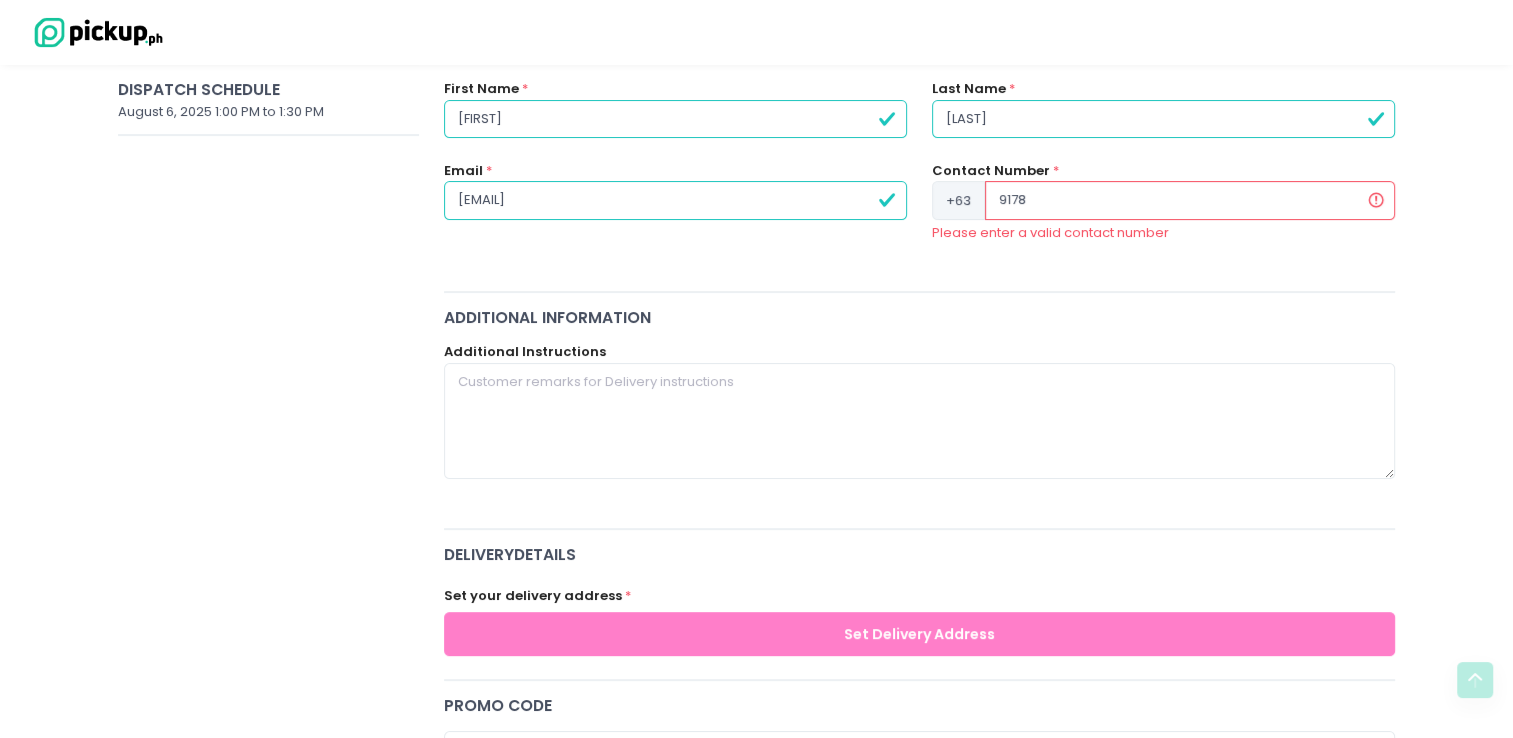 type on "91782" 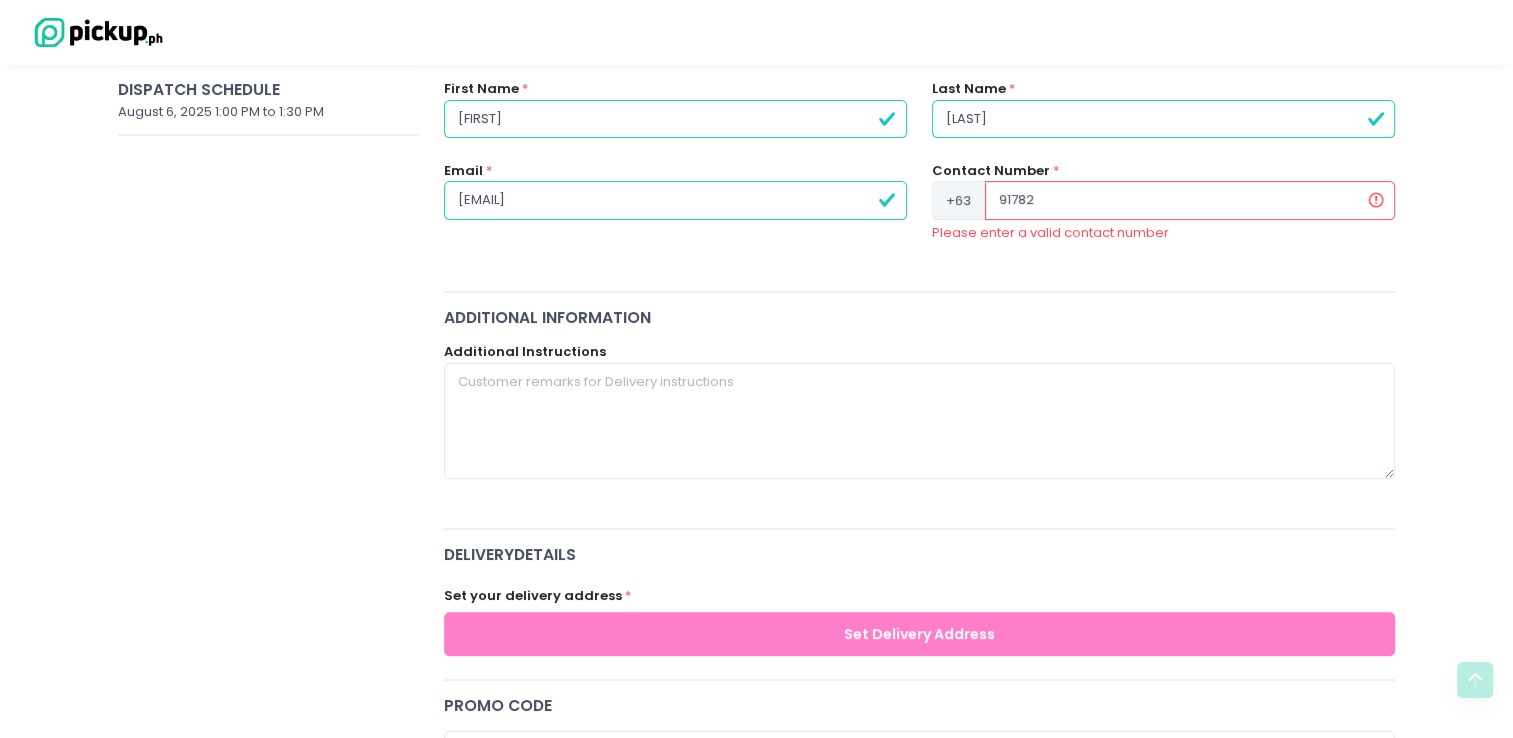 type on "9178" 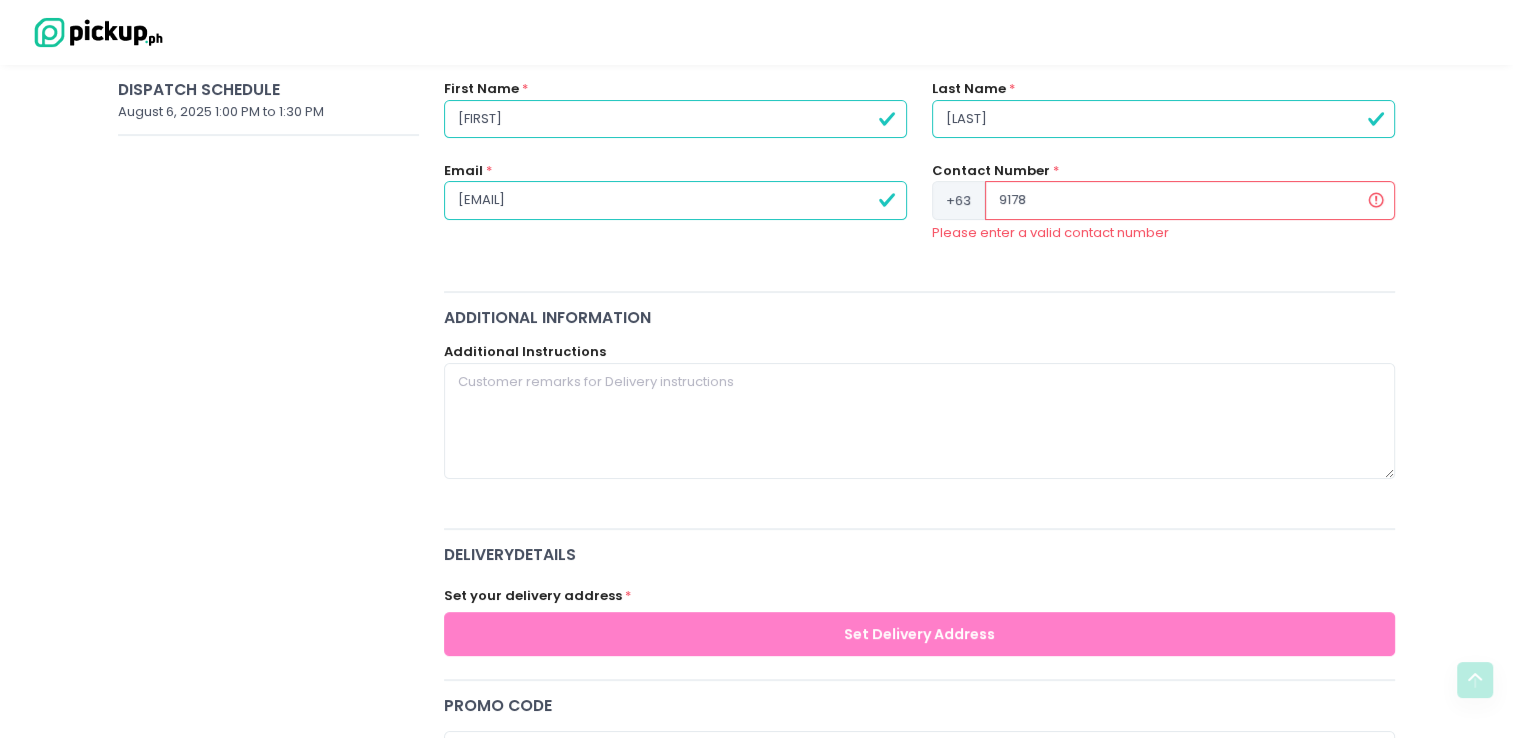 type on "91789" 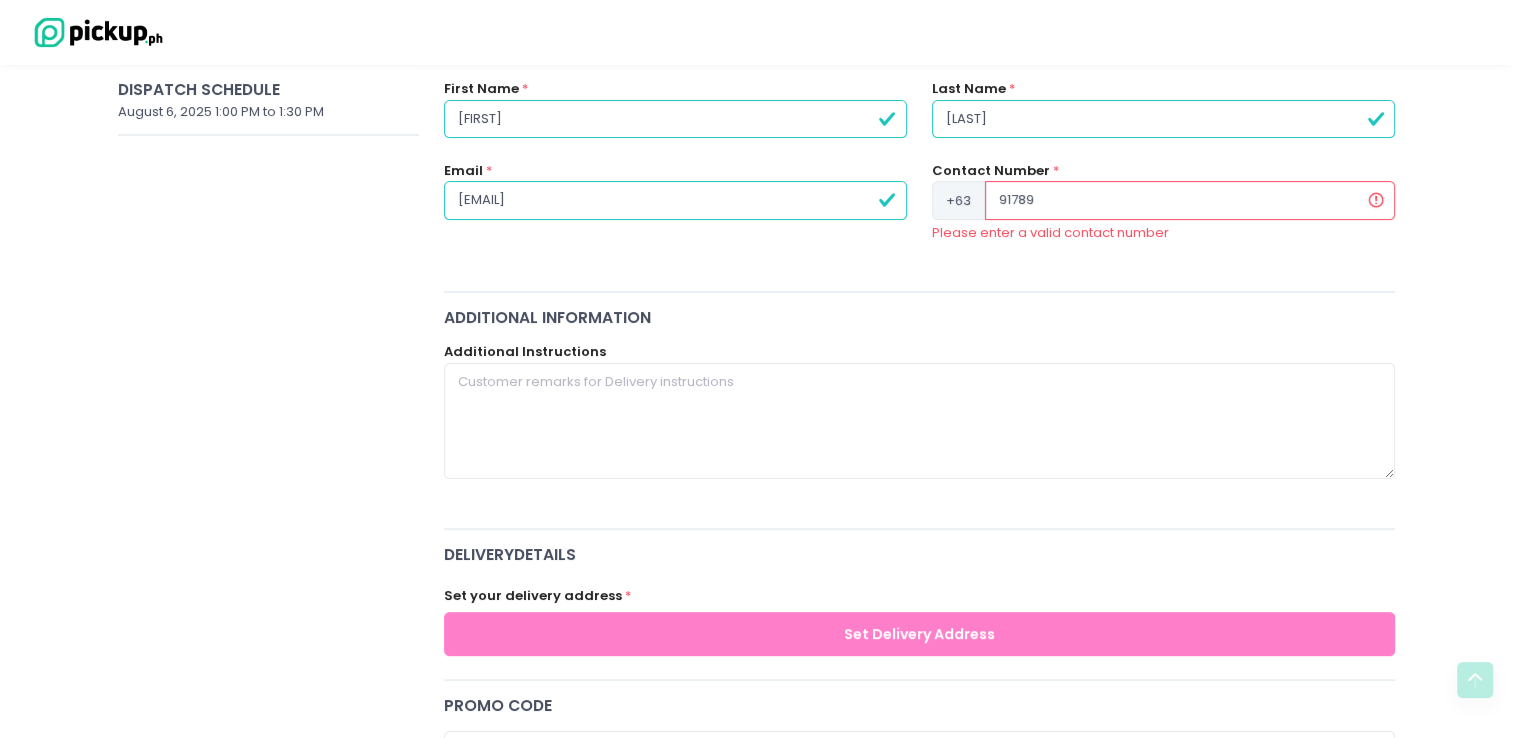 type on "917892" 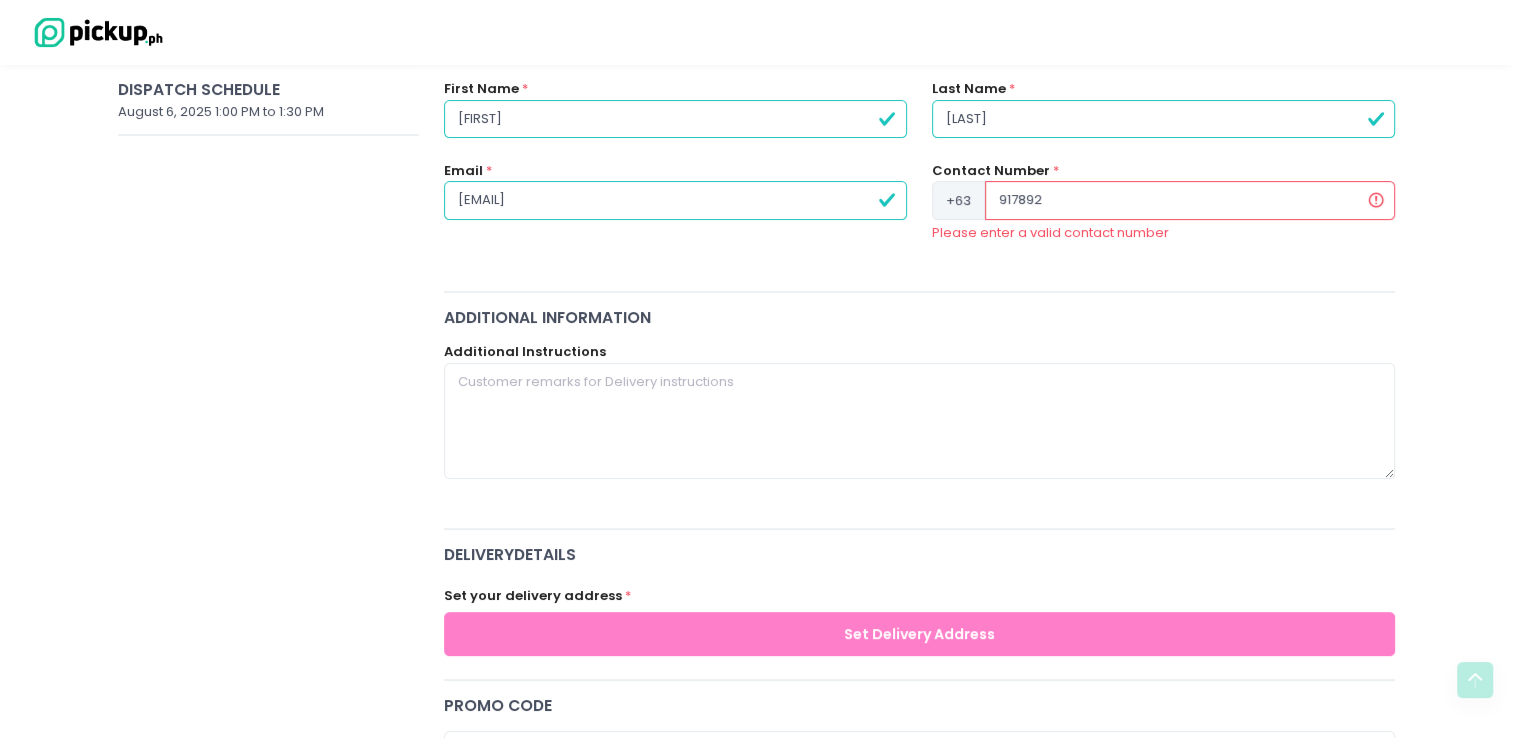 type on "9178927" 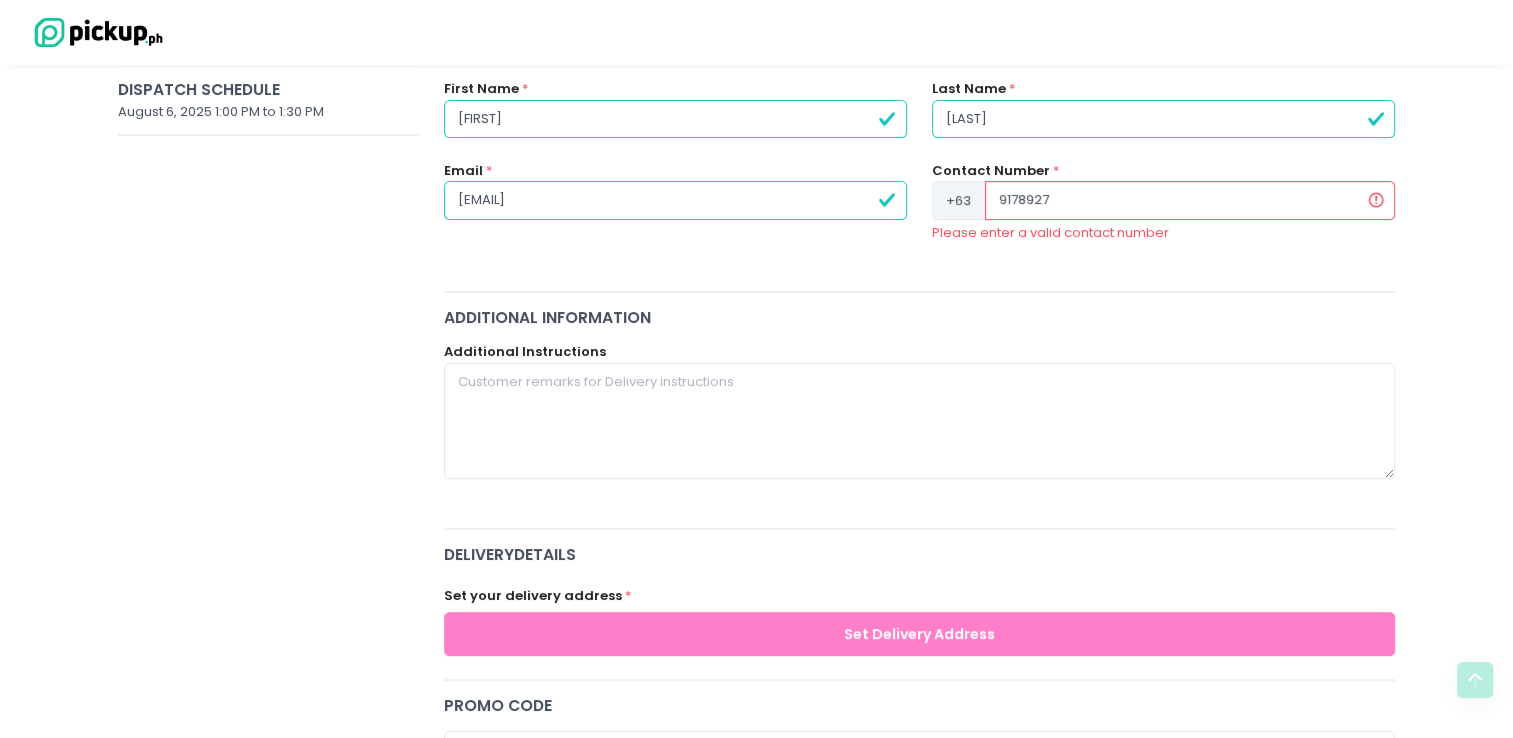 type on "91789278" 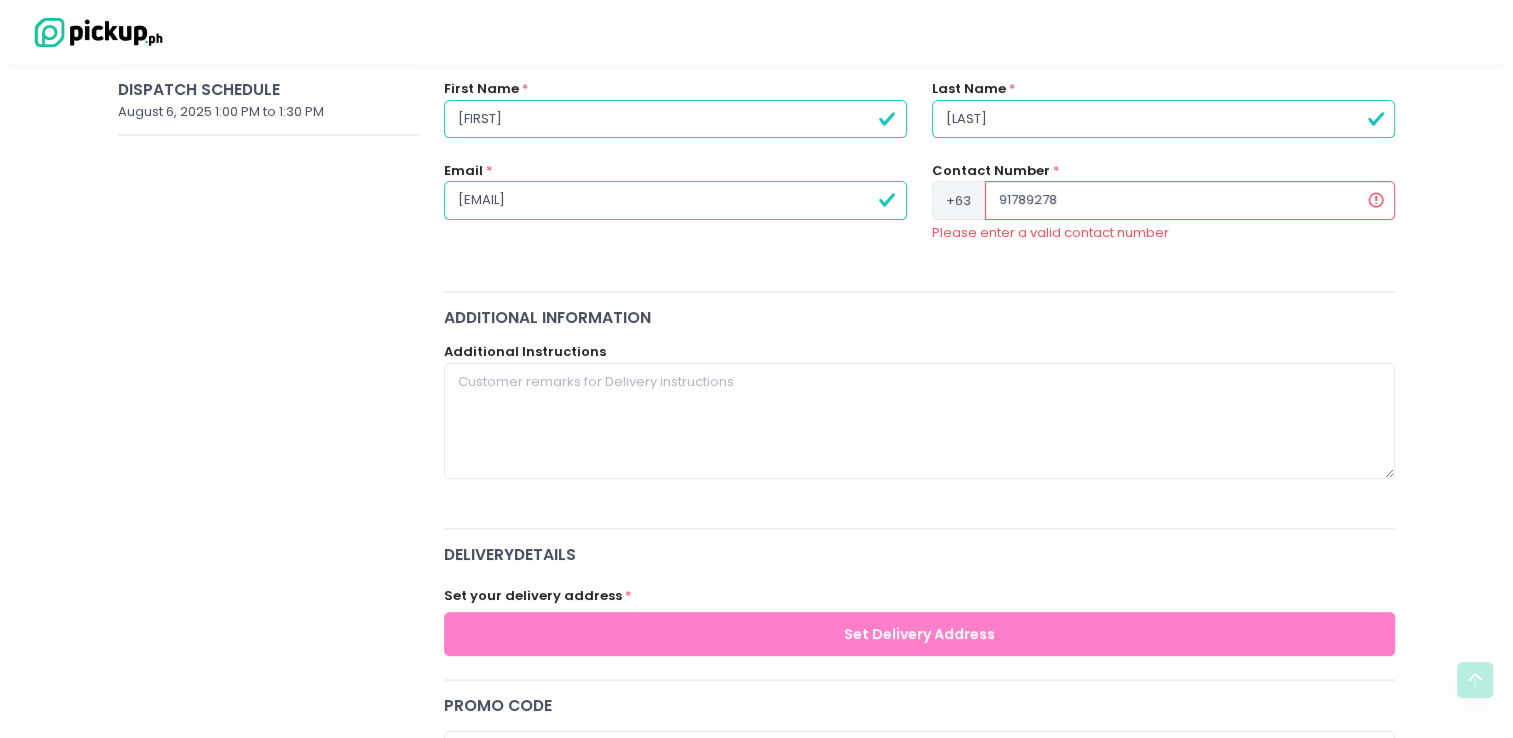 type on "917892782" 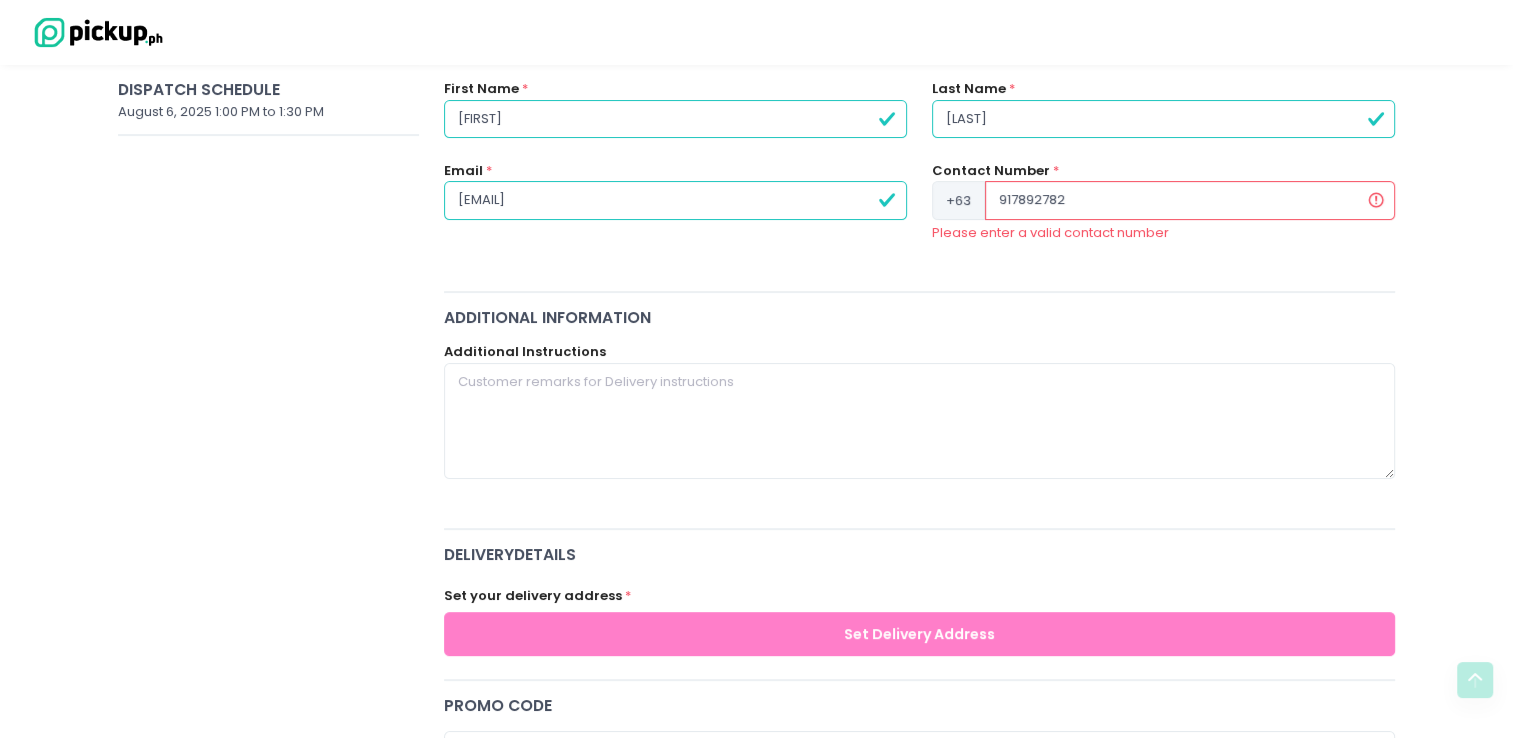 type on "9178927828" 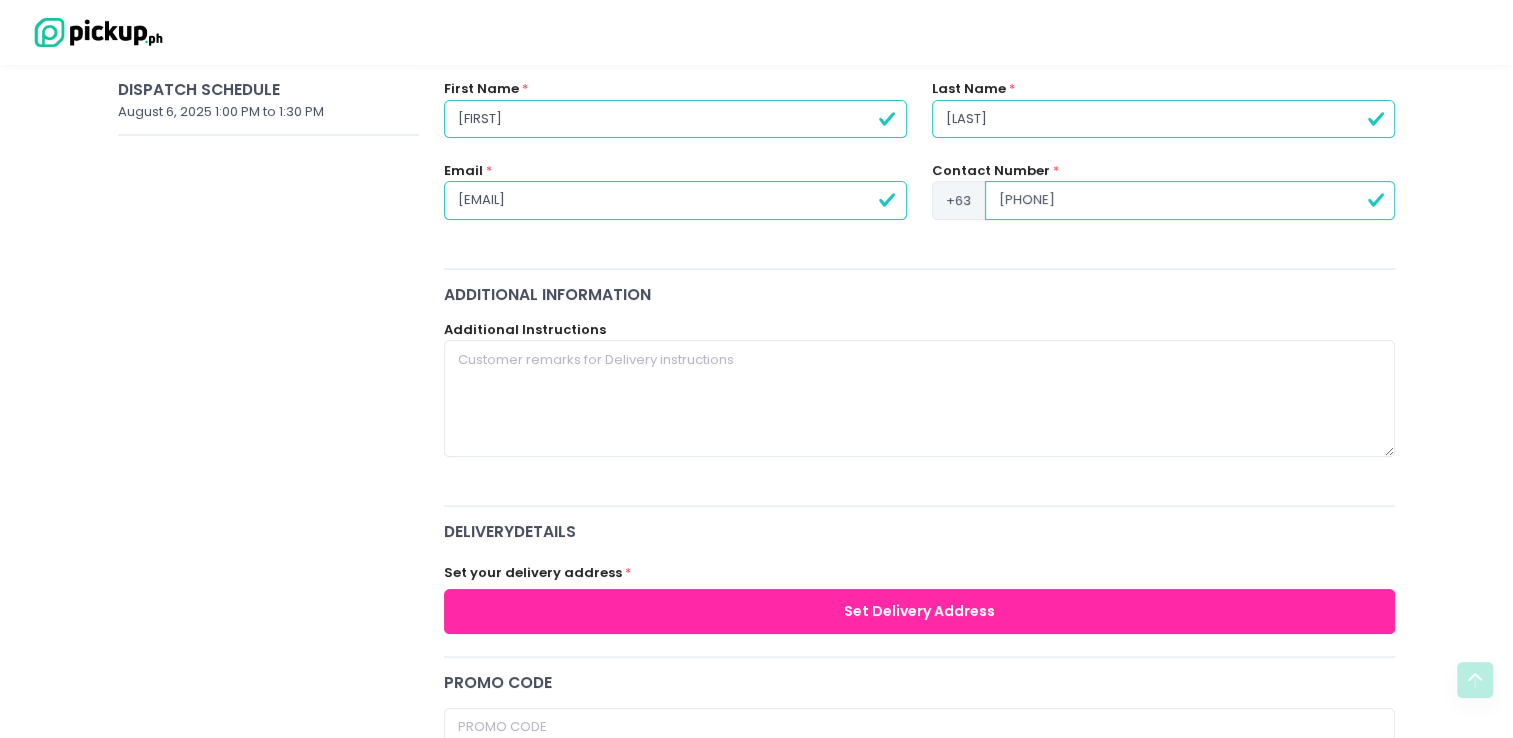 scroll, scrollTop: 516, scrollLeft: 0, axis: vertical 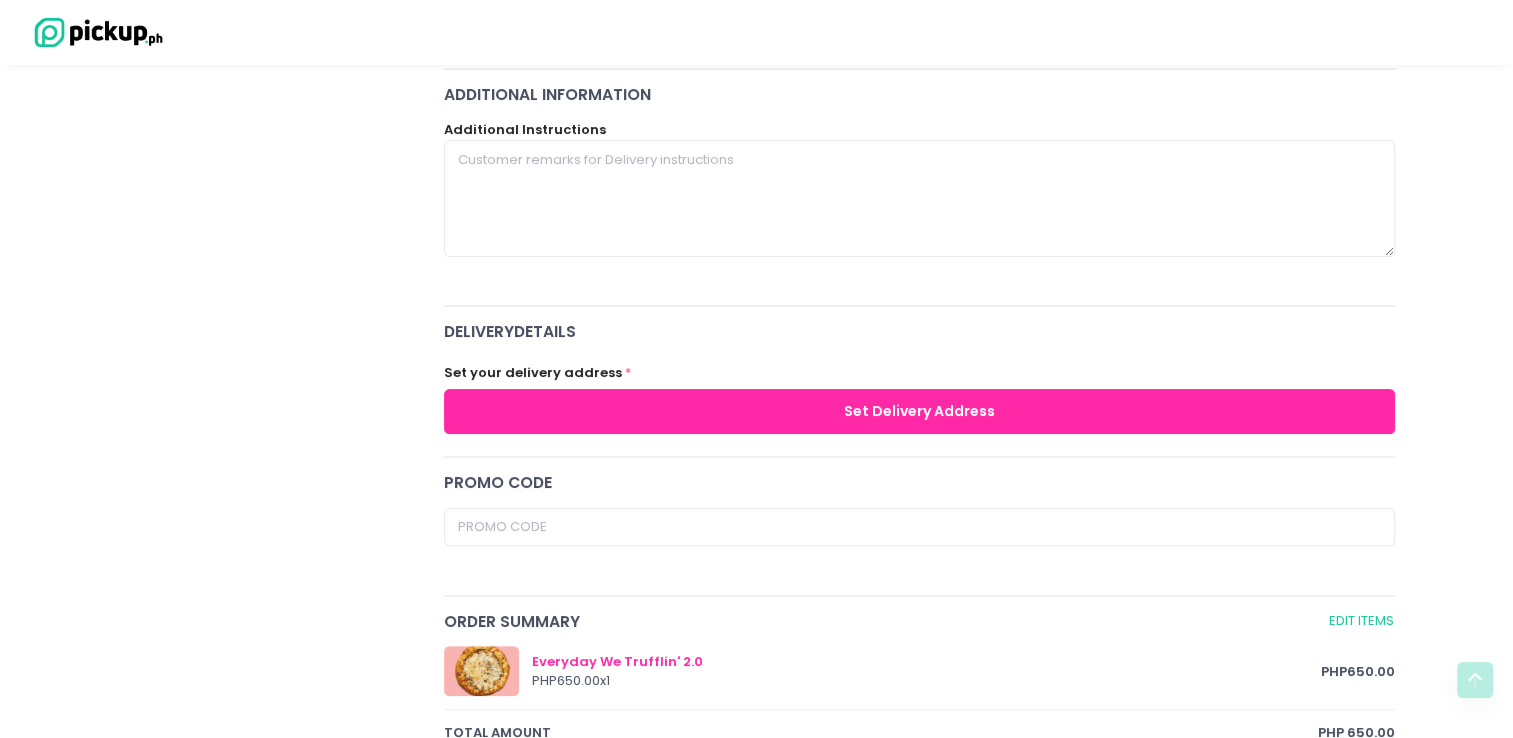type on "9178927828" 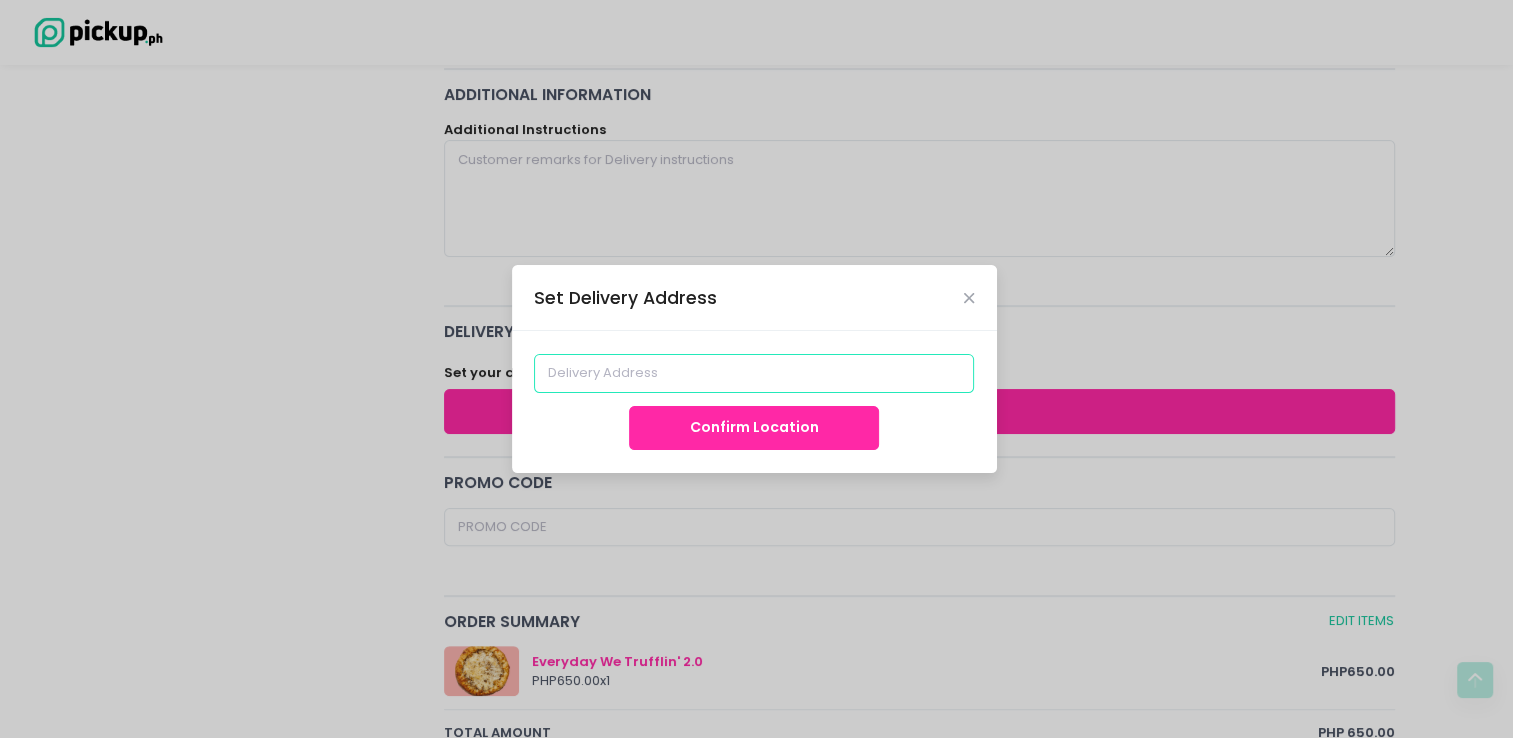 click at bounding box center [754, 373] 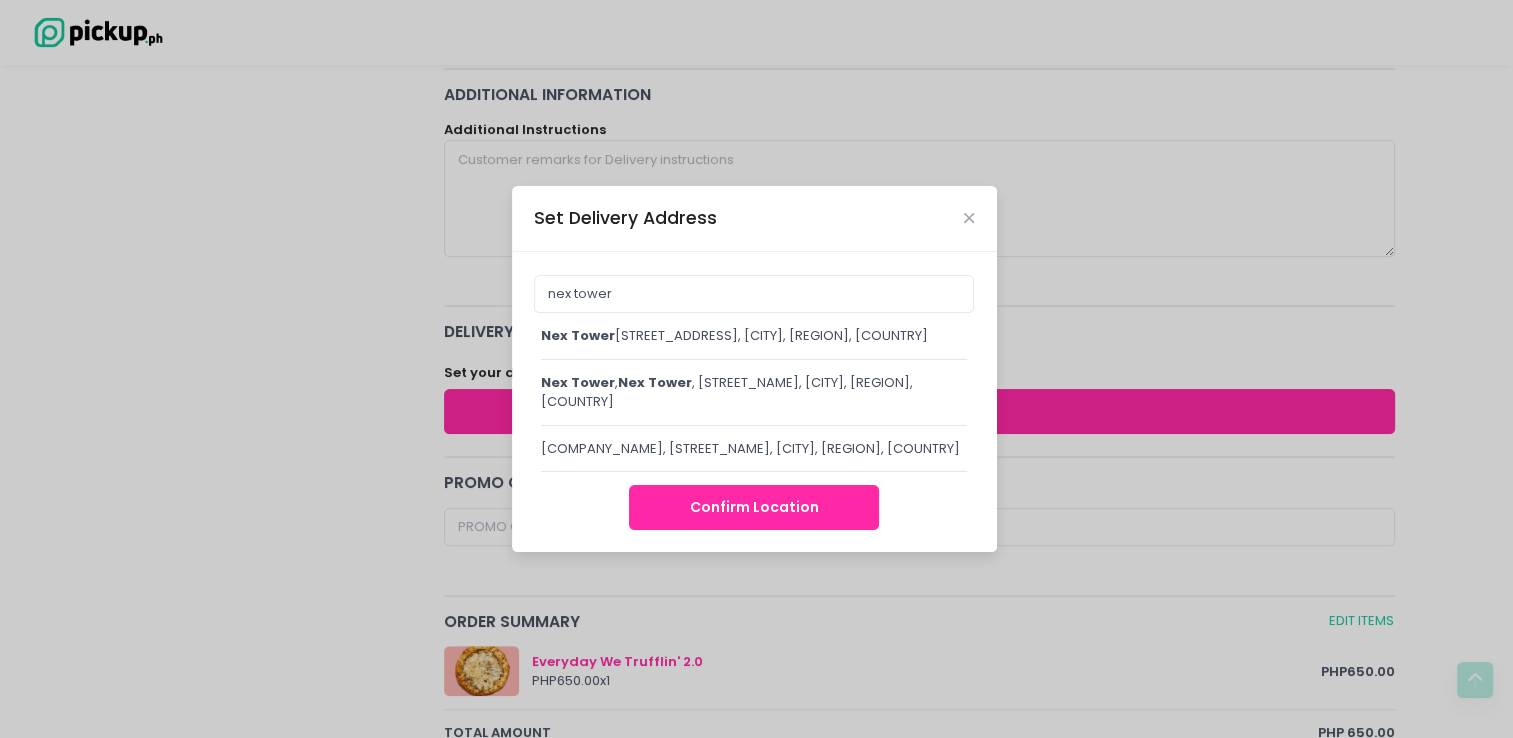 click on "nex tower  Back Lobby, Dela Rosa Access Road 3, Legazpi Village, Makati City, Metro Manila, Philippines" at bounding box center (754, 336) 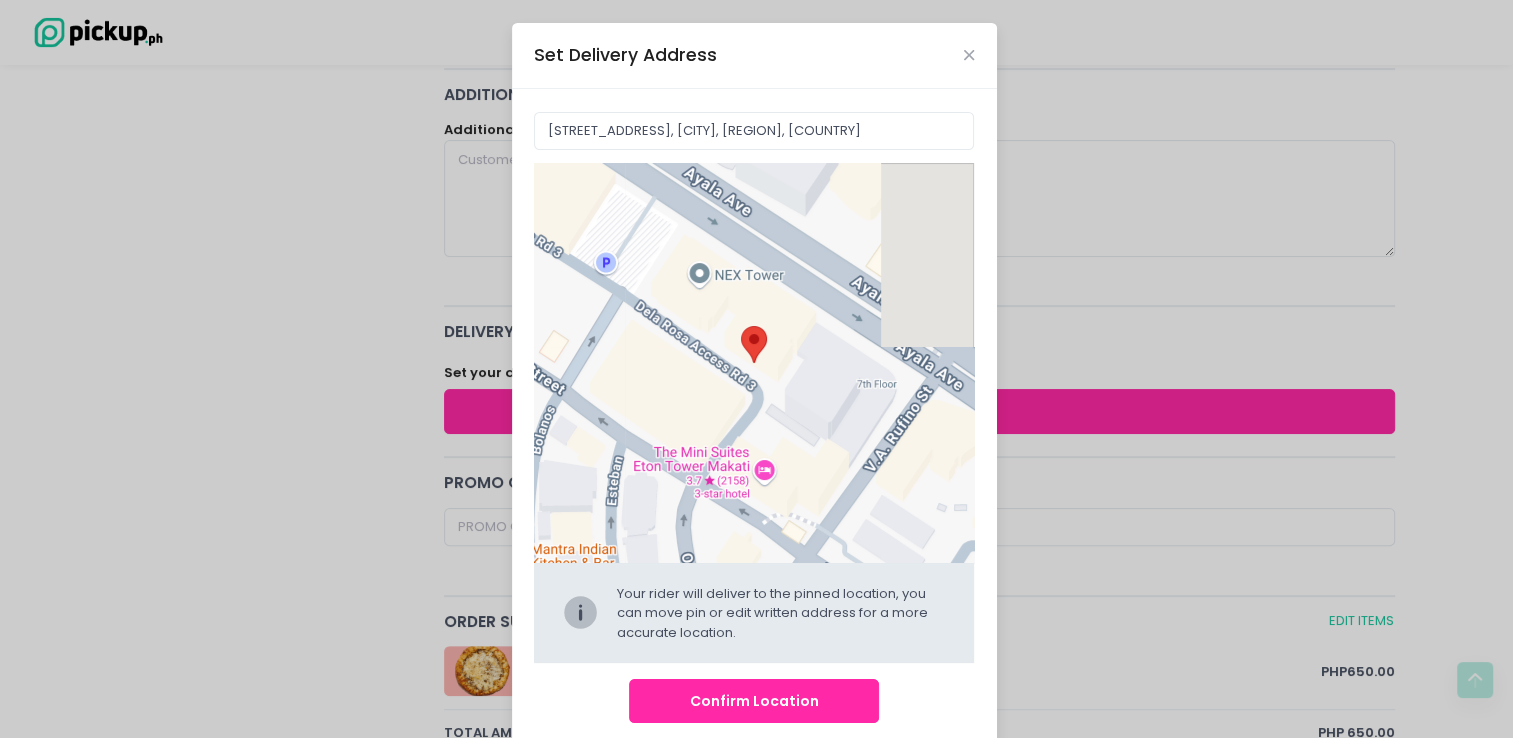 click on "Confirm Location" at bounding box center (754, 701) 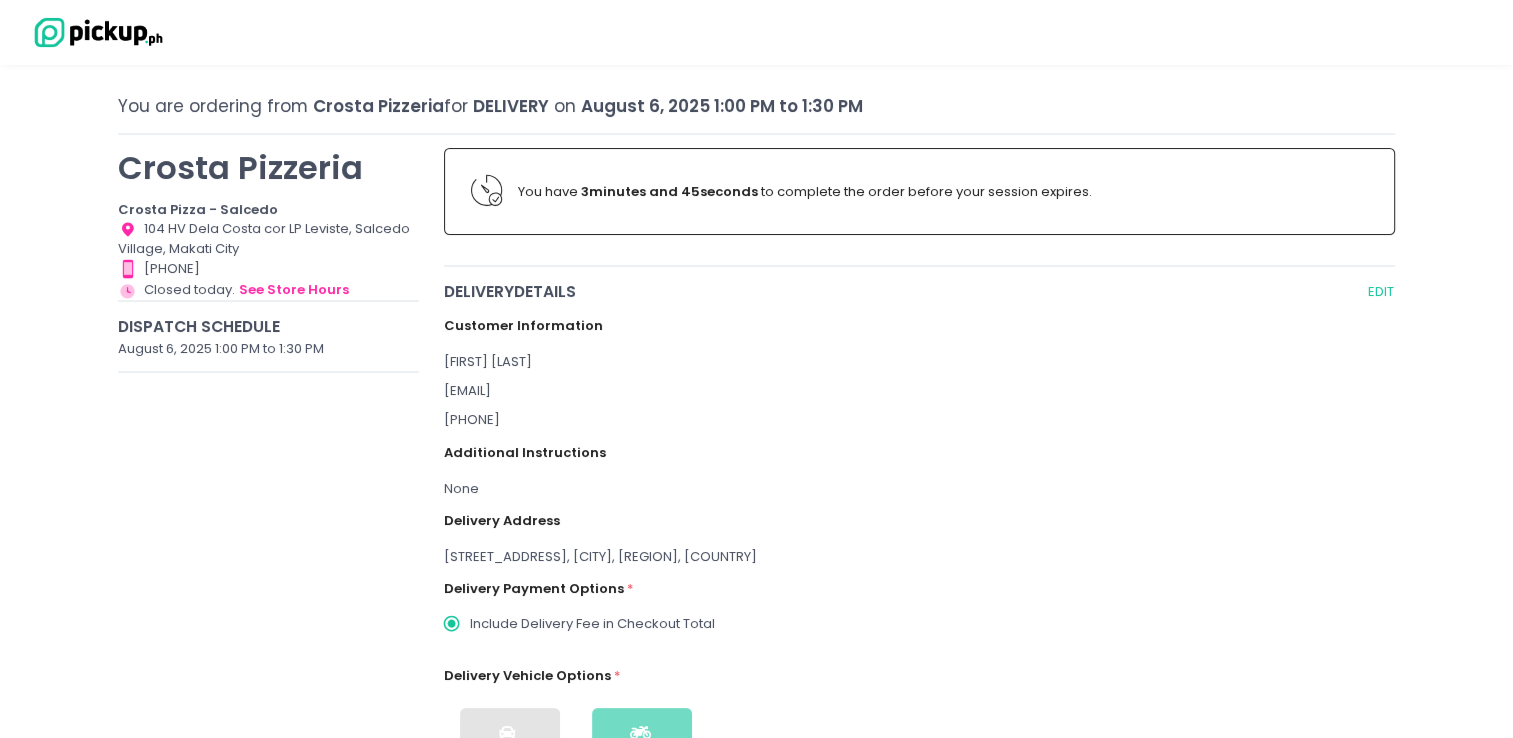 radio on "true" 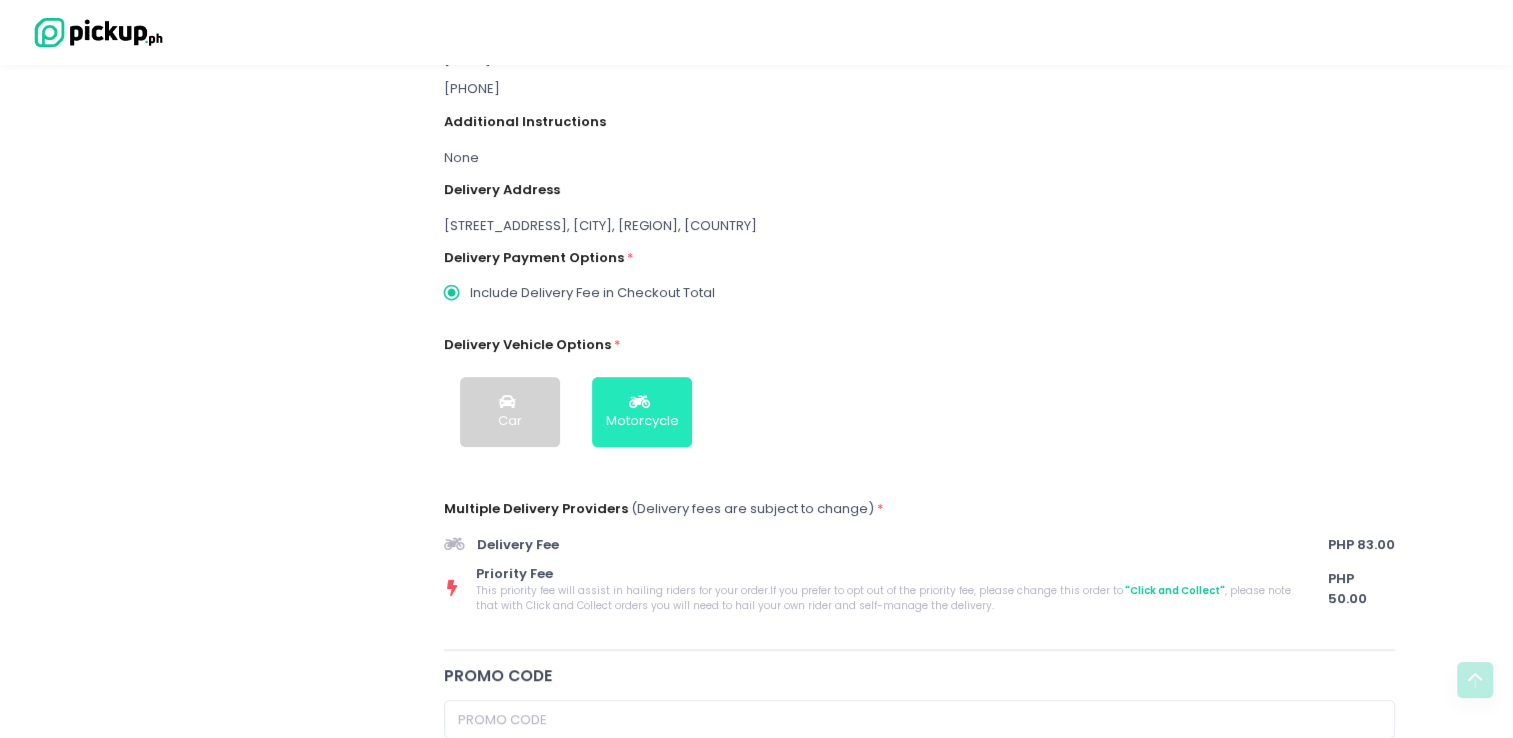 scroll, scrollTop: 379, scrollLeft: 0, axis: vertical 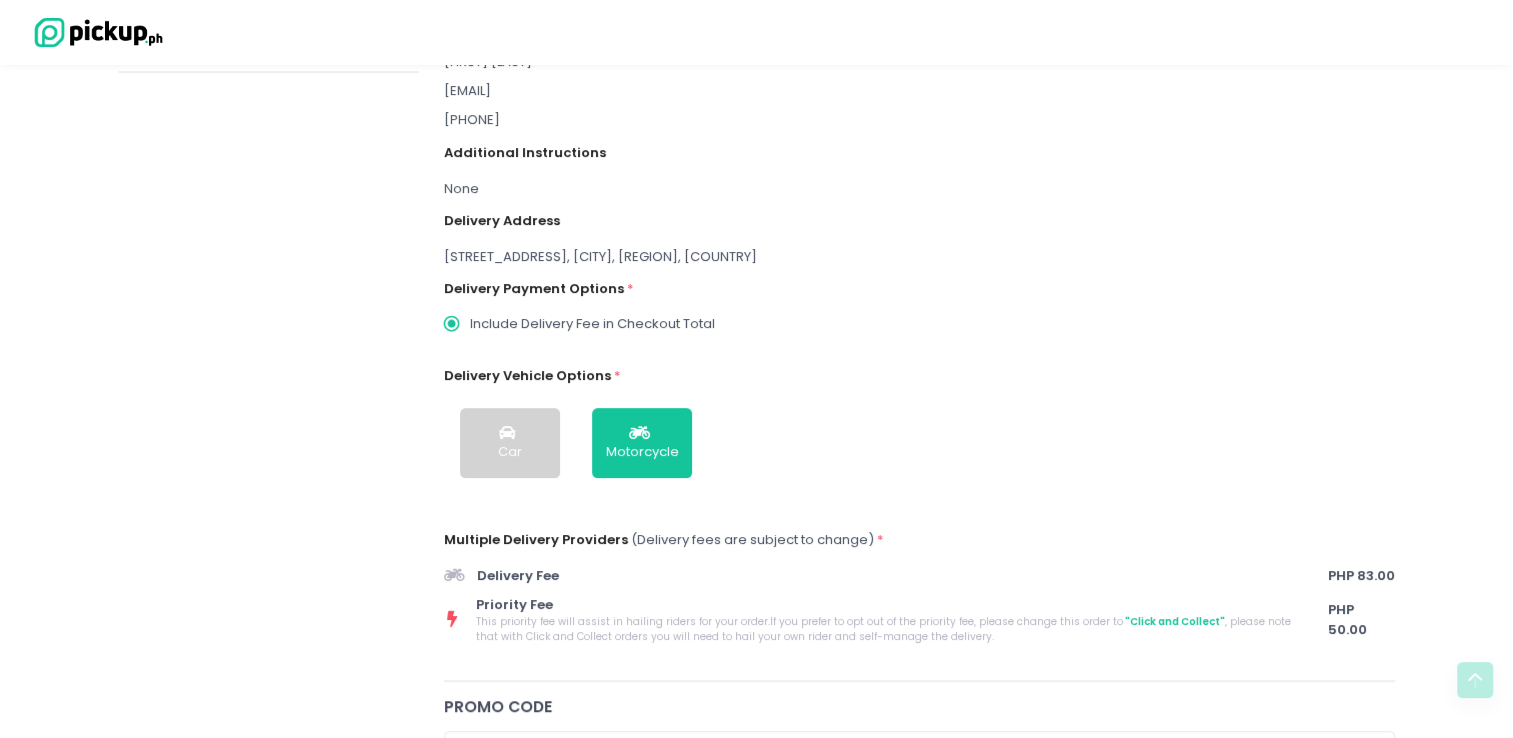 click on "Include Delivery Fee in Checkout Total" at bounding box center [592, 324] 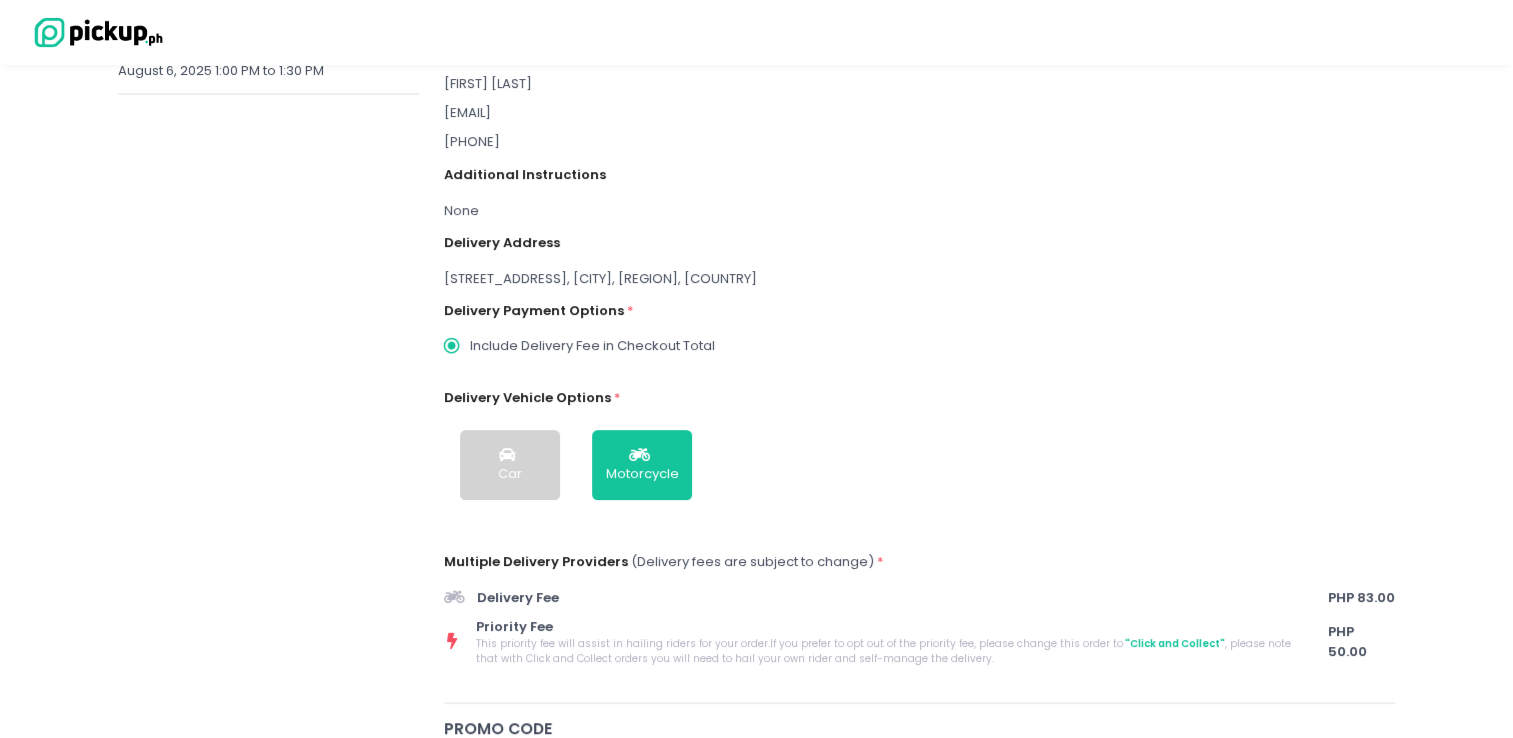 scroll, scrollTop: 609, scrollLeft: 0, axis: vertical 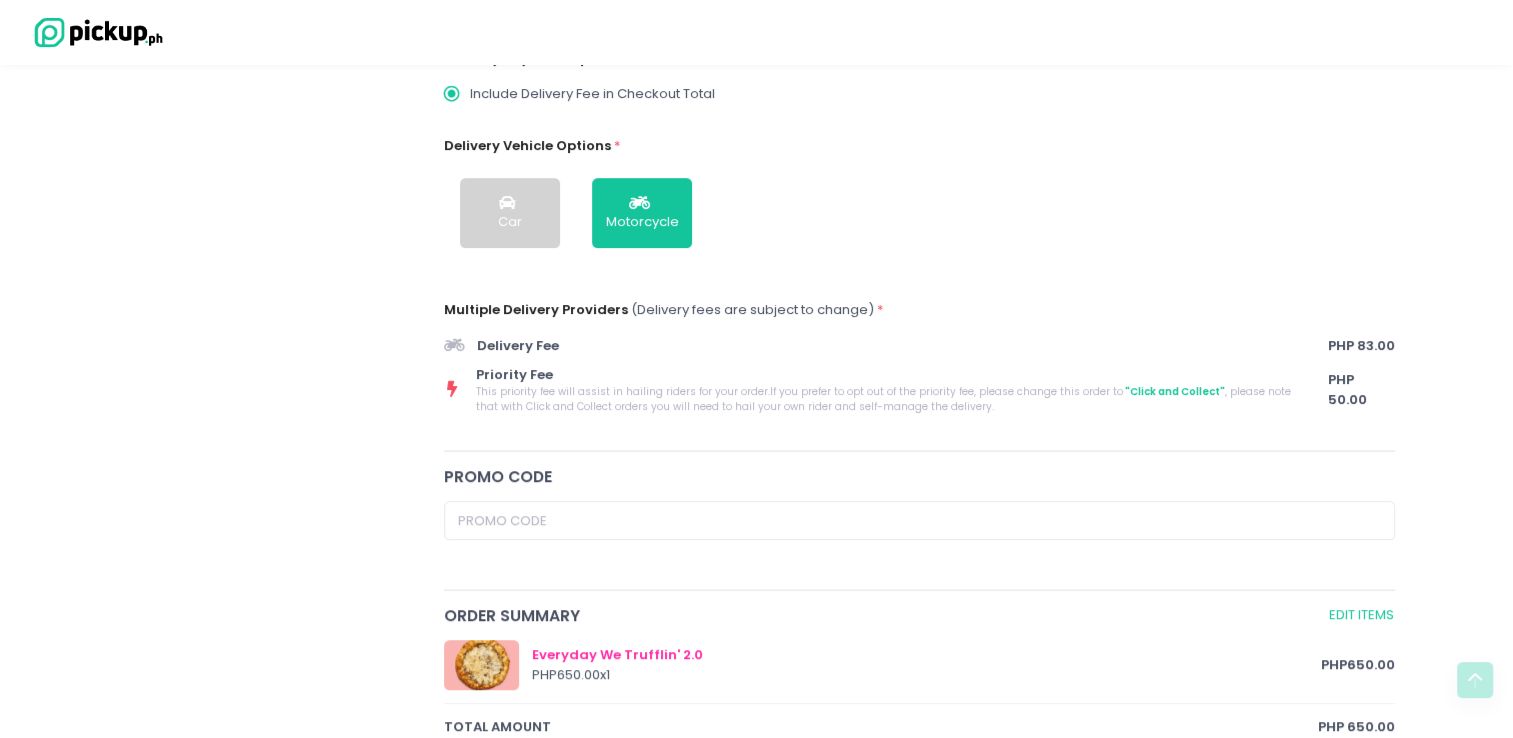 click on ""Click and Collect"" at bounding box center (1174, 391) 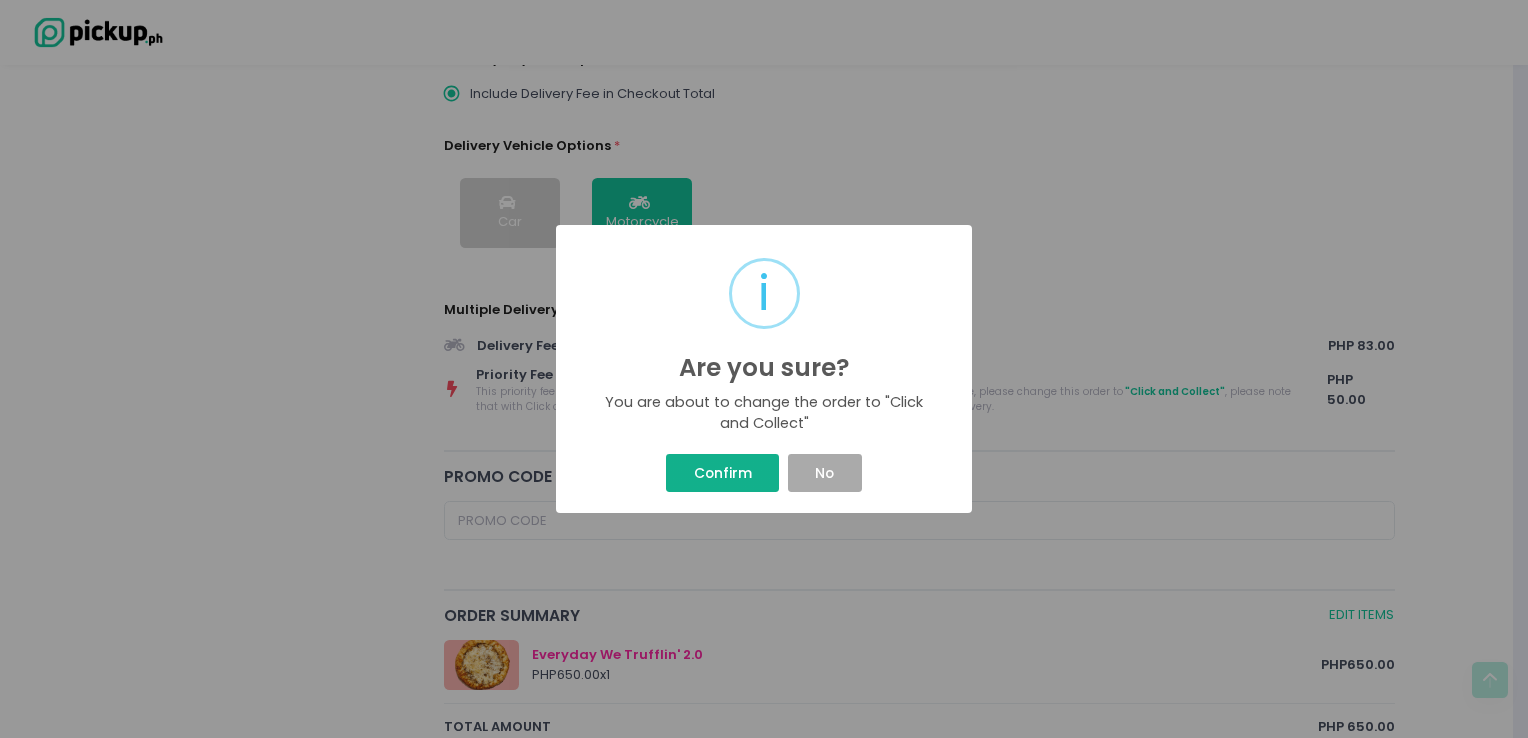 click on "Confirm" at bounding box center (722, 473) 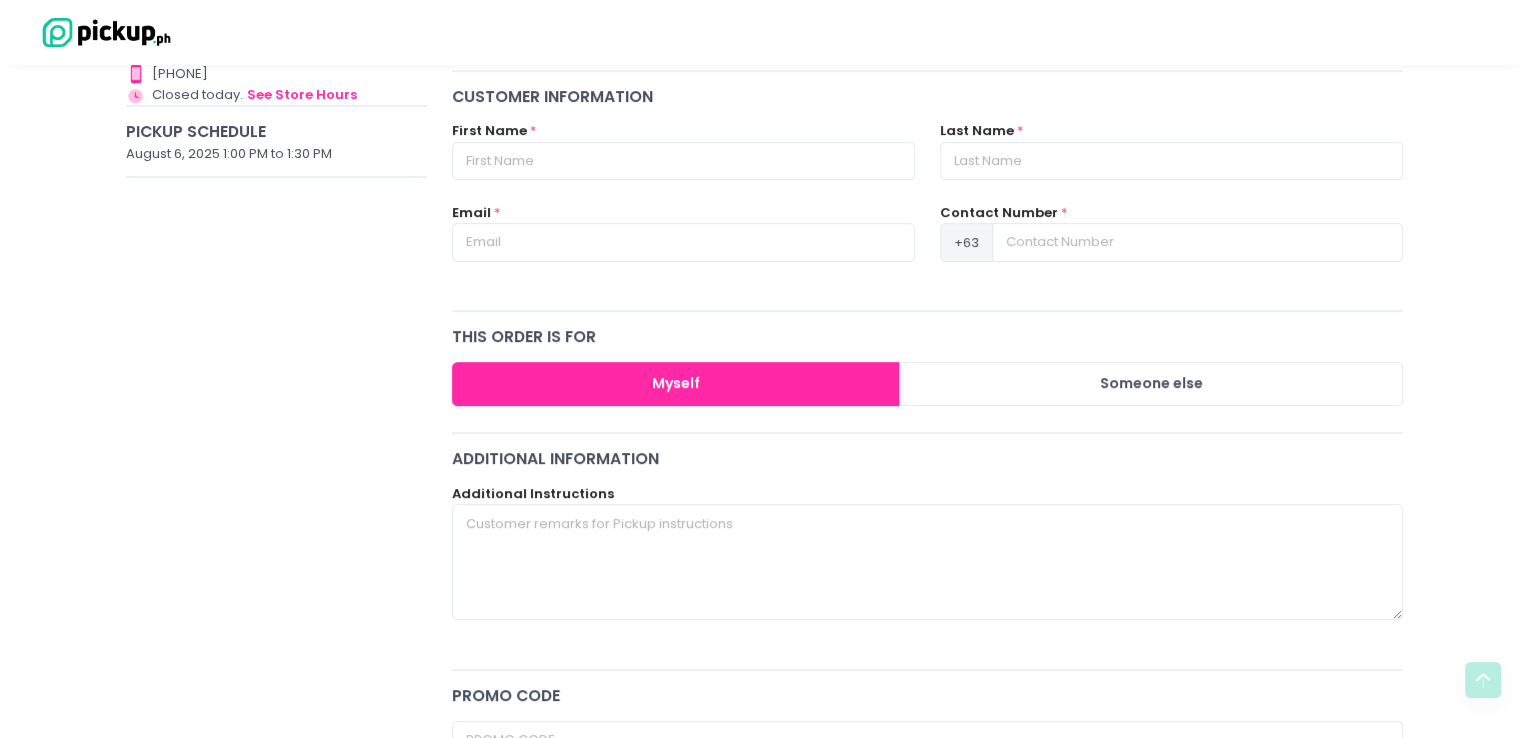 scroll, scrollTop: 0, scrollLeft: 0, axis: both 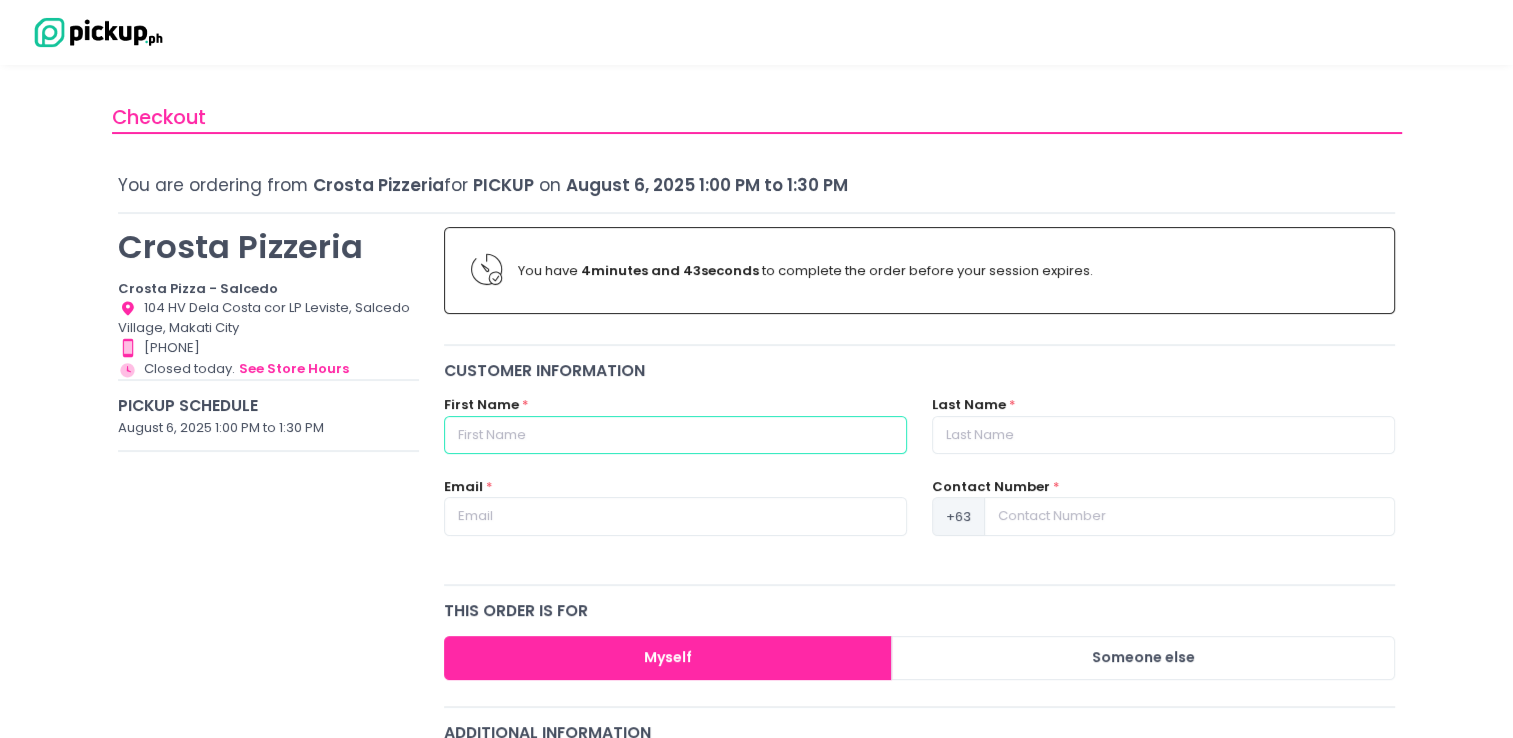 click at bounding box center [675, 435] 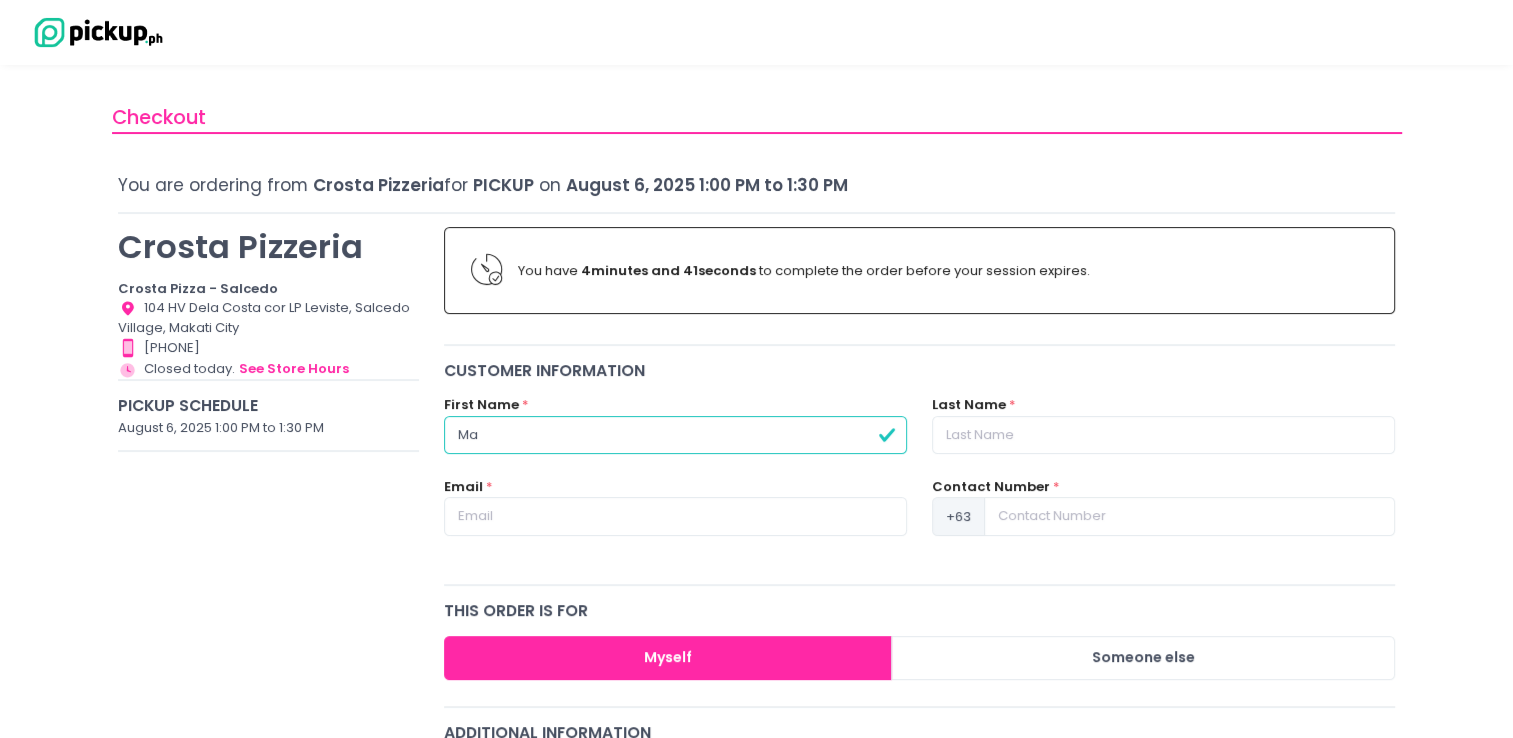 type on "M" 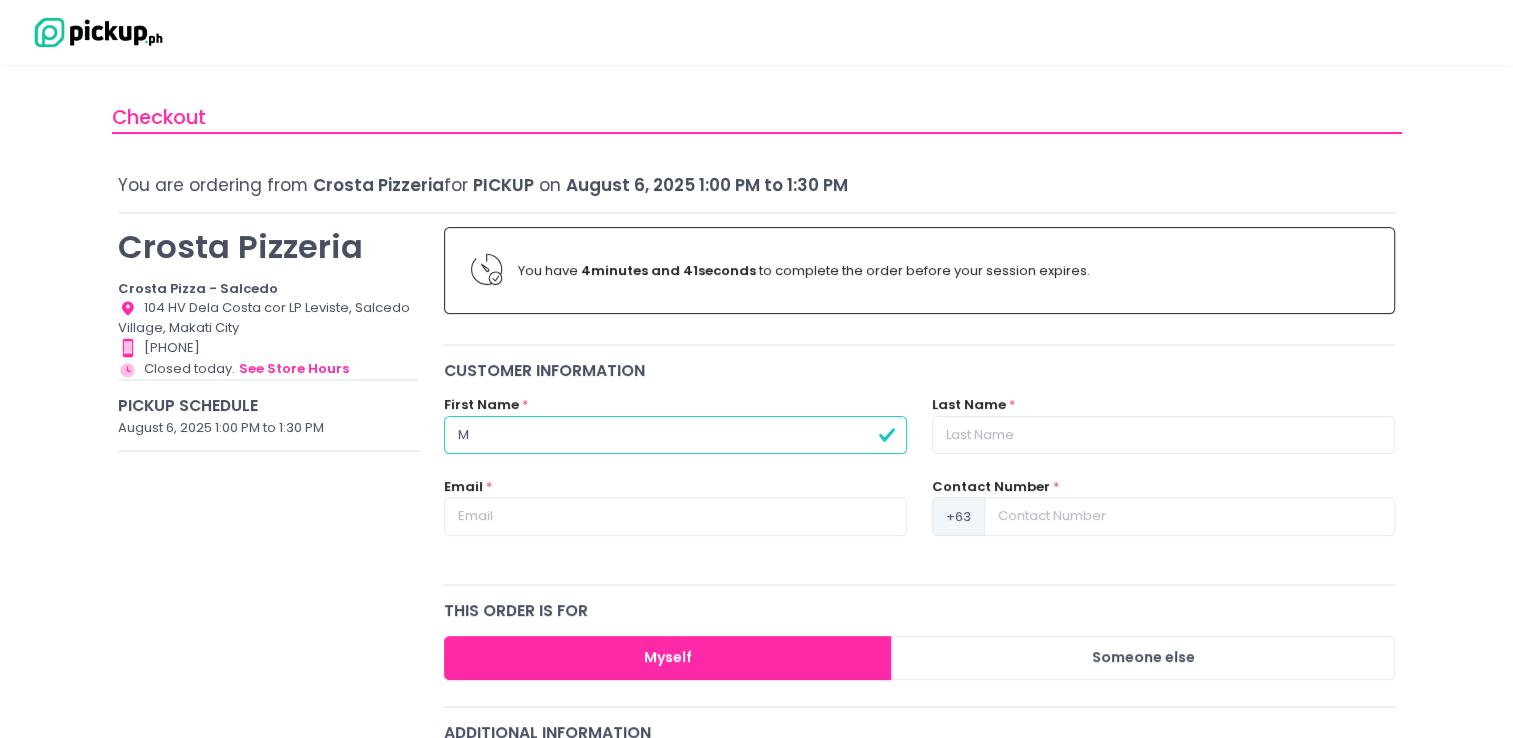 type 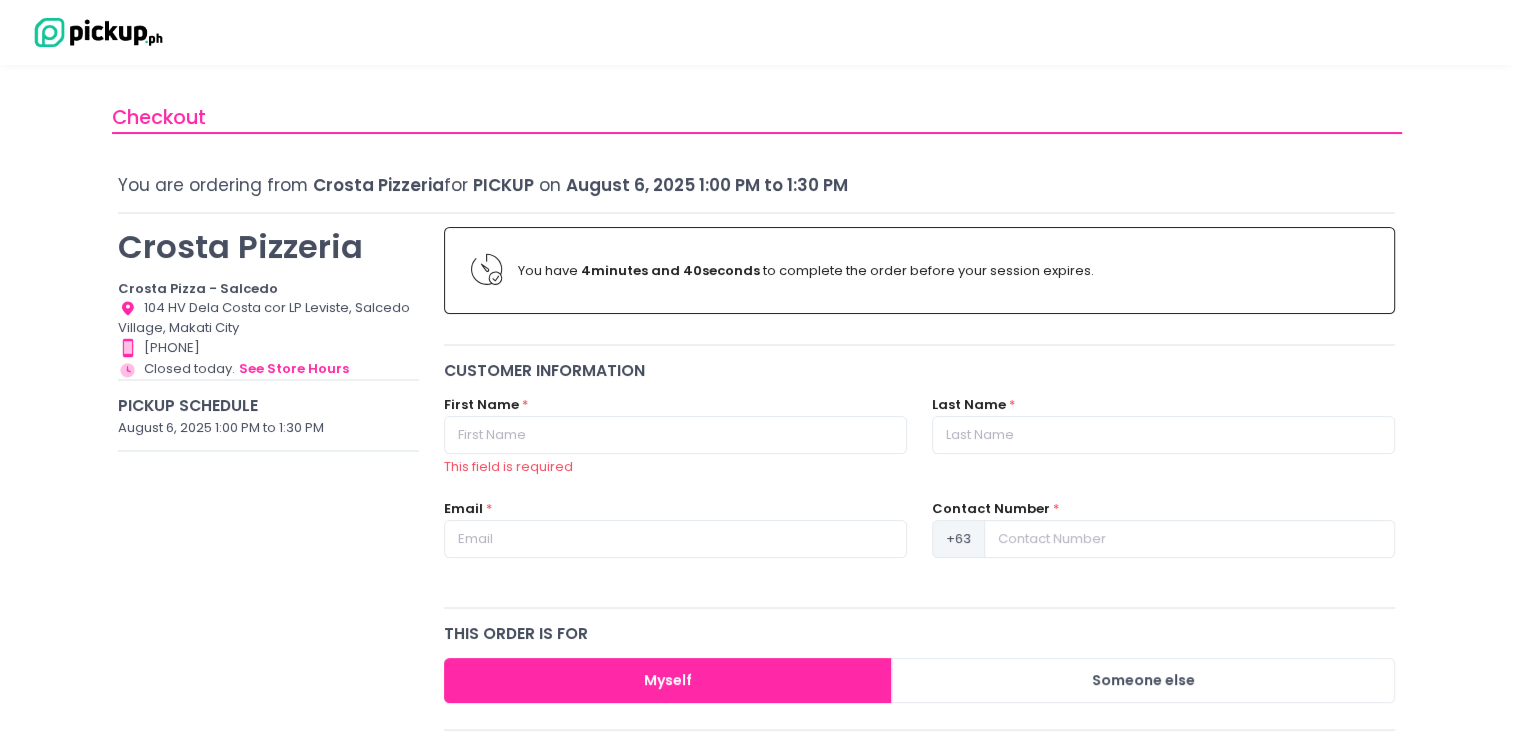 click on "Crosta Pizzeria Crosta Pizza - Salcedo Location Created with Sketch. [NUMBER] [STREET], [CITY] Contact Number Created with Sketch. [PHONE] Store Hours Created with Sketch. Closed today. see store hours Pickup Schedule [DATE] [TIME] to [TIME]" at bounding box center (269, 941) 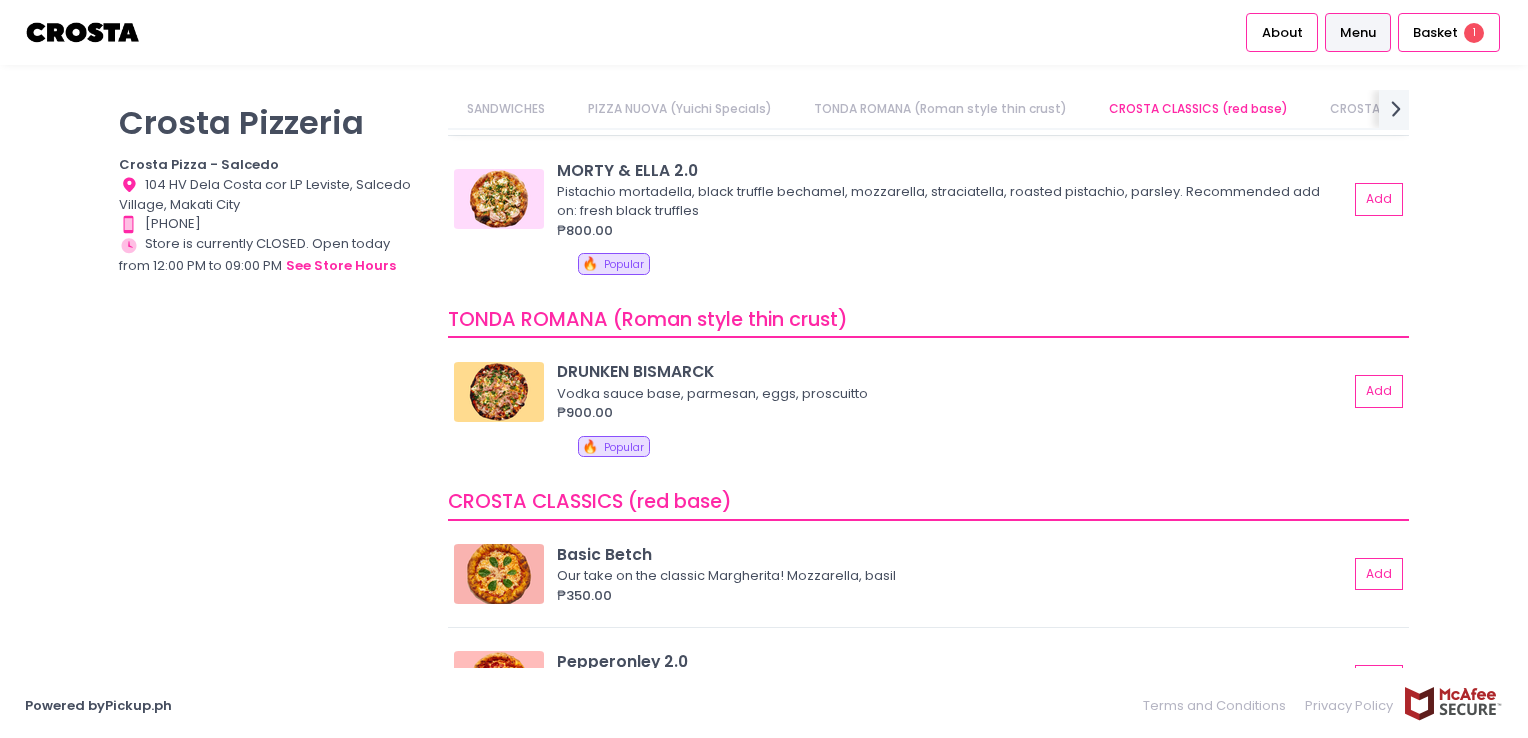scroll, scrollTop: 800, scrollLeft: 0, axis: vertical 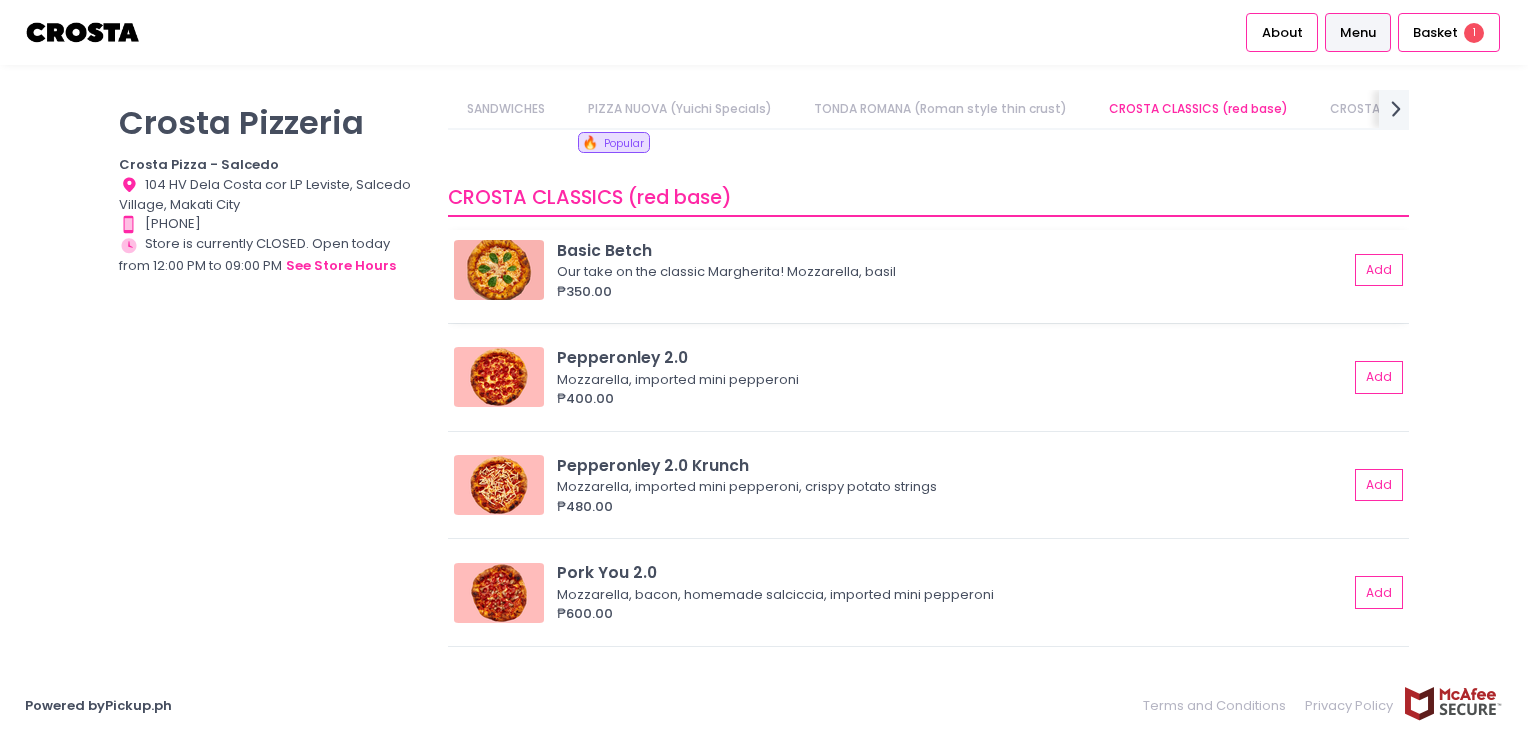 click on "₱350.00" at bounding box center [952, 292] 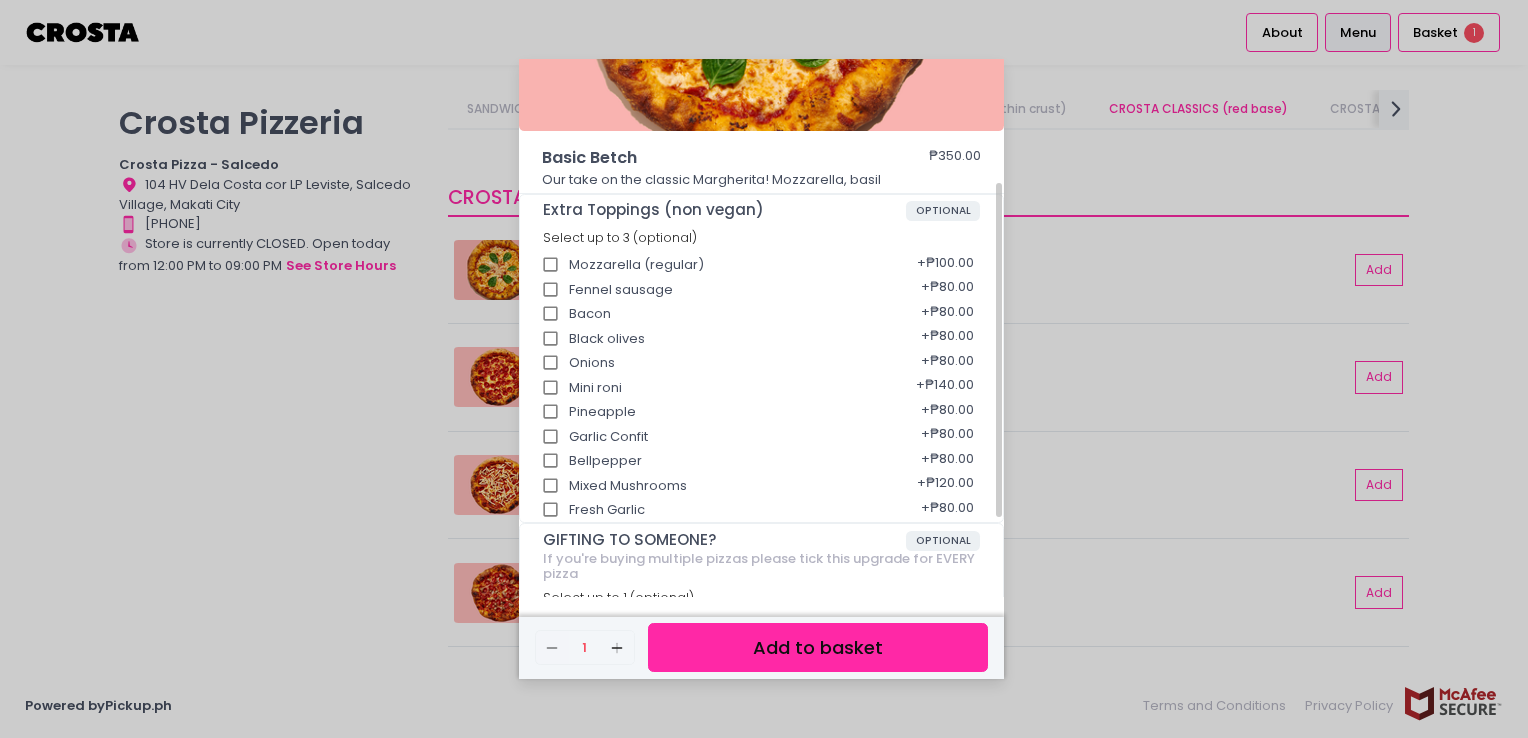 scroll, scrollTop: 0, scrollLeft: 0, axis: both 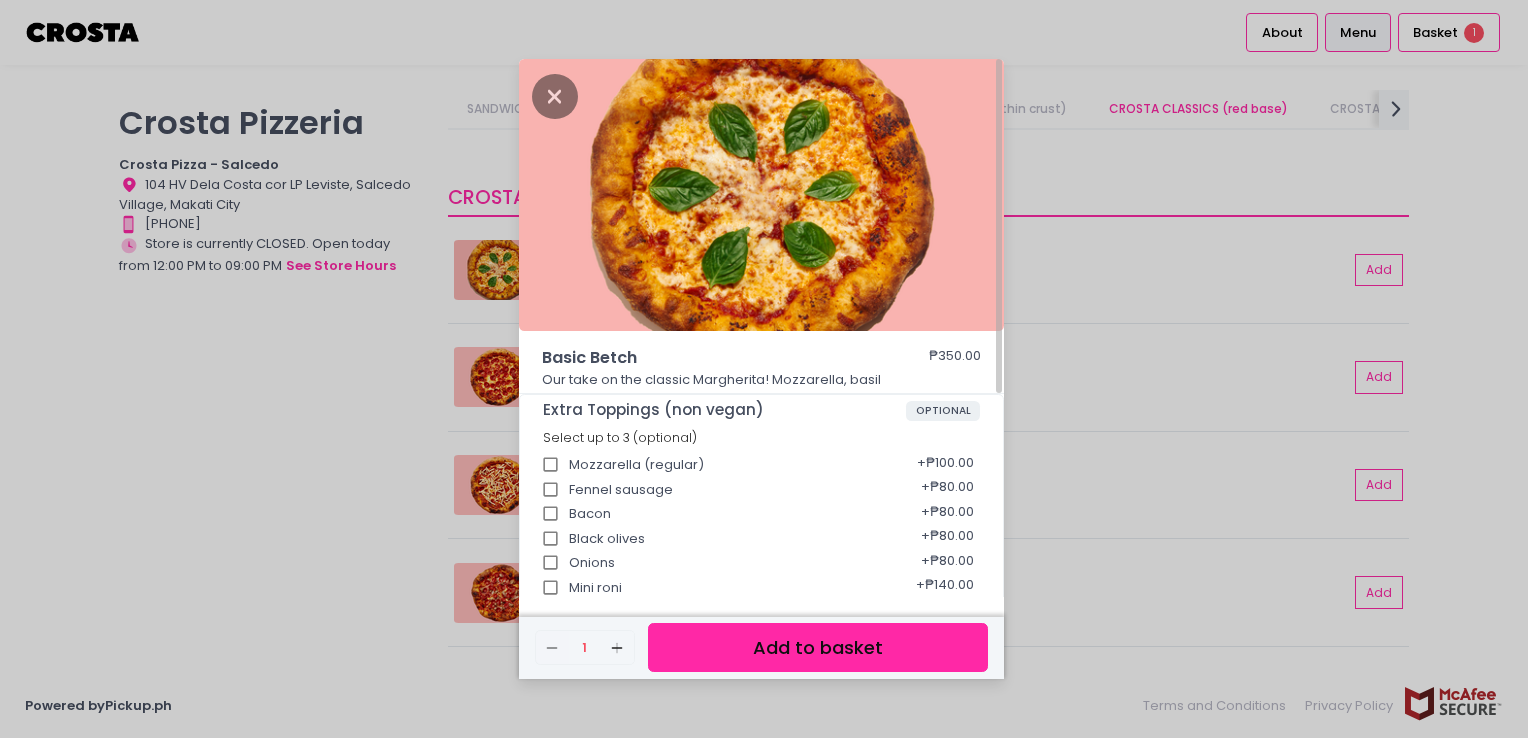 click on "Basic Betch   ₱350.00 Our take on the classic Margherita! Mozzarella, basil Extra Toppings (non vegan) OPTIONAL   Select up to    3 (optional) Mozzarella (regular)   +  ₱100.00 Fennel sausage    +  ₱80.00 Bacon   +  ₱80.00 Black olives   +  ₱80.00 Onions   +  ₱80.00 Mini roni   +  ₱140.00 Pineapple   +  ₱80.00 Garlic Confit   +  ₱80.00 Bellpepper   +  ₱80.00 Mixed Mushrooms   +  ₱120.00 Fresh Garlic   +  ₱80.00 GIFTING TO SOMEONE? OPTIONAL If you're buying multiple pizzas please tick this upgrade for EVERY pizza  Select up to    1 (optional) Satin ribbon upgrade    +  ₱10.00 UPGRADE TO STUFFED CRUST  OPTIONAL   Select up to    1 (optional) CREAMY SPINACH STUFFED CRUST   +  ₱150.00 Remove Created with Sketch. 1 Add Created with Sketch. Add to basket" at bounding box center (764, 369) 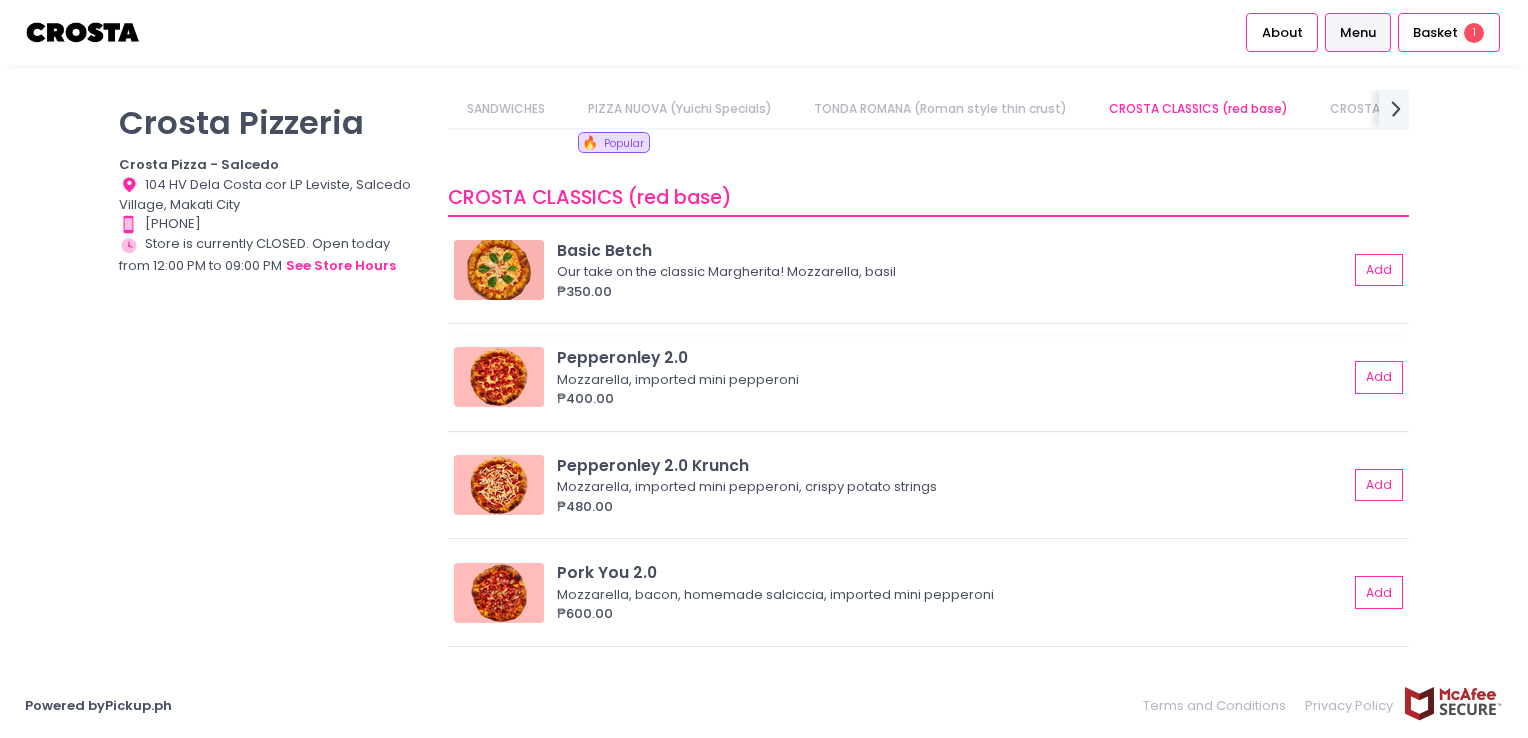 click on "Mozzarella, imported mini pepperoni" at bounding box center (949, 380) 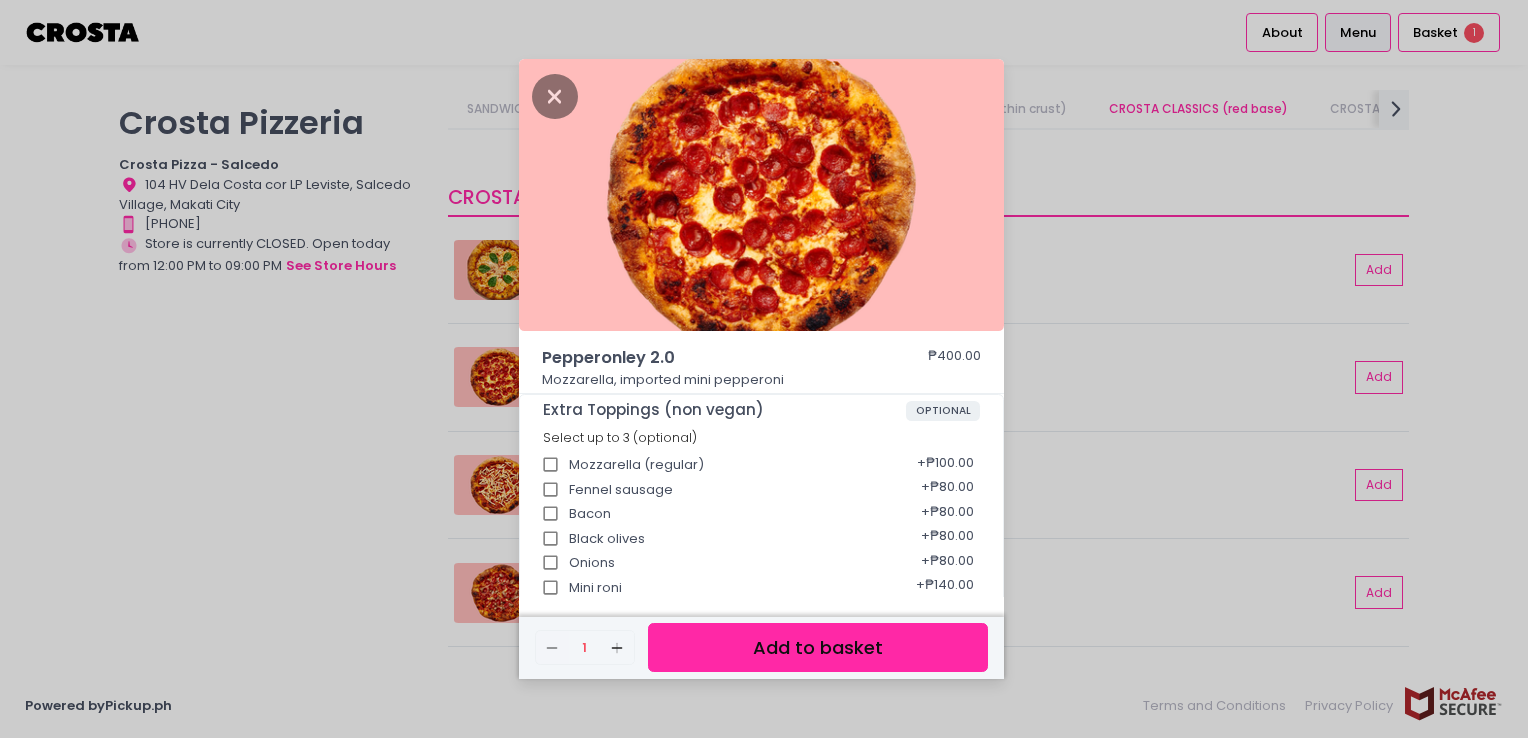 click on "Pepperonley 2.0   ₱400.00 Mozzarella, imported mini pepperoni Extra Toppings (non vegan) OPTIONAL   Select up to    3 (optional) Mozzarella (regular)   +  ₱100.00 Fennel sausage    +  ₱80.00 Bacon   +  ₱80.00 Black olives   +  ₱80.00 Onions   +  ₱80.00 Mini roni   +  ₱140.00 Pineapple   +  ₱80.00 Garlic Confit   +  ₱80.00 Bellpepper   +  ₱80.00 Mixed Mushrooms   +  ₱120.00 Fresh Garlic   +  ₱80.00 GIFTING TO SOMEONE? OPTIONAL If you're buying multiple pizzas please tick this upgrade for EVERY pizza  Select up to    1 (optional) Satin ribbon upgrade    +  ₱10.00 UPGRADE TO STUFFED CRUST  OPTIONAL   Select up to    1 (optional) CREAMY SPINACH STUFFED CRUST   +  ₱150.00 Remove Created with Sketch. 1 Add Created with Sketch. Add to basket" at bounding box center [764, 369] 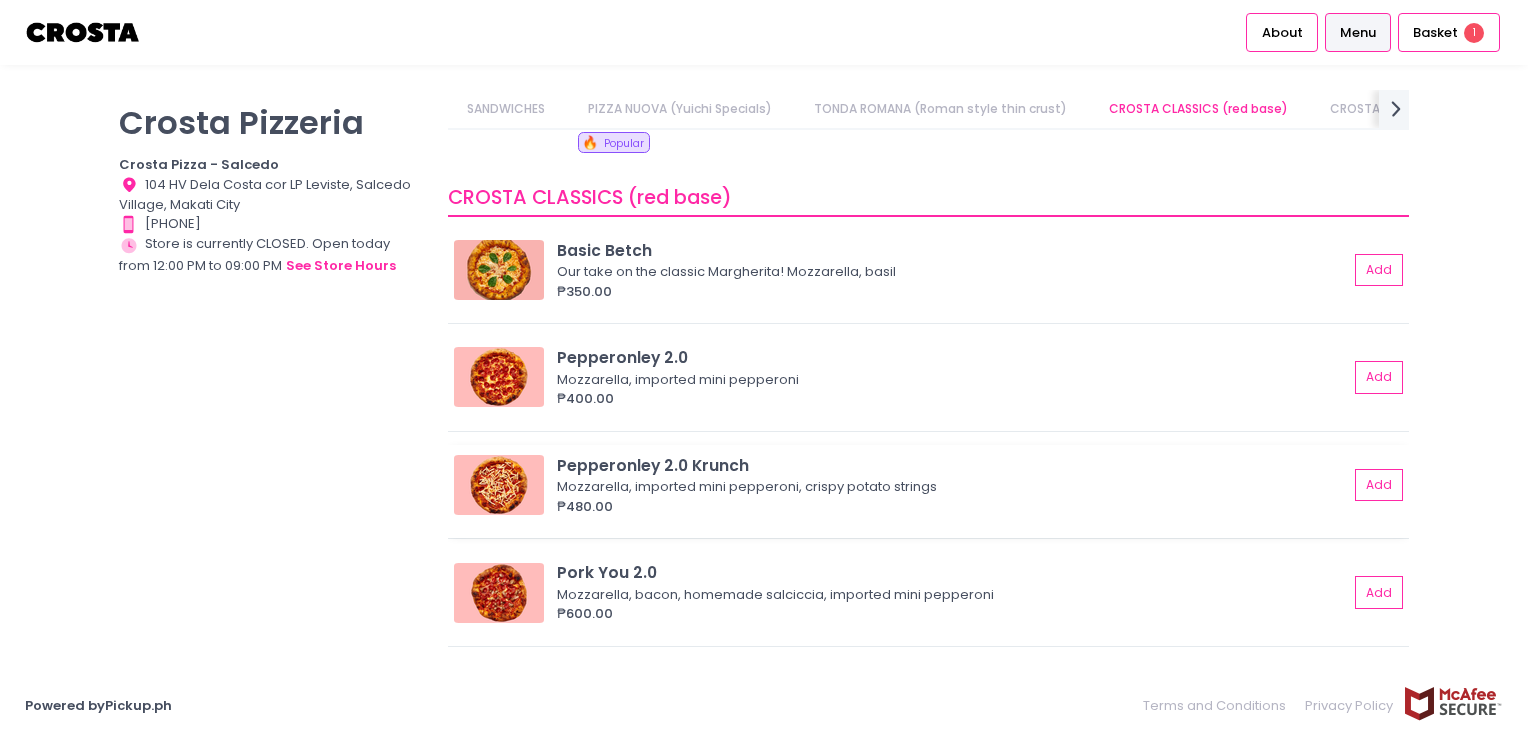 click on "Mozzarella, imported mini pepperoni, crispy potato strings" at bounding box center [949, 487] 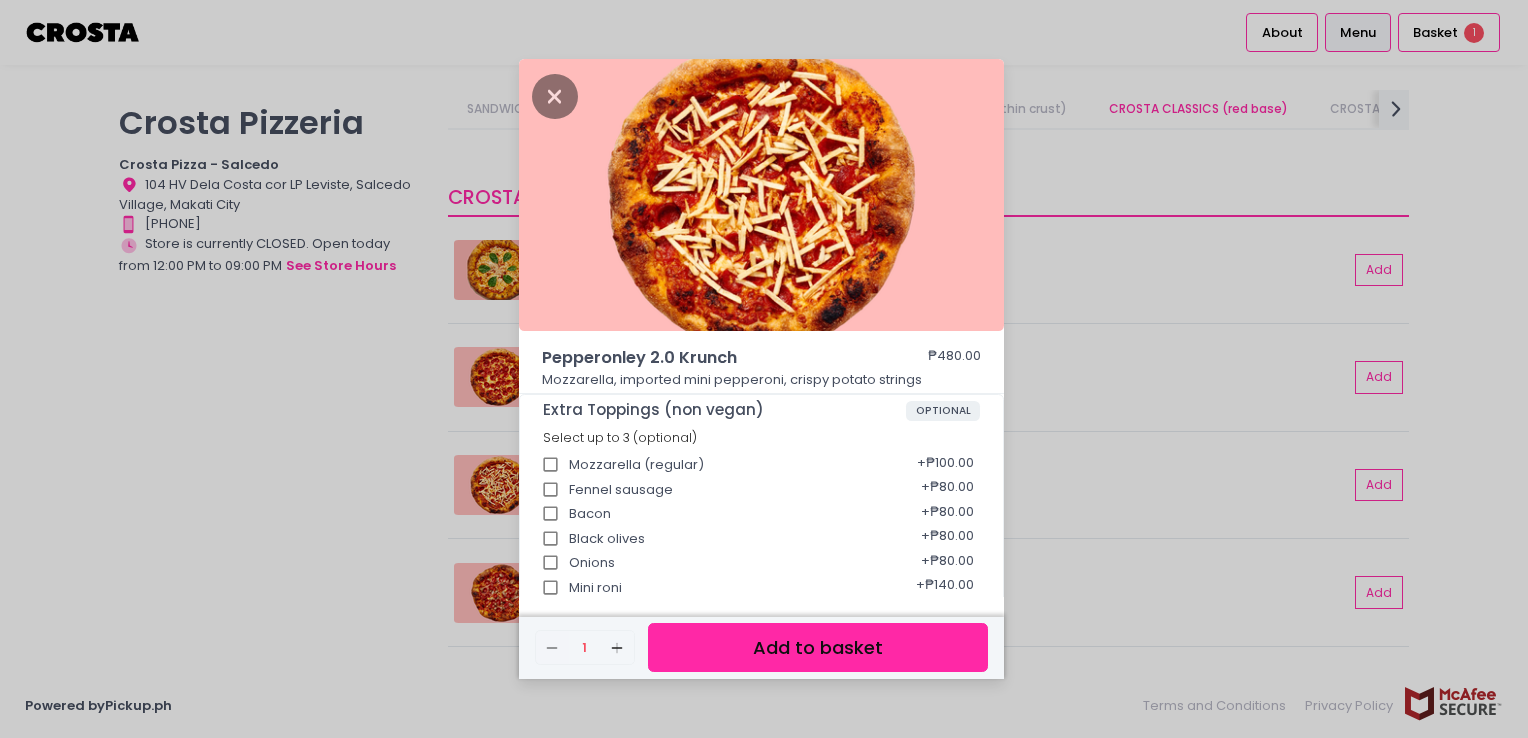 click on "Pepperonley 2.0 Krunch   ₱480.00 Mozzarella, imported mini pepperoni, crispy potato strings Extra Toppings (non vegan) OPTIONAL   Select up to    3 (optional) Mozzarella (regular)   +  ₱100.00 Fennel sausage    +  ₱80.00 Bacon   +  ₱80.00 Black olives   +  ₱80.00 Onions   +  ₱80.00 Mini roni   +  ₱140.00 Pineapple   +  ₱80.00 Garlic Confit   +  ₱80.00 Bellpepper   +  ₱80.00 Mixed Mushrooms   +  ₱120.00 Fresh Garlic   +  ₱80.00 GIFTING TO SOMEONE? OPTIONAL If you're buying multiple pizzas please tick this upgrade for EVERY pizza  Select up to    1 (optional) Satin ribbon upgrade    +  ₱10.00 UPGRADE TO STUFFED CRUST  OPTIONAL   Select up to    1 (optional) CREAMY SPINACH STUFFED CRUST   +  ₱150.00 Remove Created with Sketch. 1 Add Created with Sketch. Add to basket" at bounding box center (764, 369) 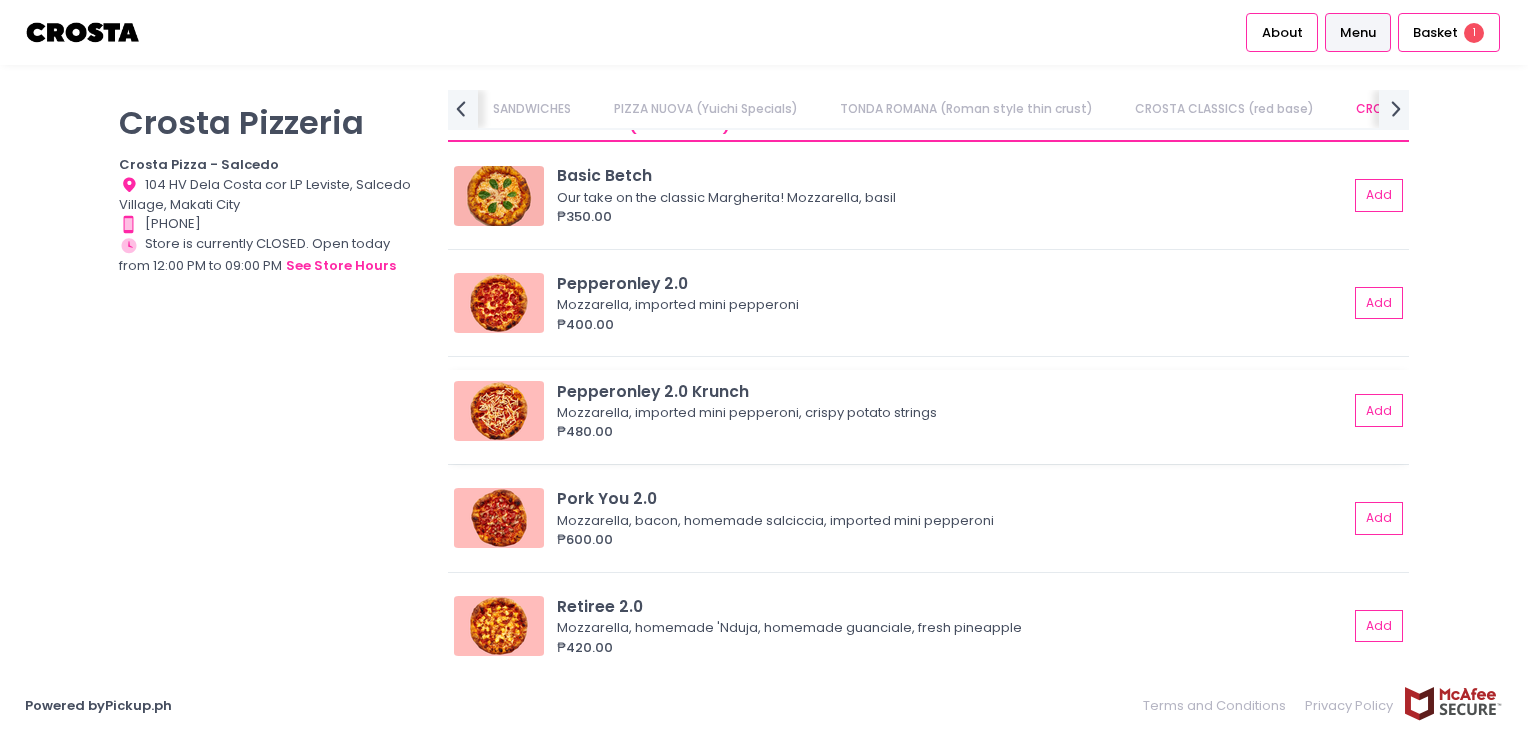 scroll, scrollTop: 900, scrollLeft: 0, axis: vertical 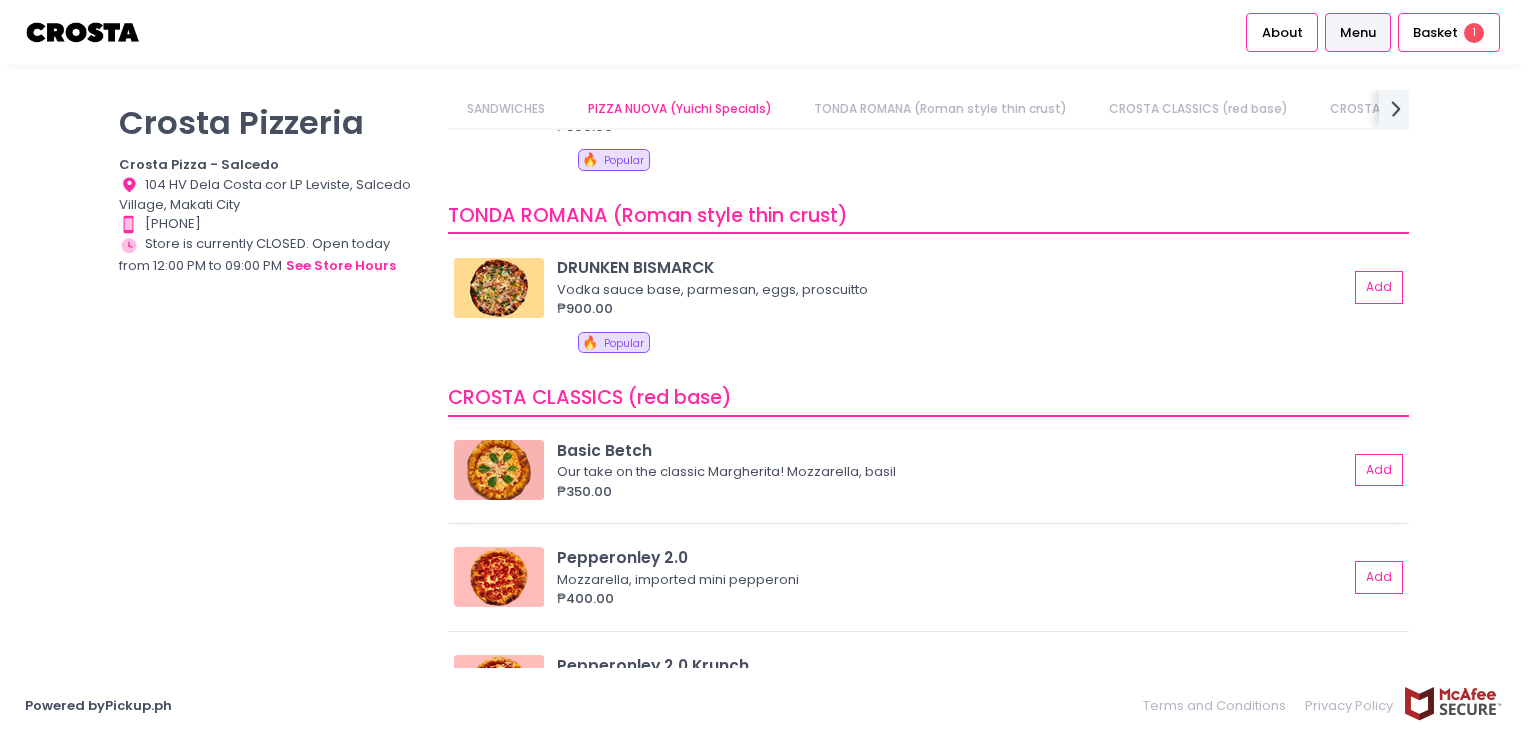 click on "Our take on the classic Margherita! Mozzarella, basil" at bounding box center [949, 472] 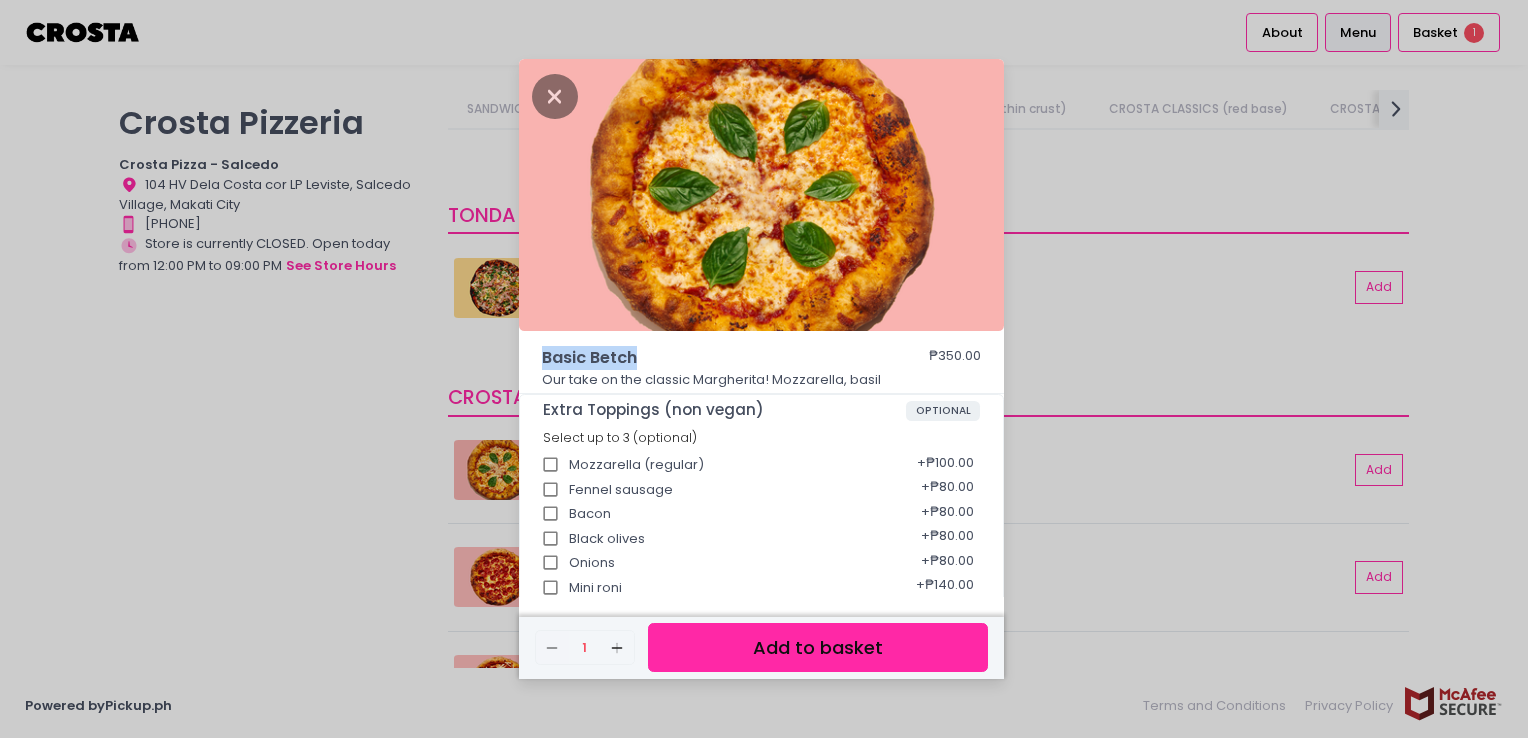 drag, startPoint x: 643, startPoint y: 354, endPoint x: 542, endPoint y: 363, distance: 101.4002 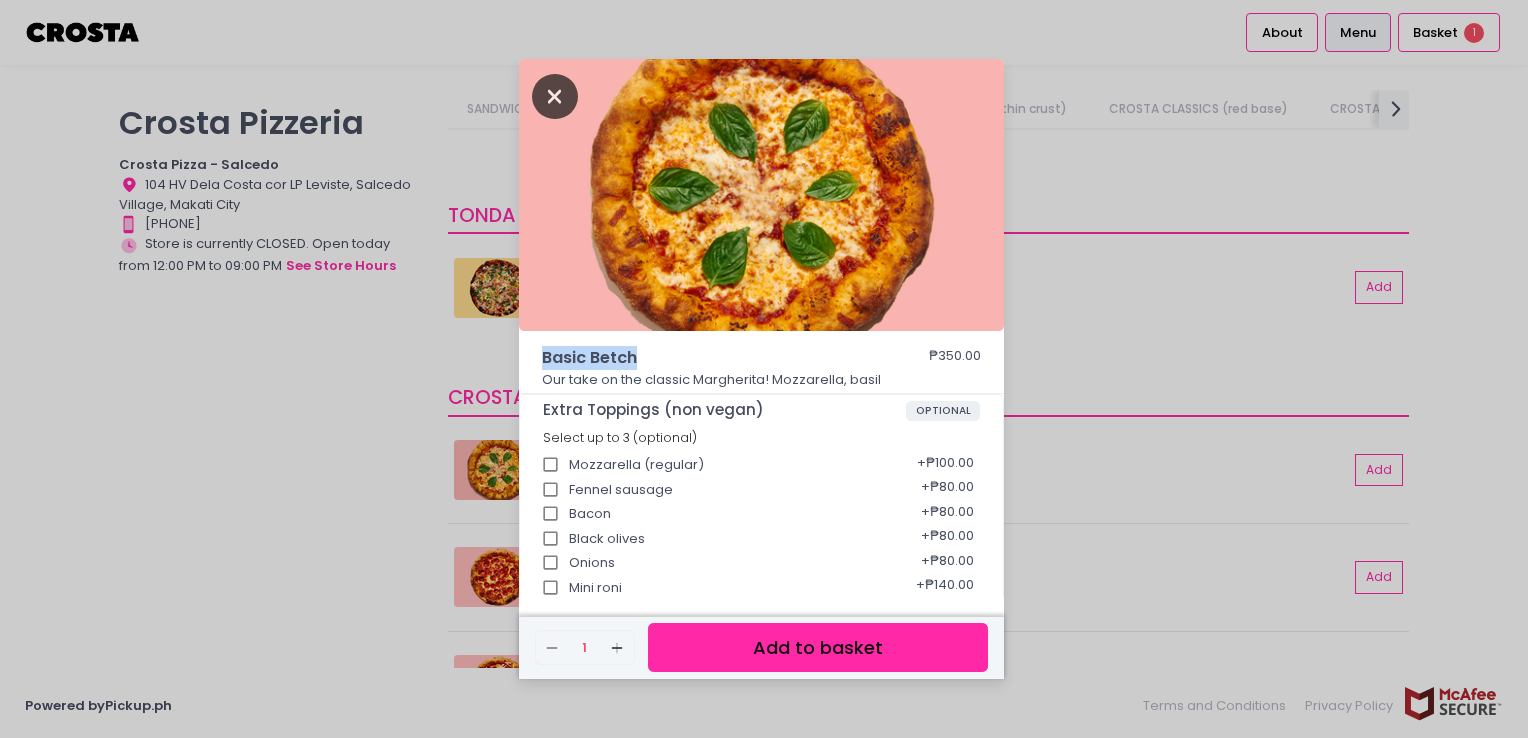 click at bounding box center [555, 96] 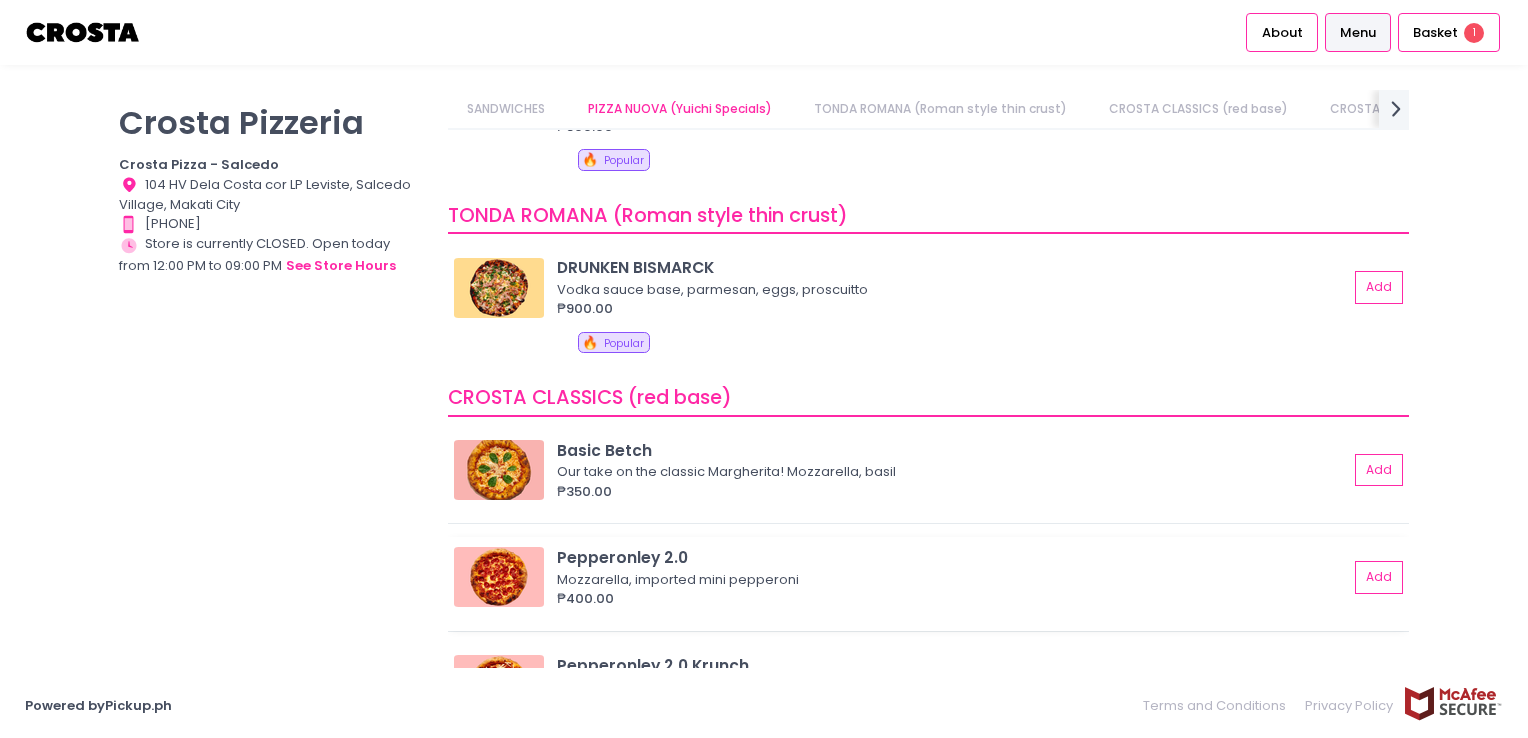 scroll, scrollTop: 700, scrollLeft: 0, axis: vertical 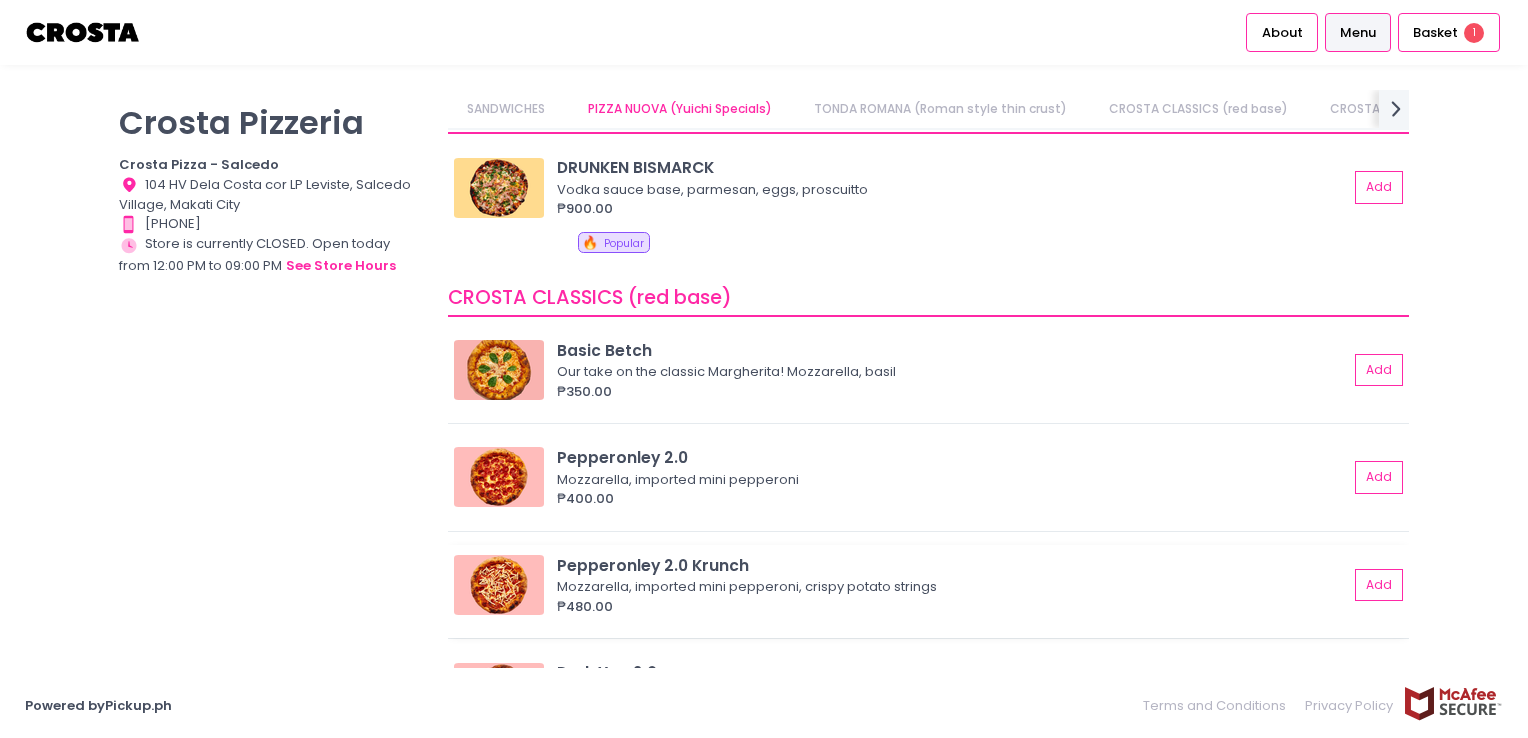 click on "Mozzarella, imported mini pepperoni, crispy potato strings" at bounding box center (949, 587) 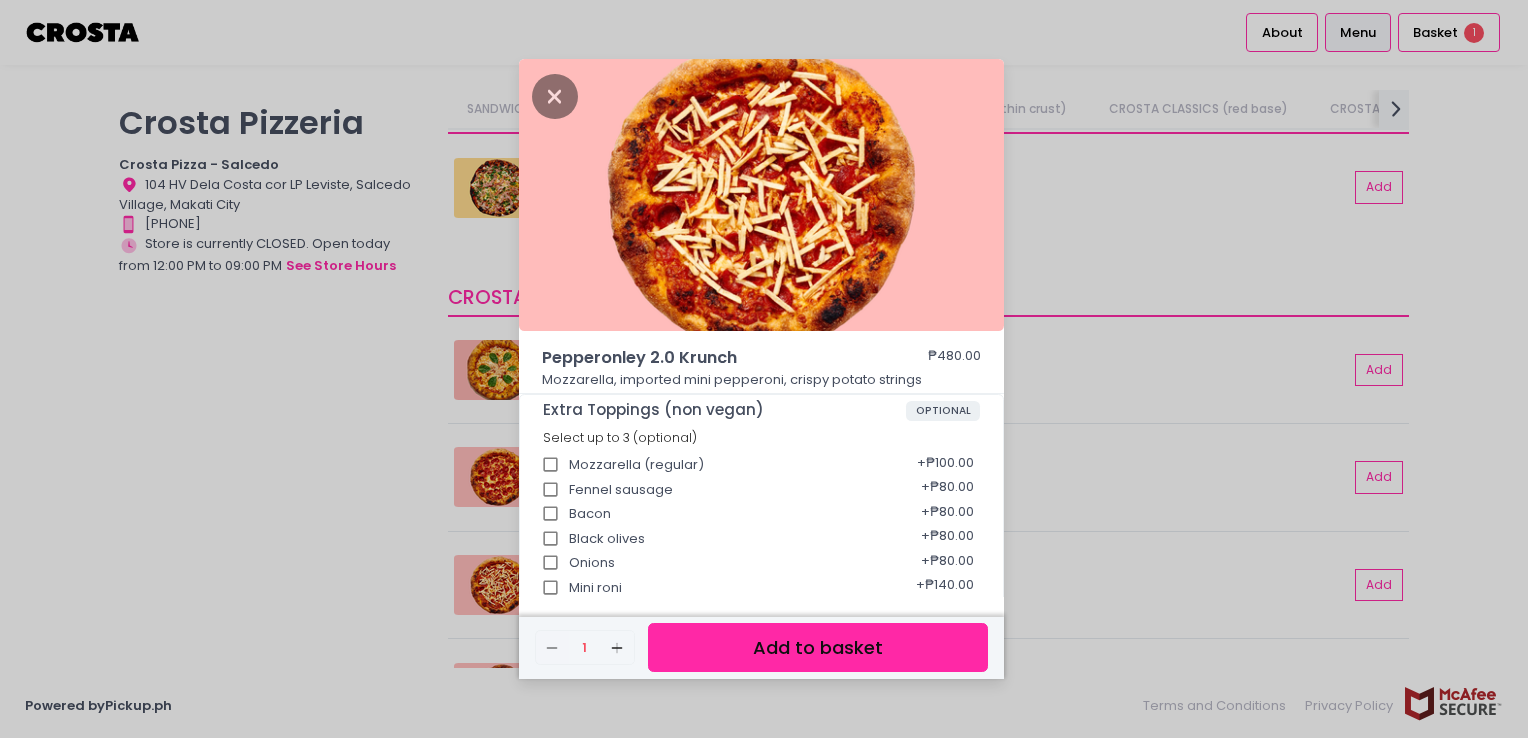 click on "Pepperonley 2.0 Krunch   ₱480.00 Mozzarella, imported mini pepperoni, crispy potato strings Extra Toppings (non vegan) OPTIONAL   Select up to    3 (optional) Mozzarella (regular)   +  ₱100.00 Fennel sausage    +  ₱80.00 Bacon   +  ₱80.00 Black olives   +  ₱80.00 Onions   +  ₱80.00 Mini roni   +  ₱140.00 Pineapple   +  ₱80.00 Garlic Confit   +  ₱80.00 Bellpepper   +  ₱80.00 Mixed Mushrooms   +  ₱120.00 Fresh Garlic   +  ₱80.00 GIFTING TO SOMEONE? OPTIONAL If you're buying multiple pizzas please tick this upgrade for EVERY pizza  Select up to    1 (optional) Satin ribbon upgrade    +  ₱10.00 UPGRADE TO STUFFED CRUST  OPTIONAL   Select up to    1 (optional) CREAMY SPINACH STUFFED CRUST   +  ₱150.00 Remove Created with Sketch. 1 Add Created with Sketch. Add to basket" at bounding box center [764, 369] 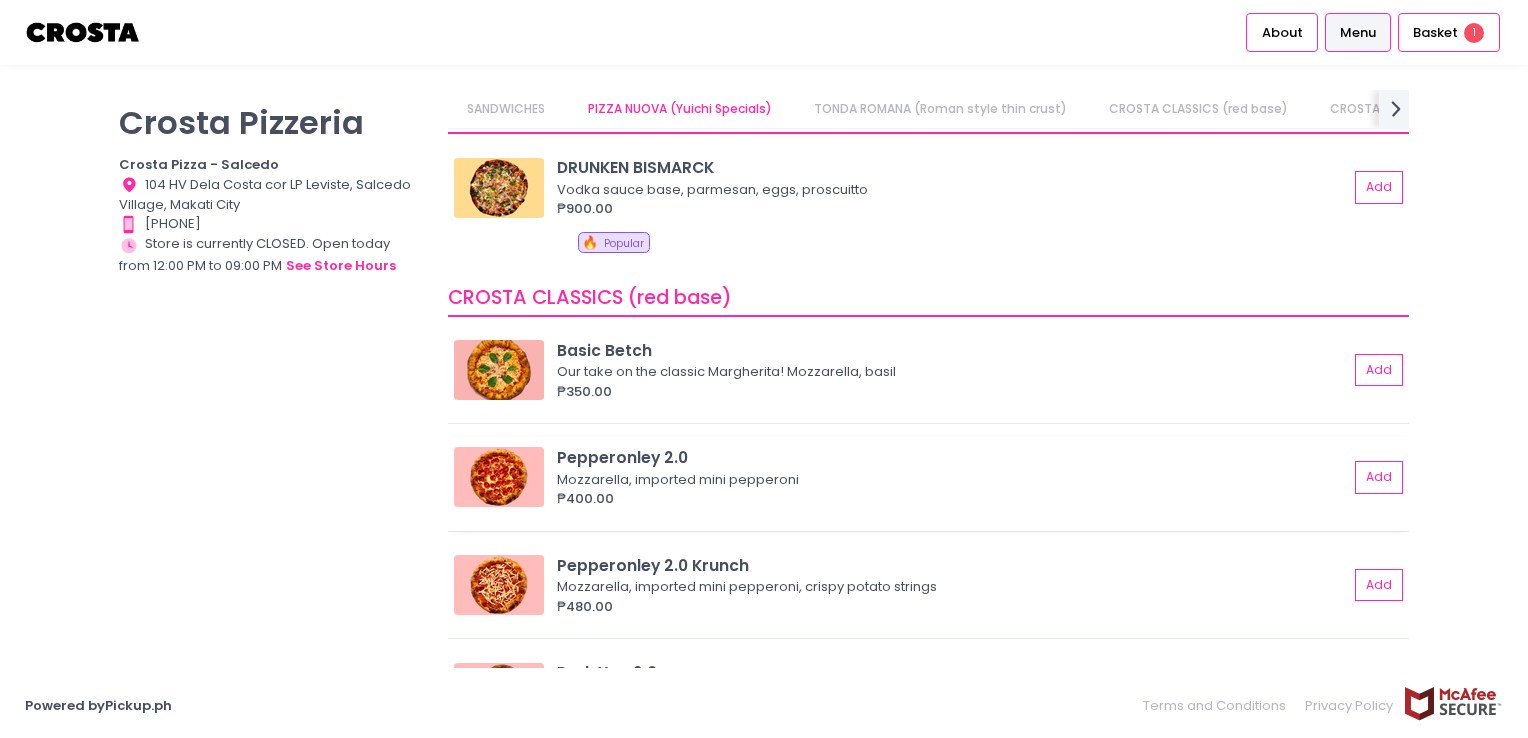 click on "Mozzarella, imported mini pepperoni" at bounding box center [949, 480] 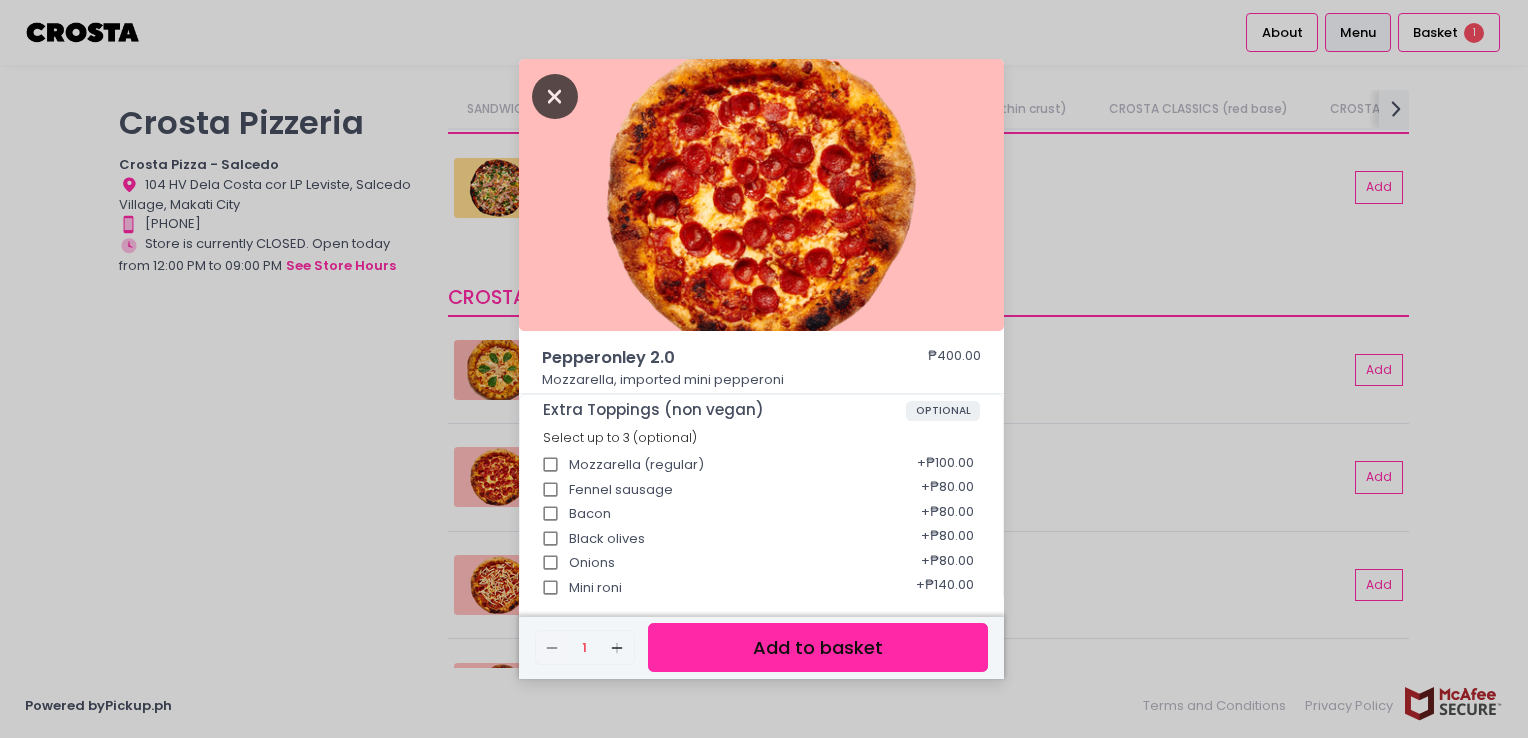click at bounding box center (555, 96) 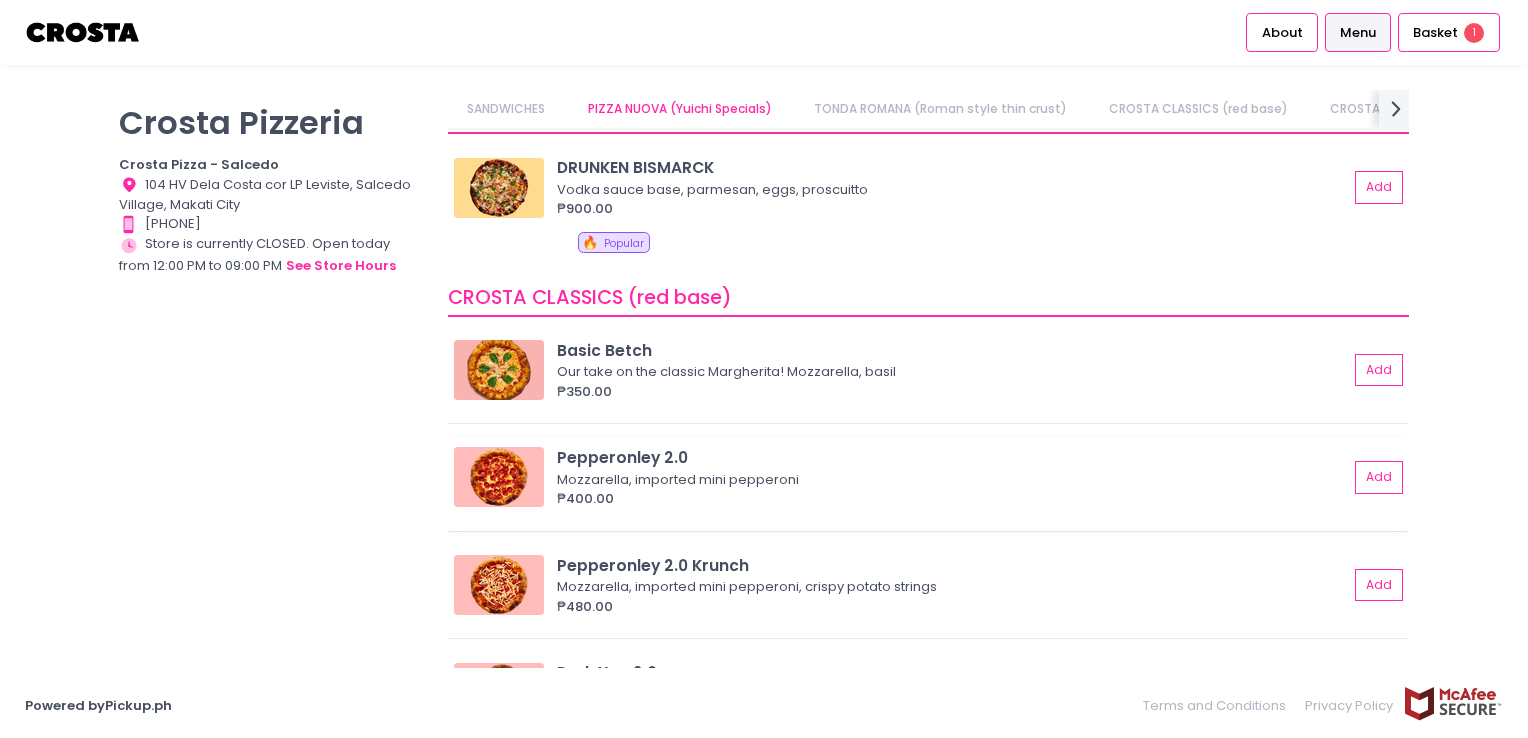 click on "Mozzarella, imported mini pepperoni" at bounding box center [949, 480] 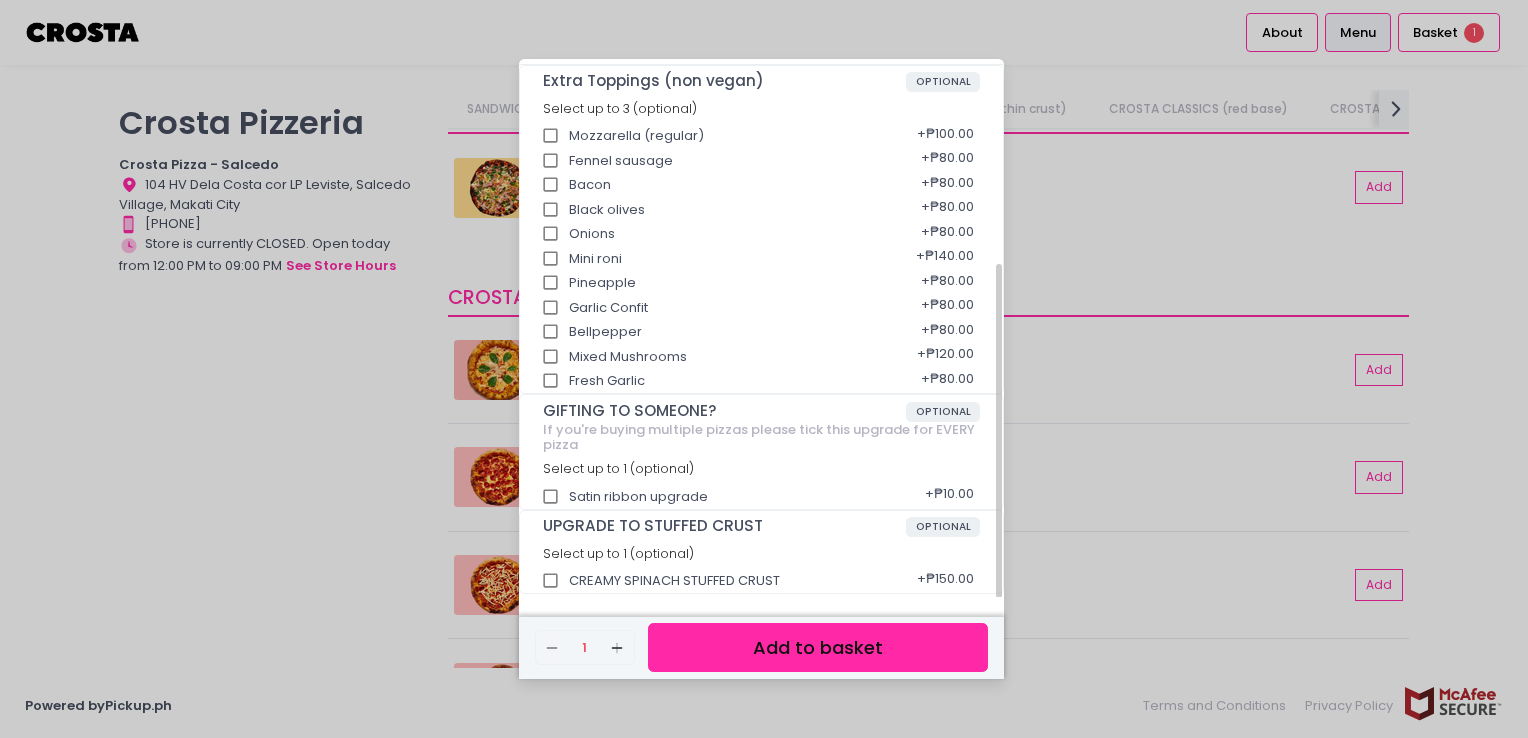 scroll, scrollTop: 0, scrollLeft: 0, axis: both 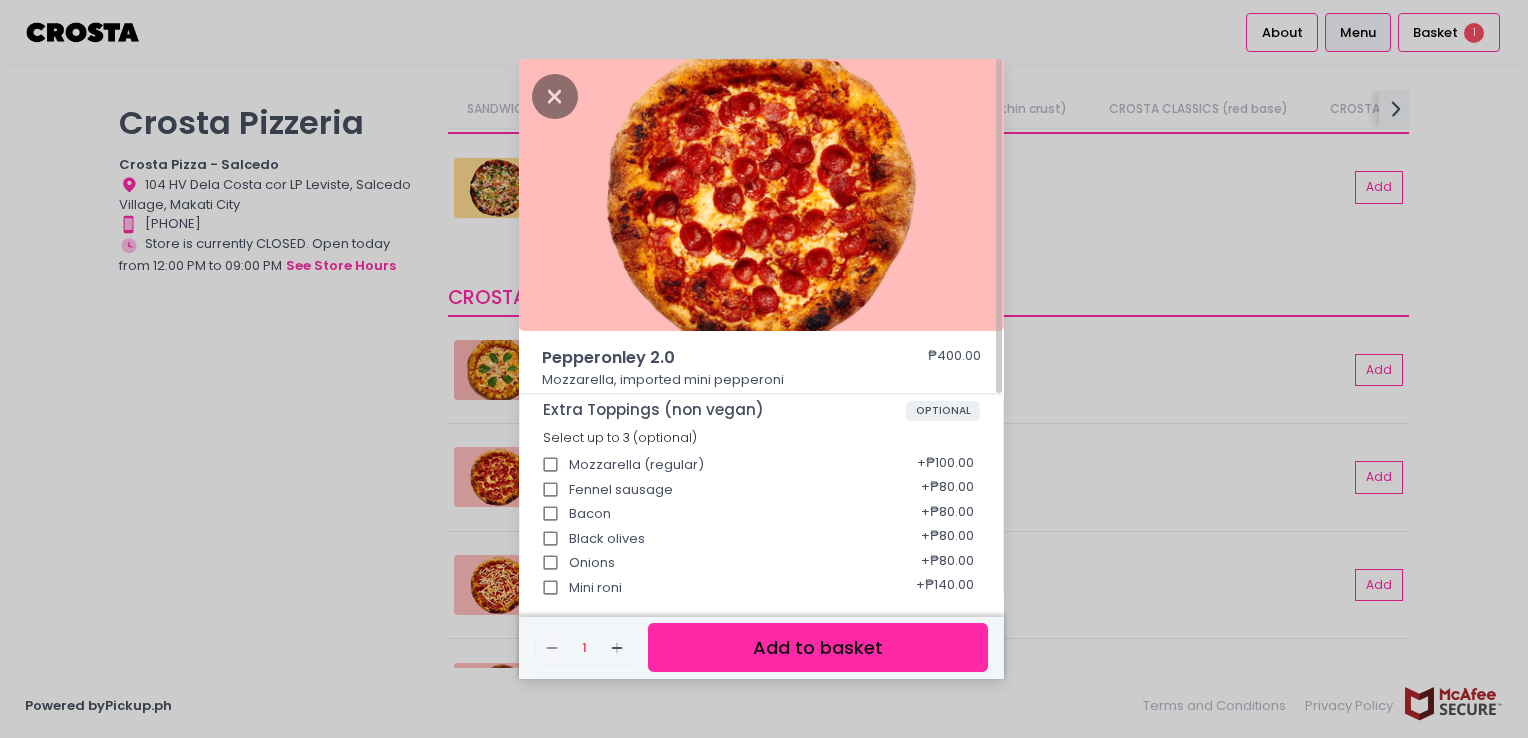 click on "Pepperonley 2.0" at bounding box center (707, 358) 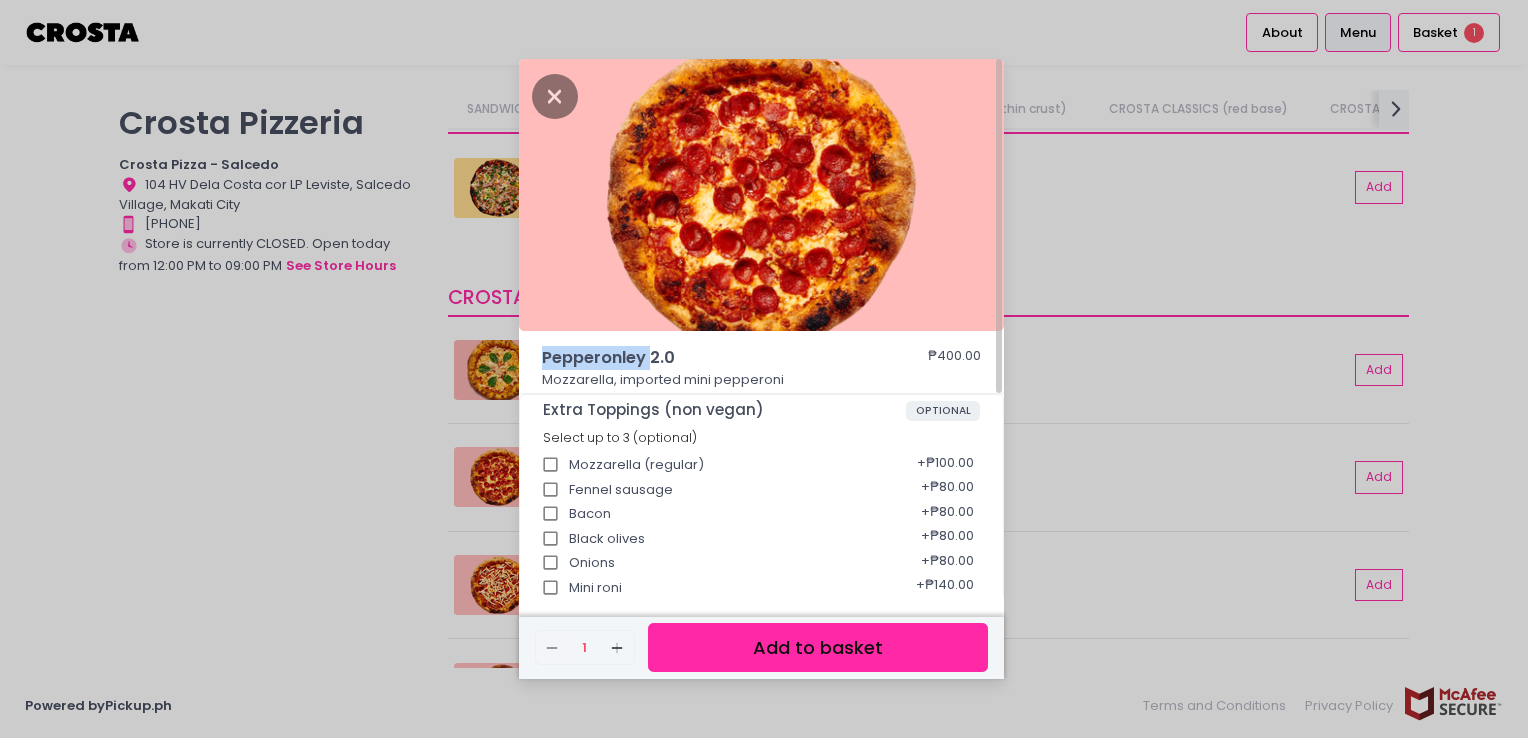 click on "Pepperonley 2.0" at bounding box center [707, 358] 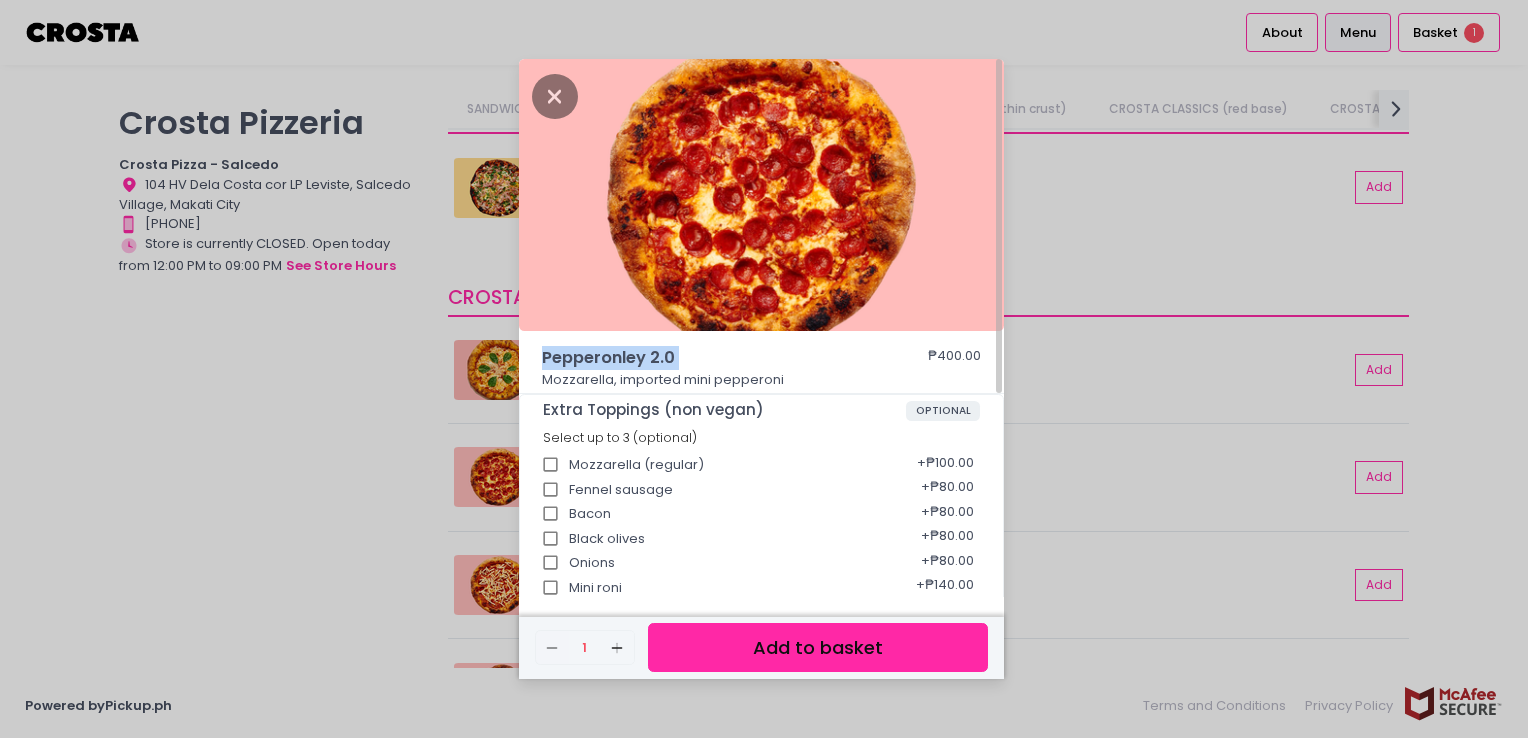 click on "Pepperonley 2.0" at bounding box center [707, 358] 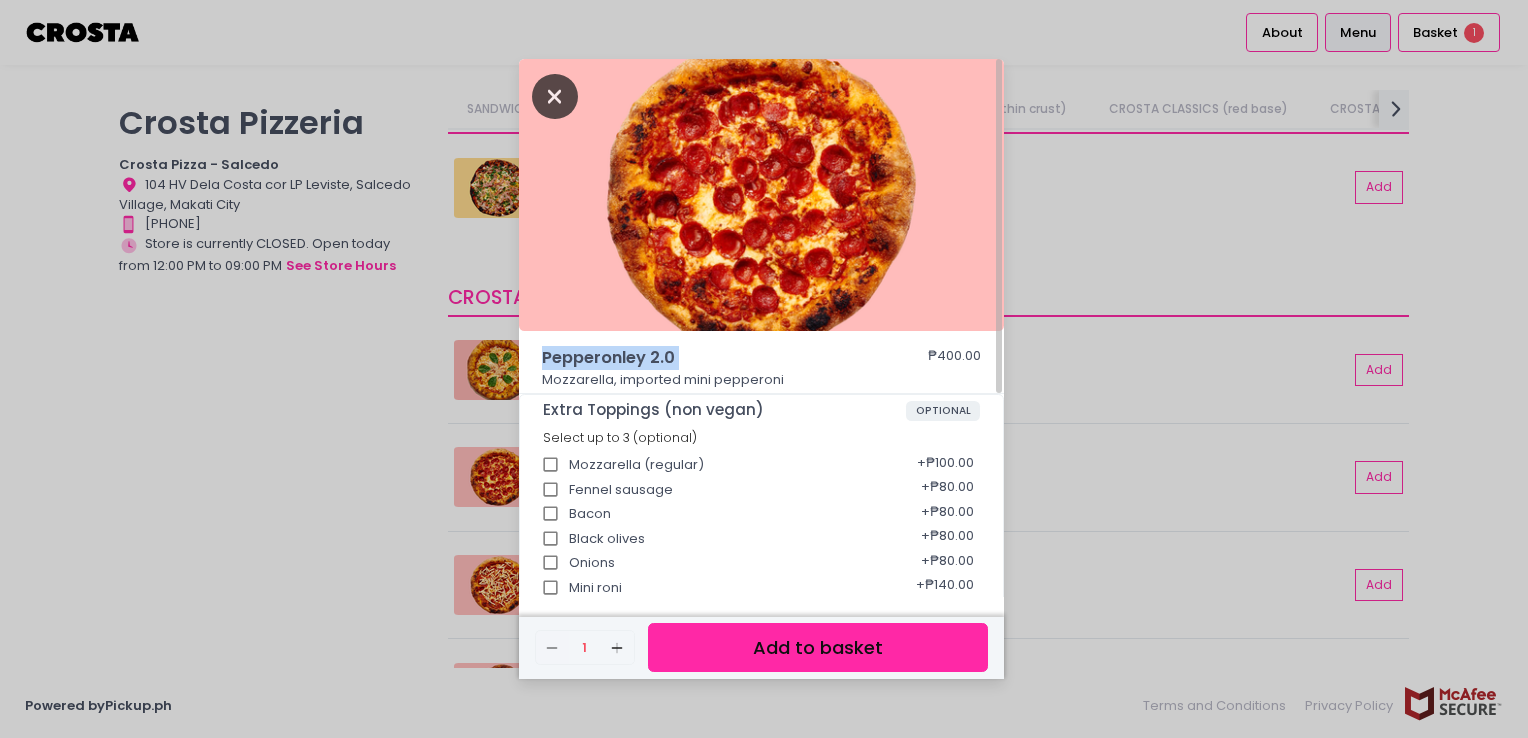 copy on "Pepperonley 2.0" 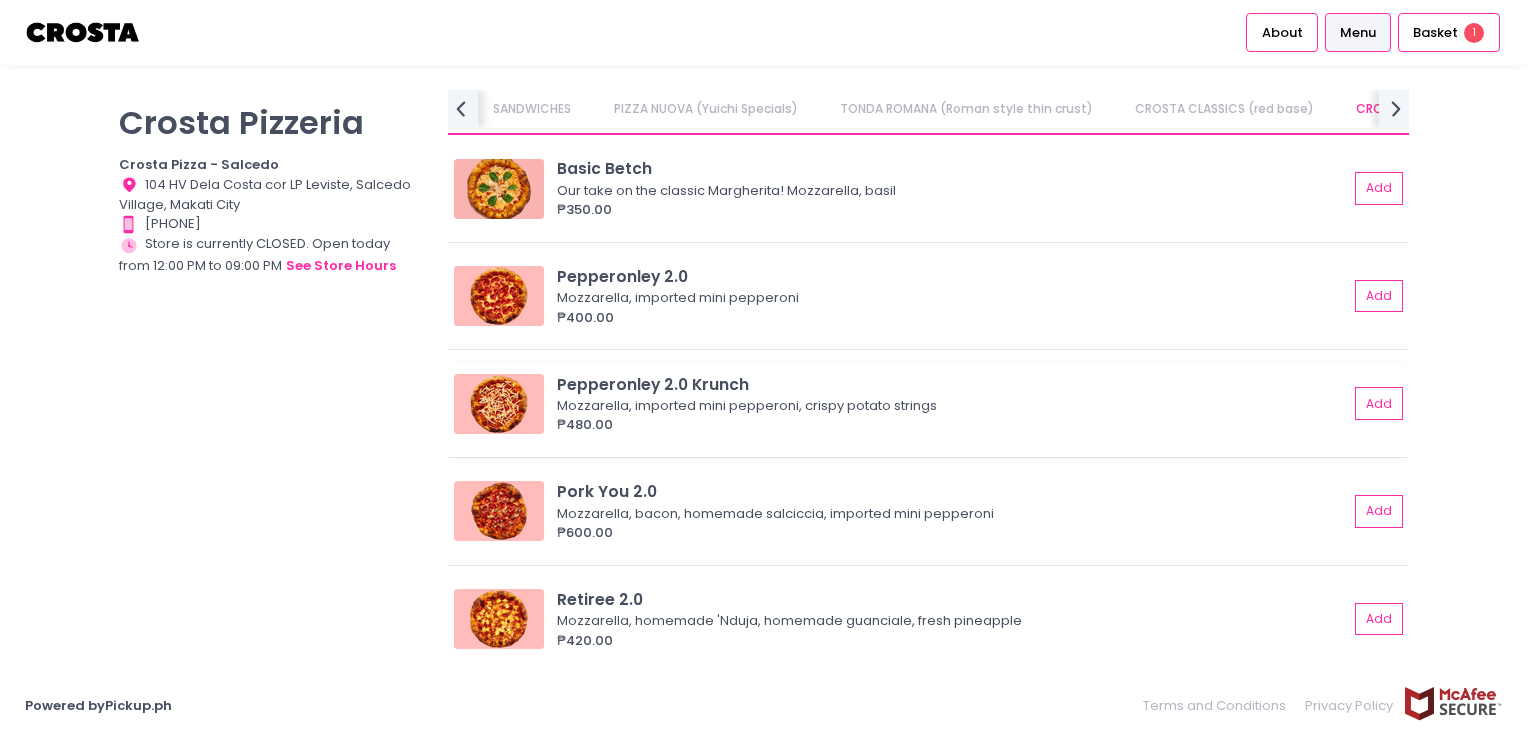 scroll, scrollTop: 996, scrollLeft: 0, axis: vertical 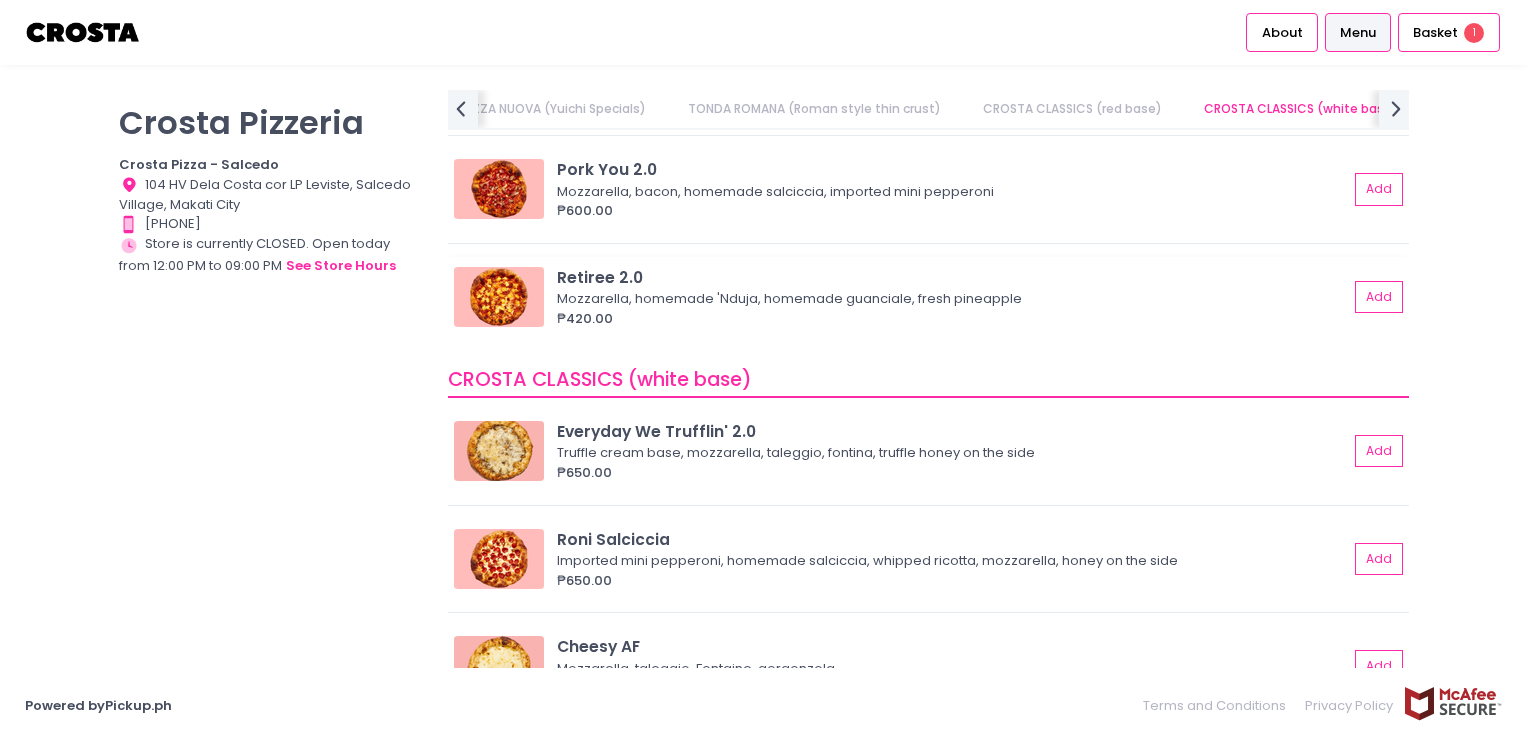 click on "₱420.00" at bounding box center (952, 319) 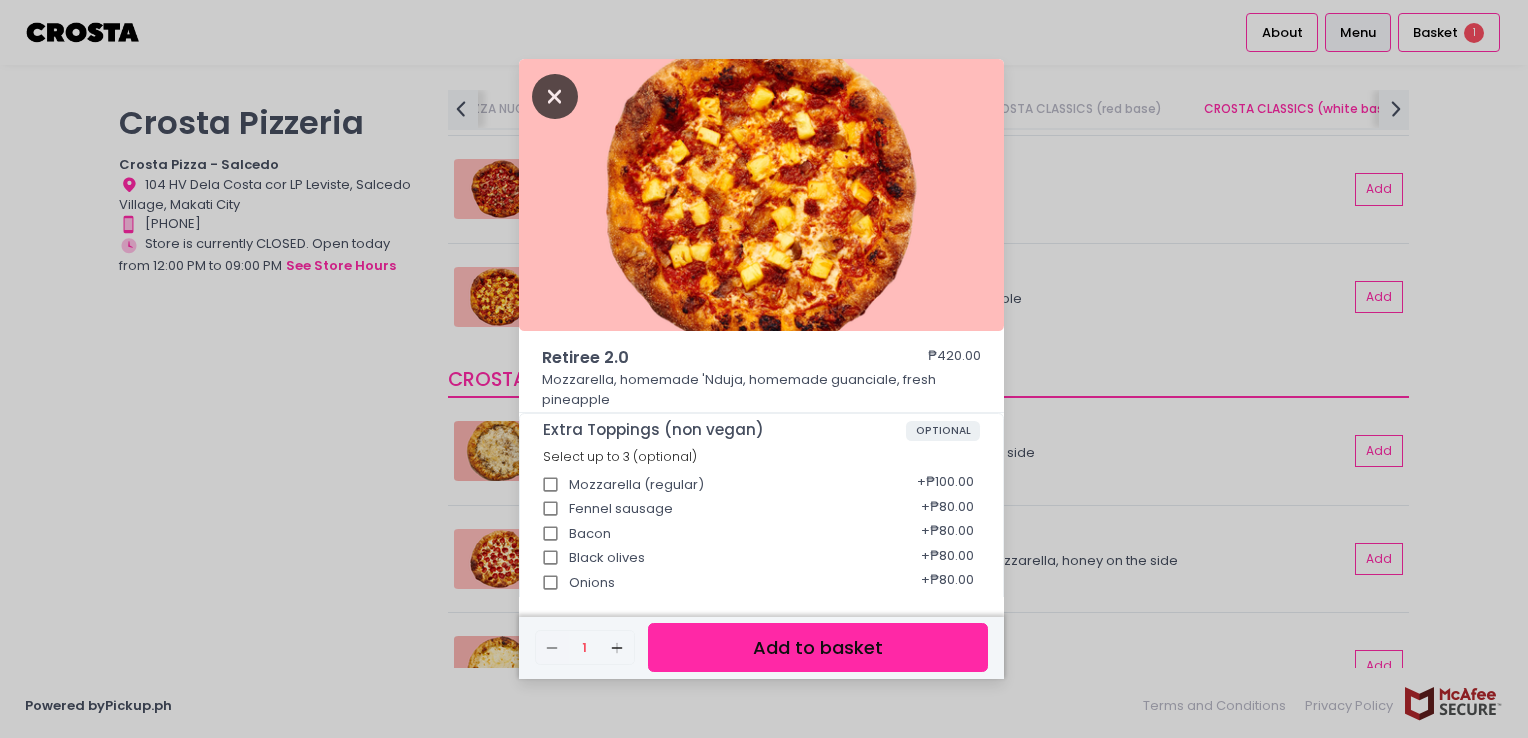 click at bounding box center [555, 96] 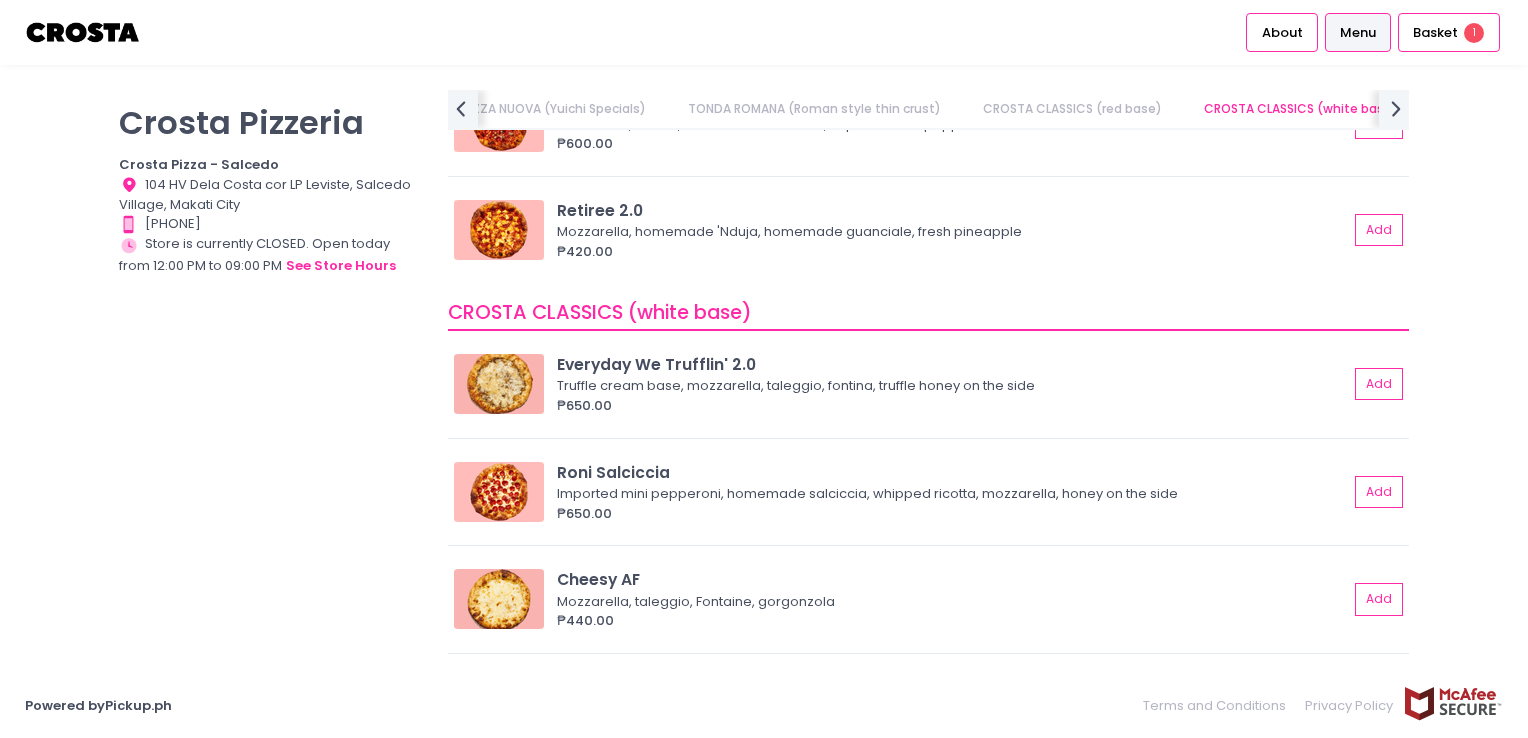 scroll, scrollTop: 1400, scrollLeft: 0, axis: vertical 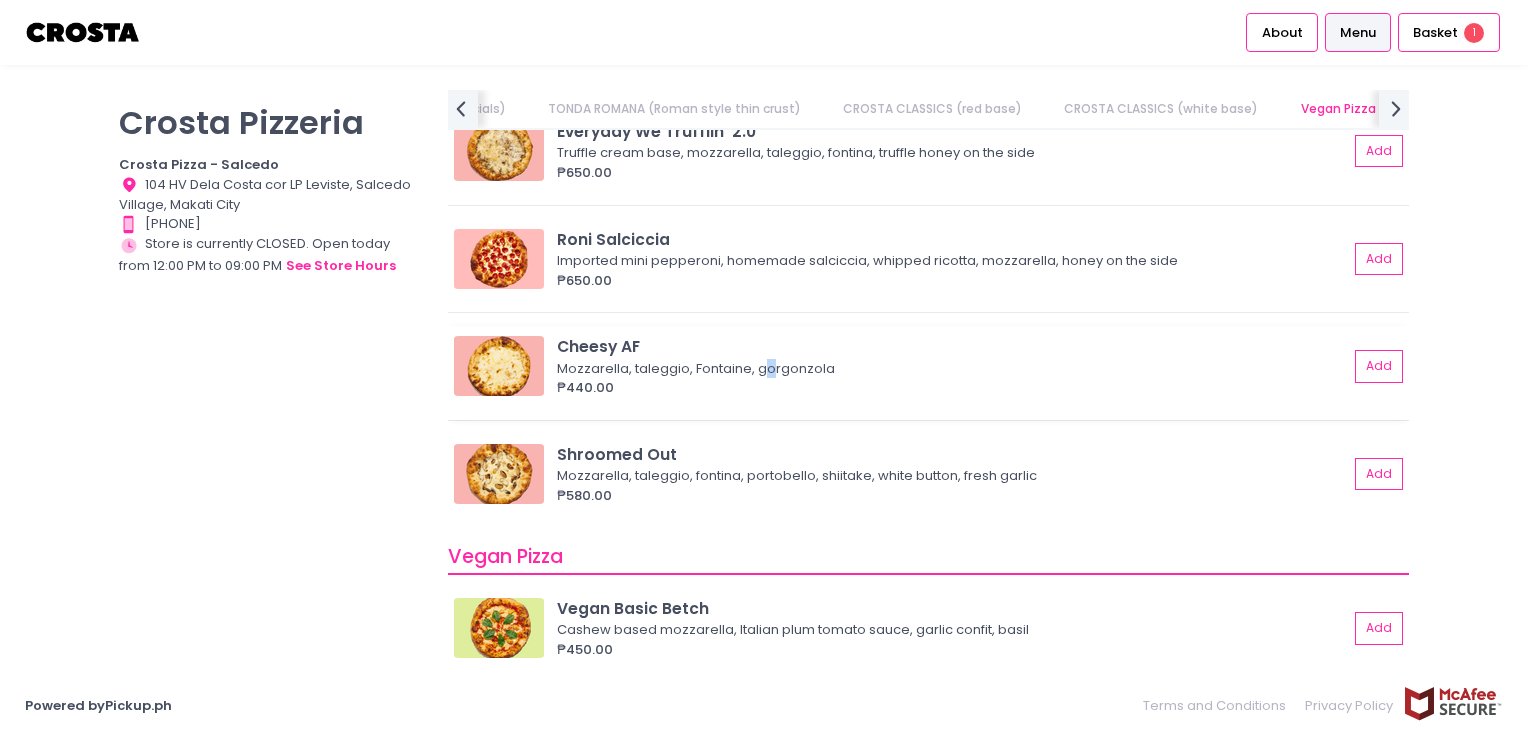 click on "Mozzarella, taleggio, Fontaine, gorgonzola" at bounding box center (949, 369) 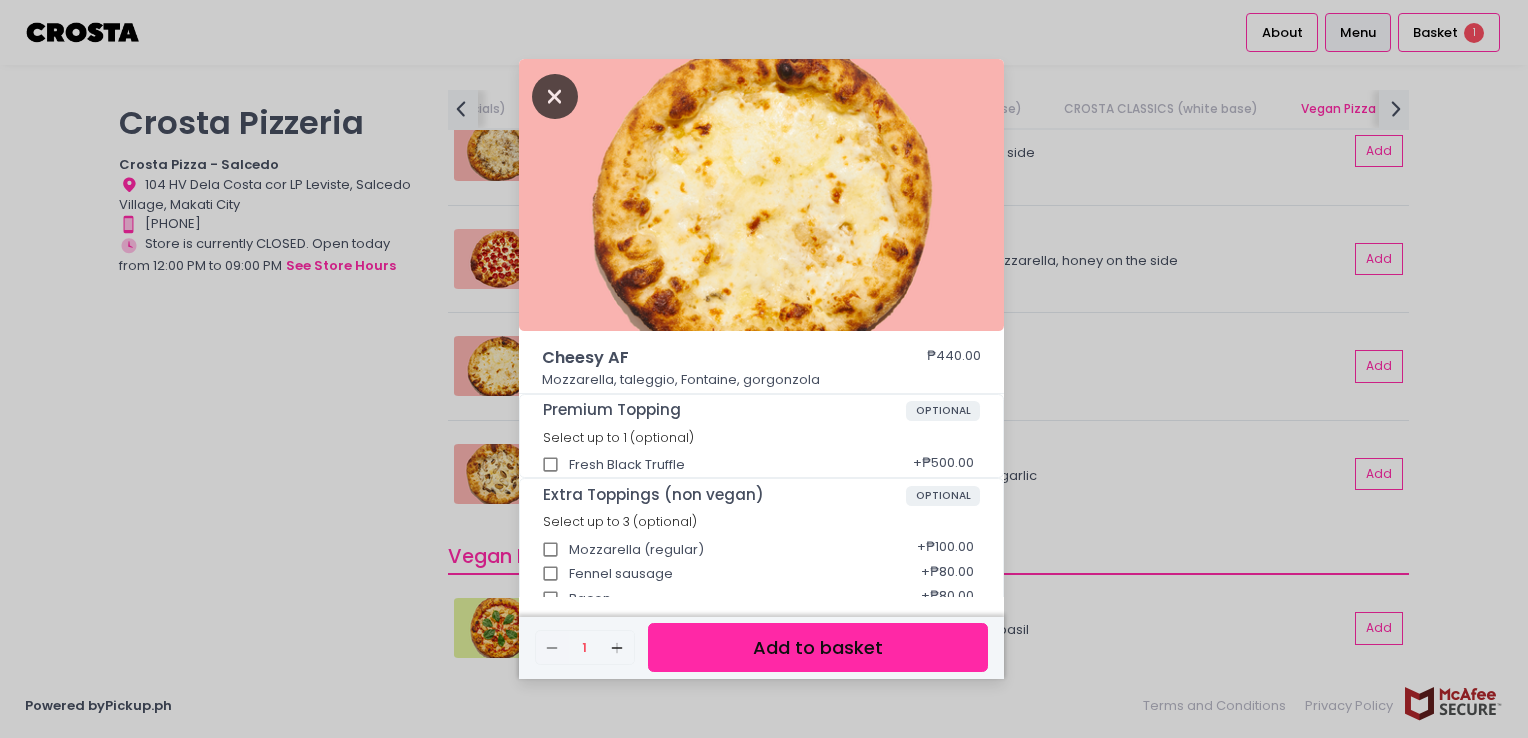click at bounding box center [555, 96] 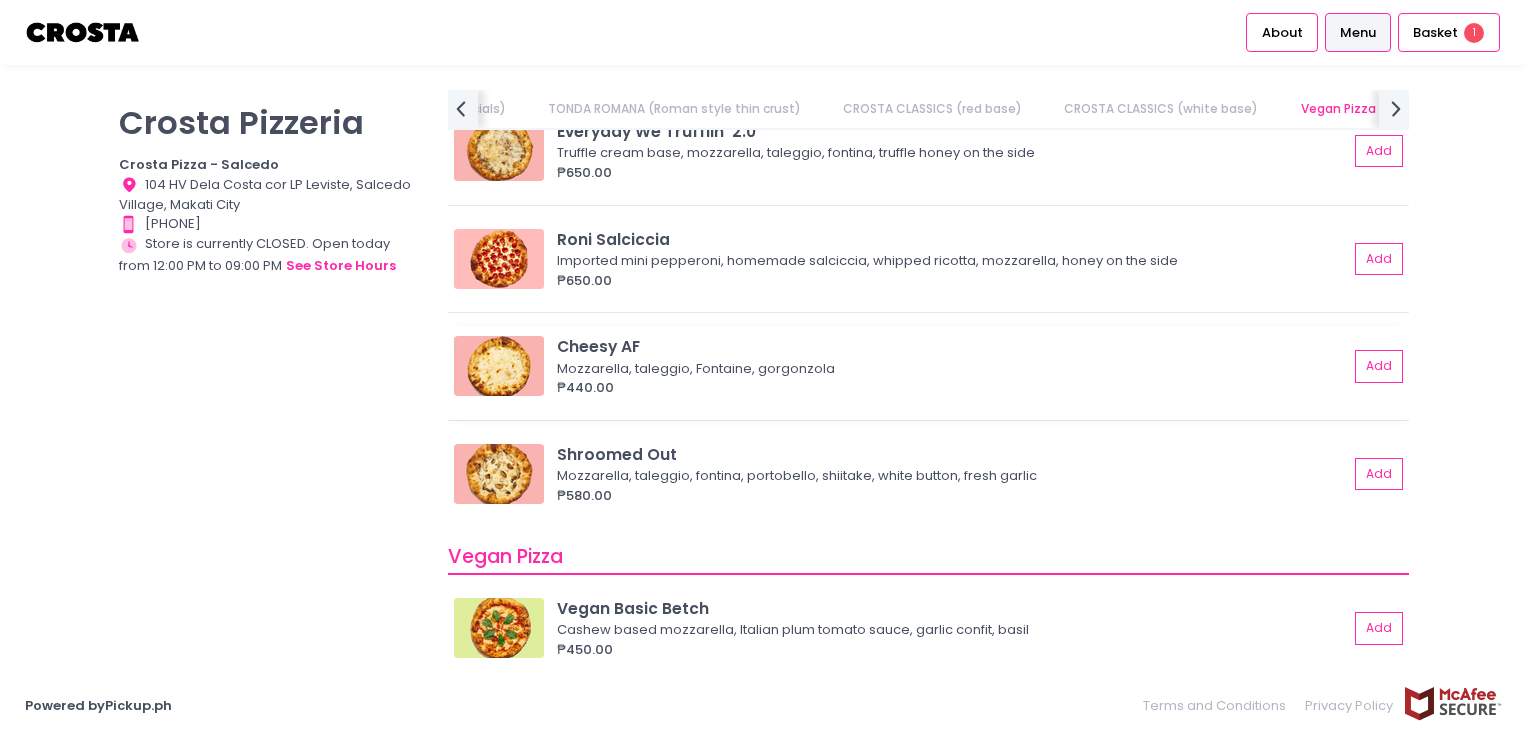 click on "Cheesy AF" at bounding box center [952, 346] 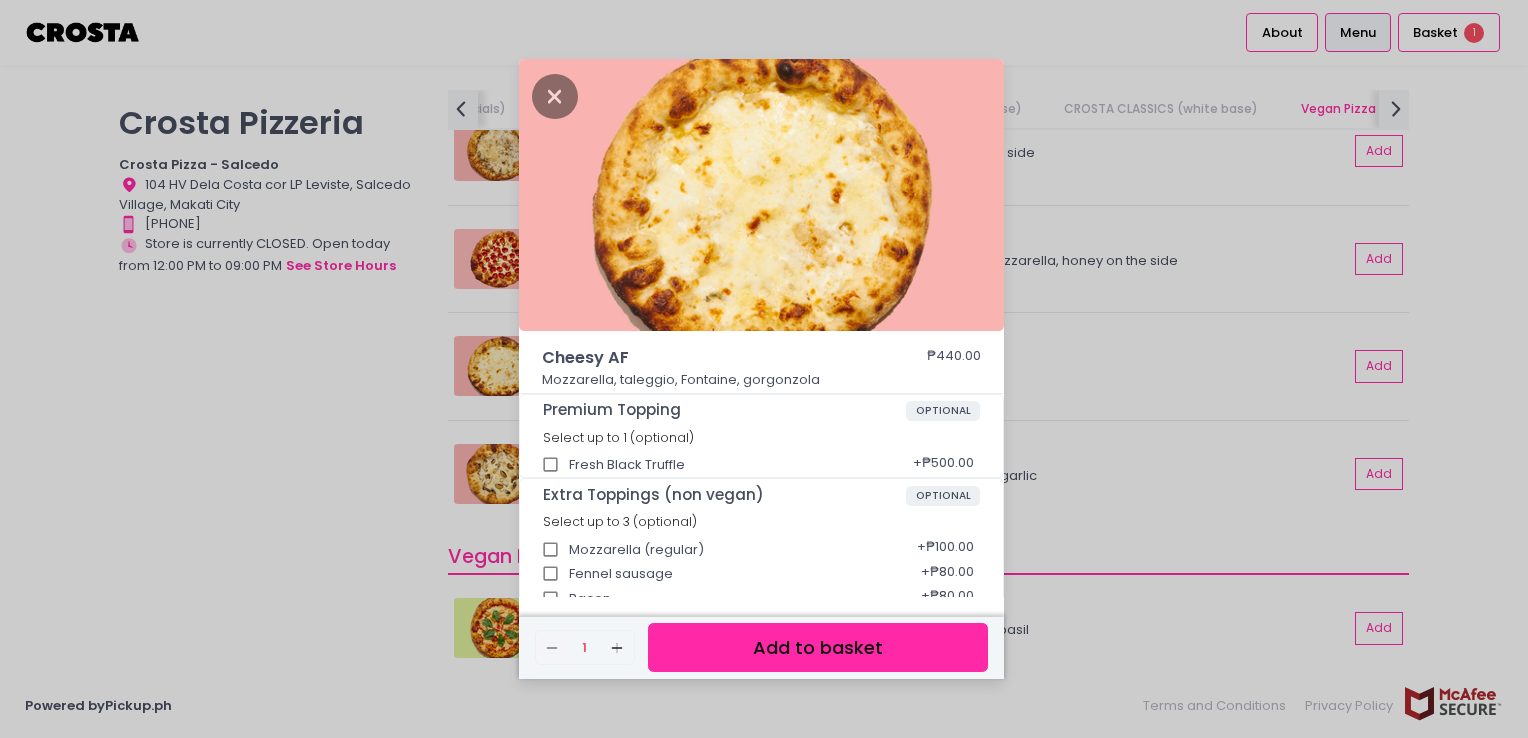 click on "Cheesy AF" at bounding box center (707, 358) 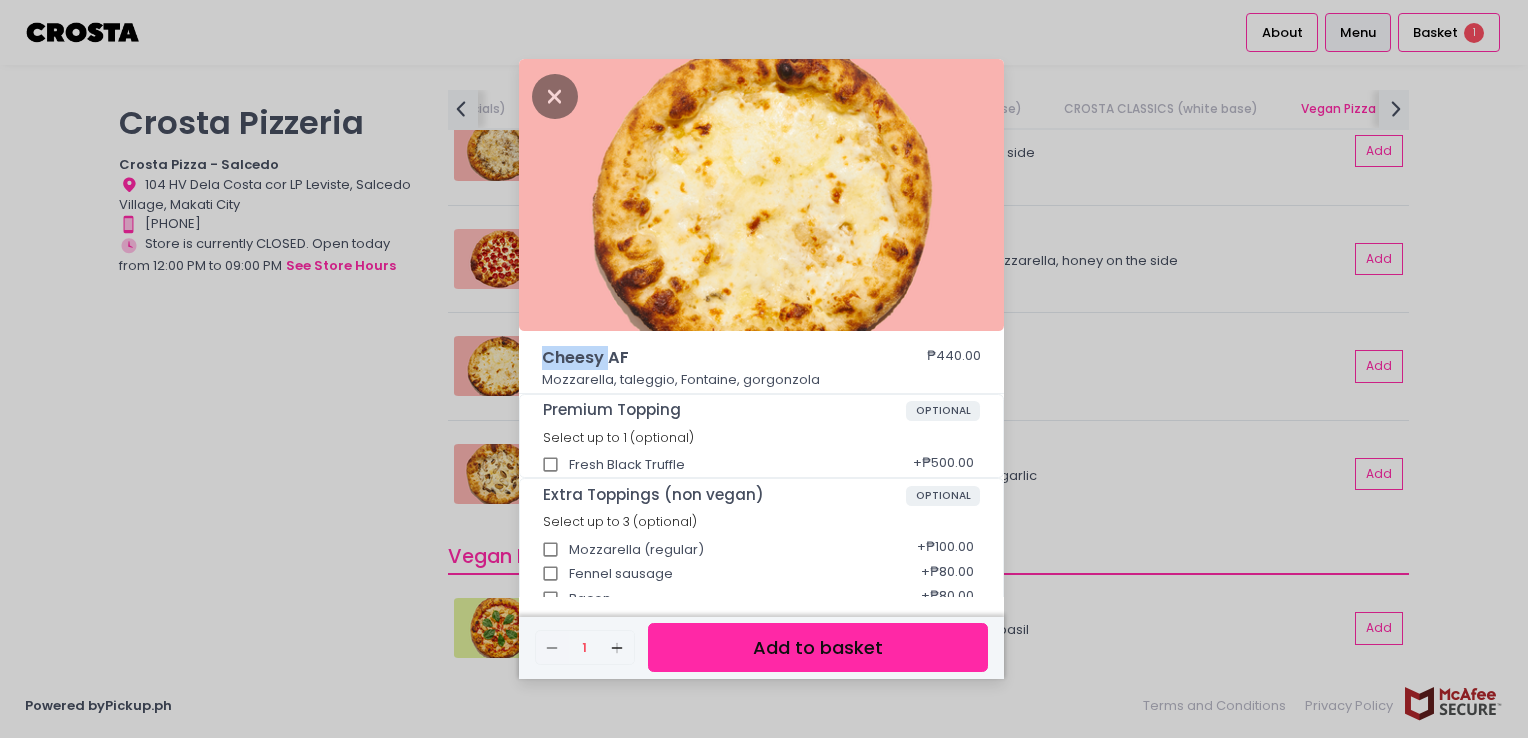 click on "Cheesy AF" at bounding box center [707, 358] 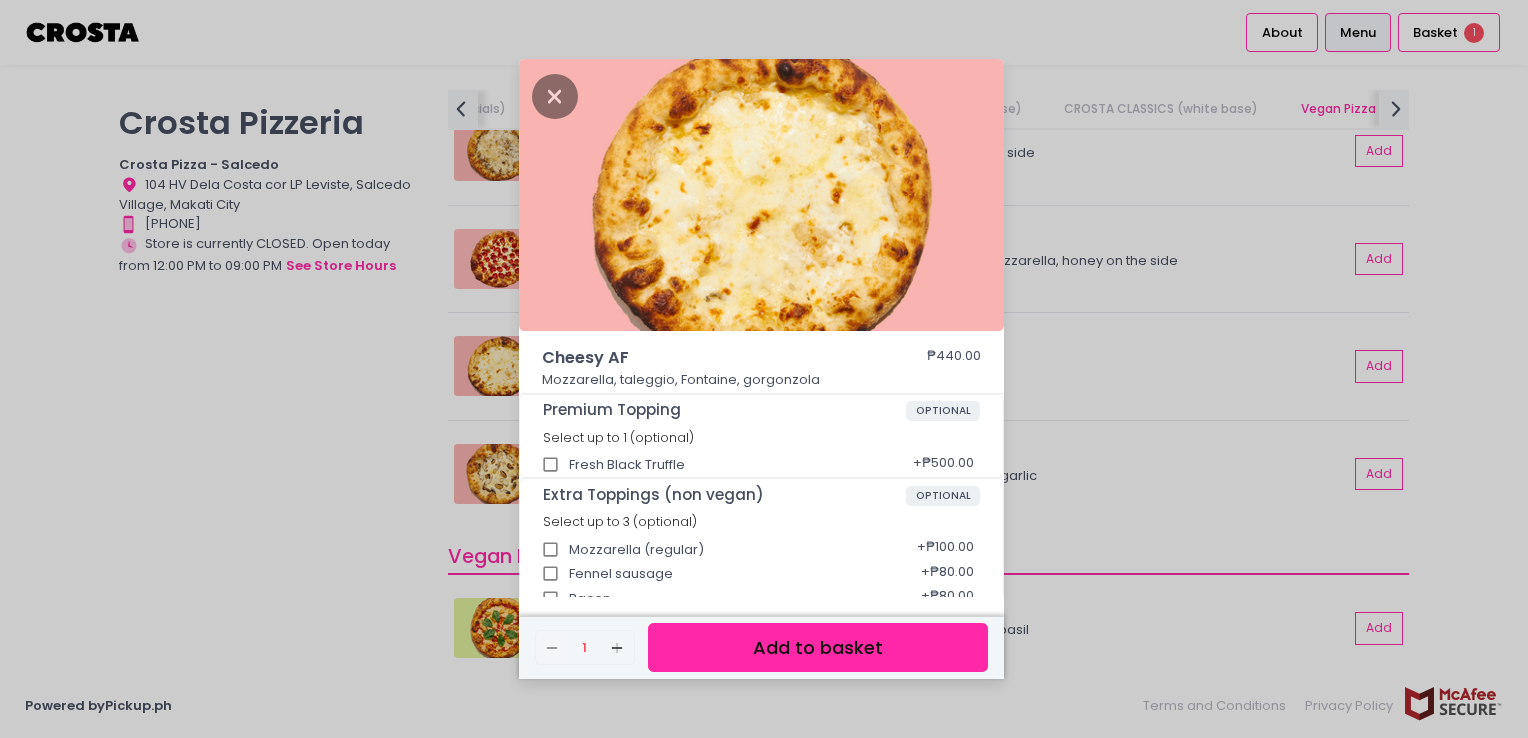 click on "Cheesy AF" at bounding box center [707, 358] 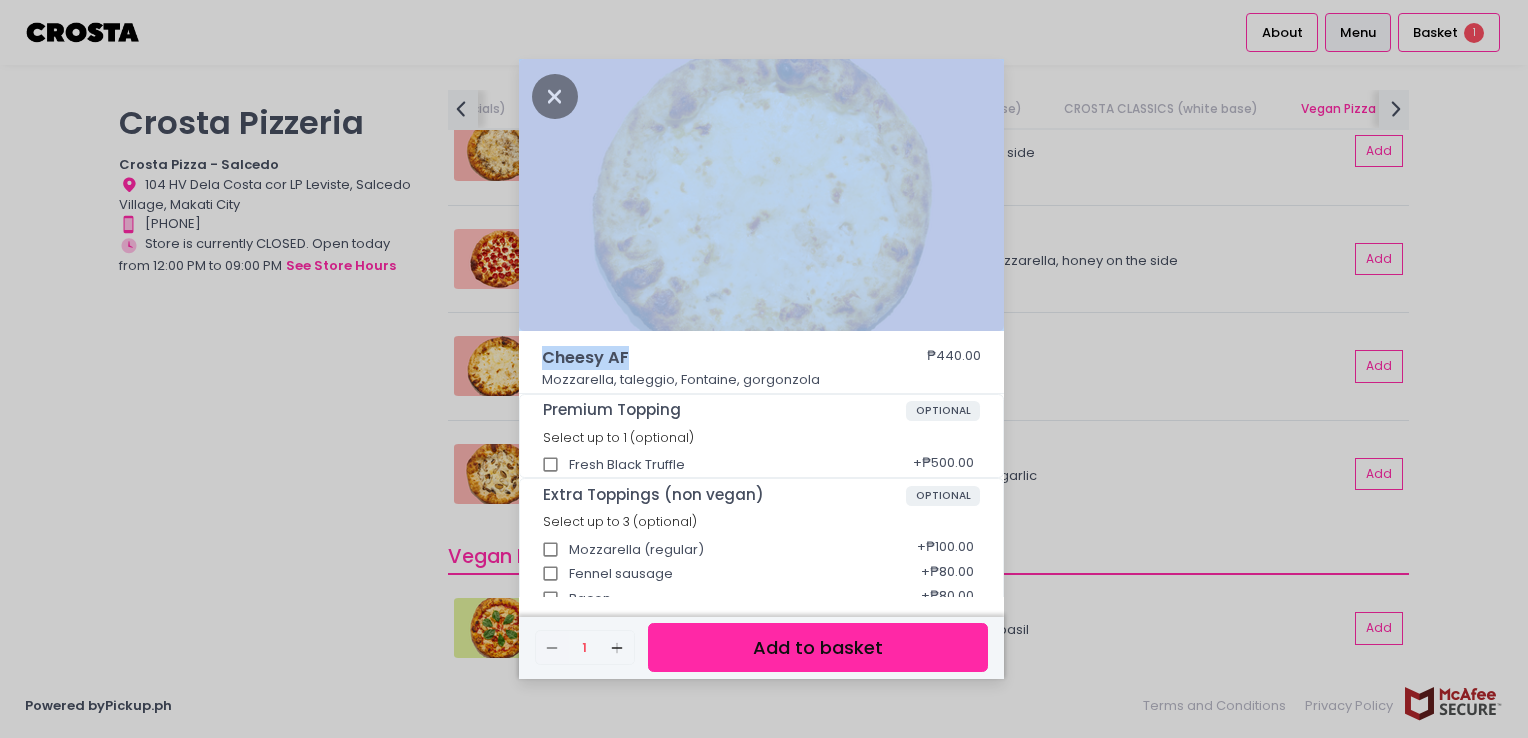 drag, startPoint x: 651, startPoint y: 352, endPoint x: 516, endPoint y: 350, distance: 135.01482 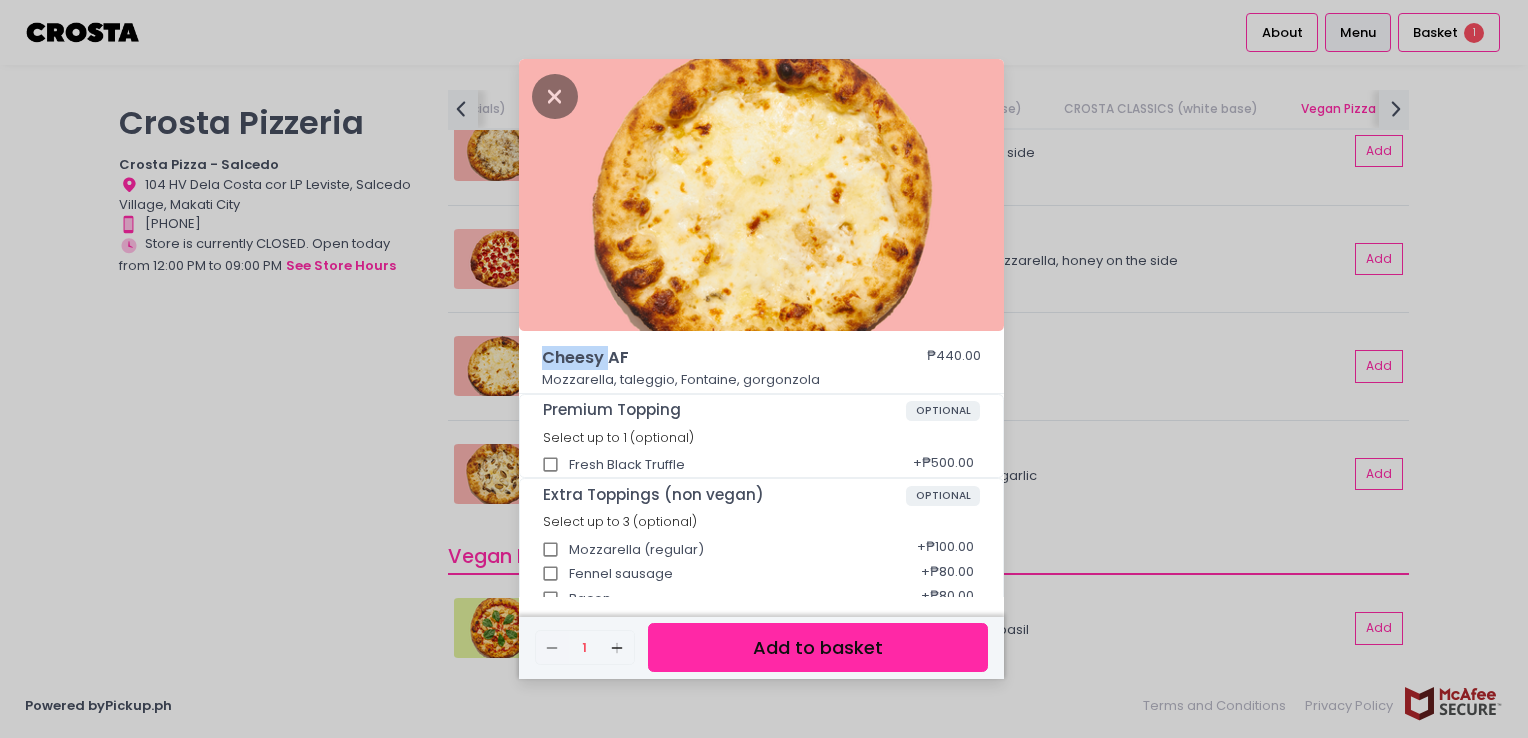 click on "Cheesy AF" at bounding box center [707, 358] 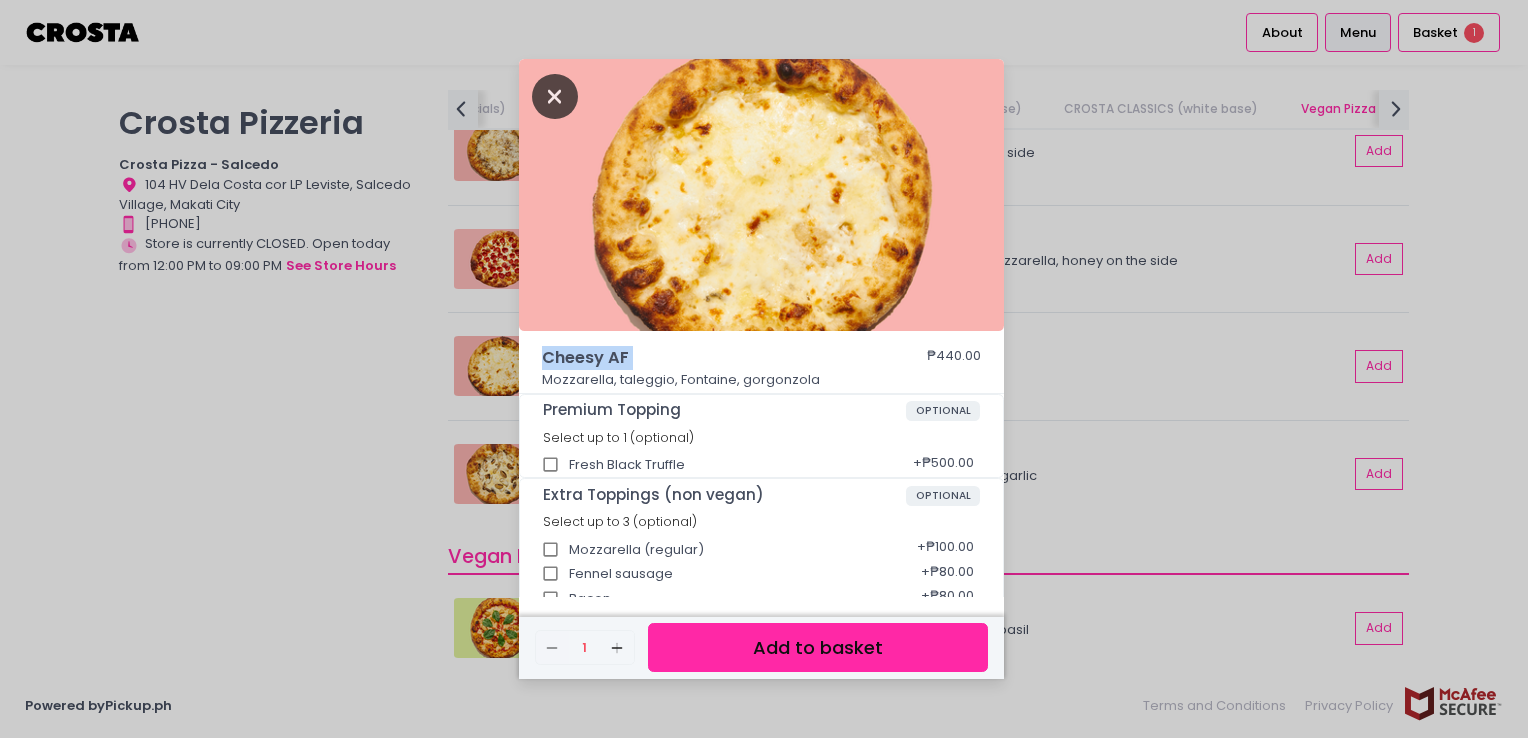 click at bounding box center [555, 96] 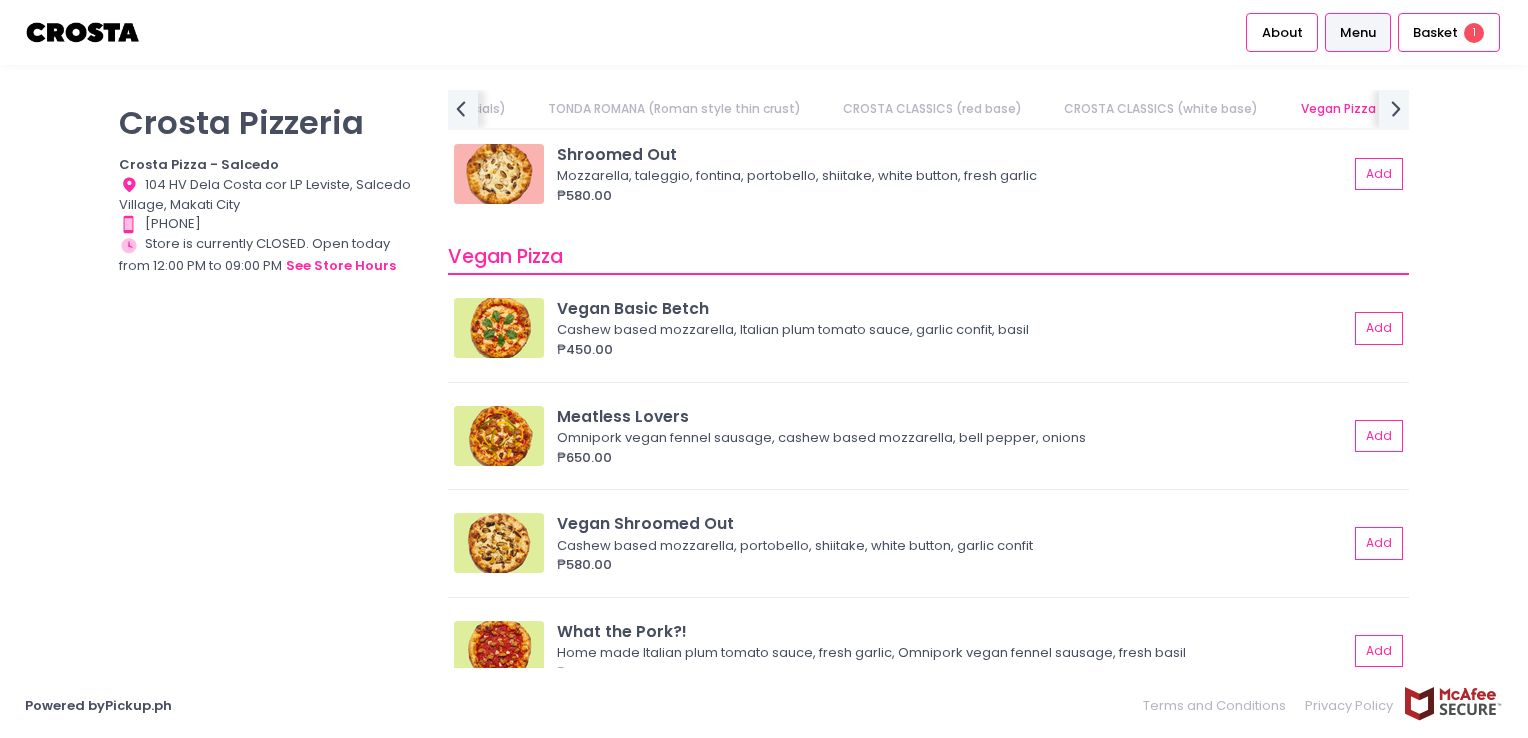 scroll, scrollTop: 2000, scrollLeft: 0, axis: vertical 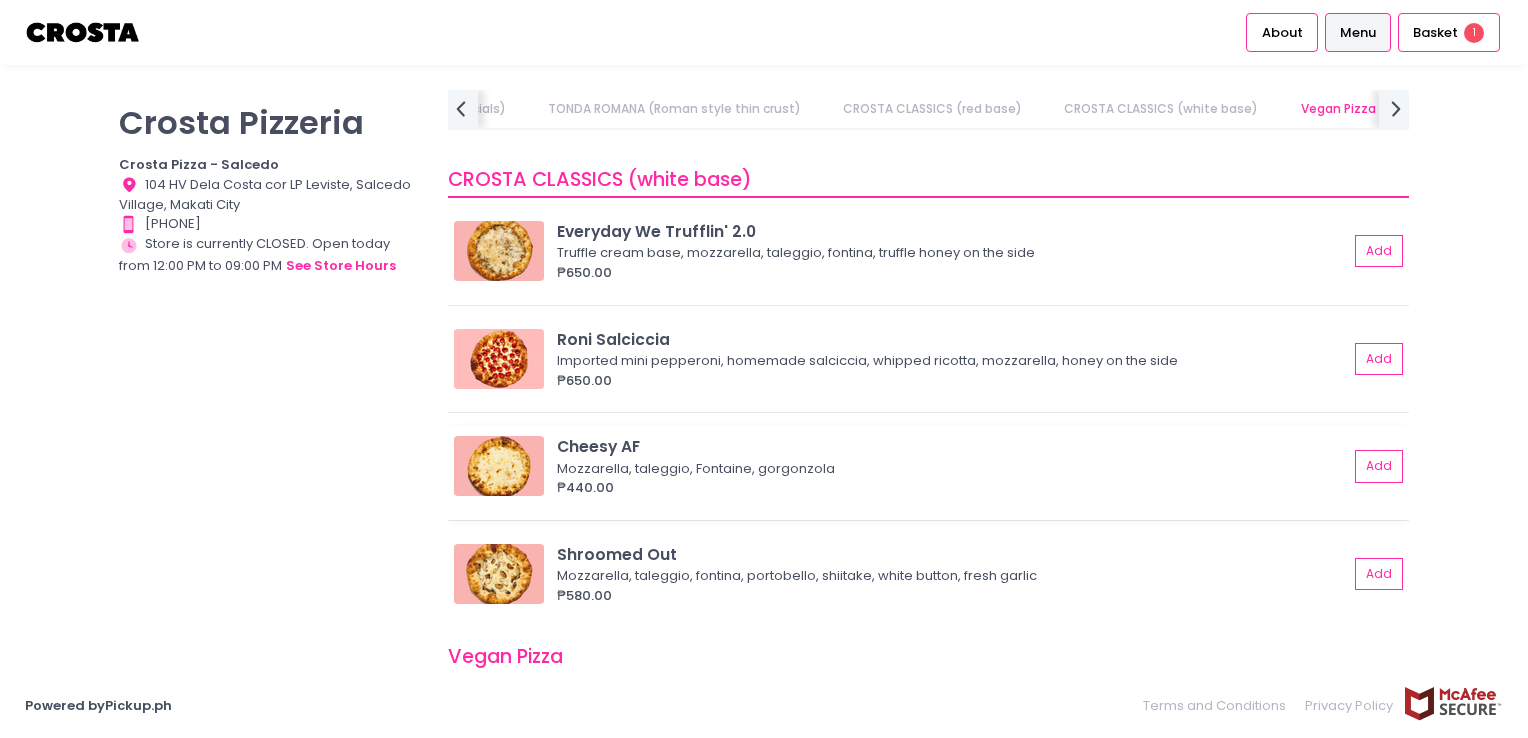 click on "Mozzarella, taleggio, Fontaine, gorgonzola" at bounding box center (949, 469) 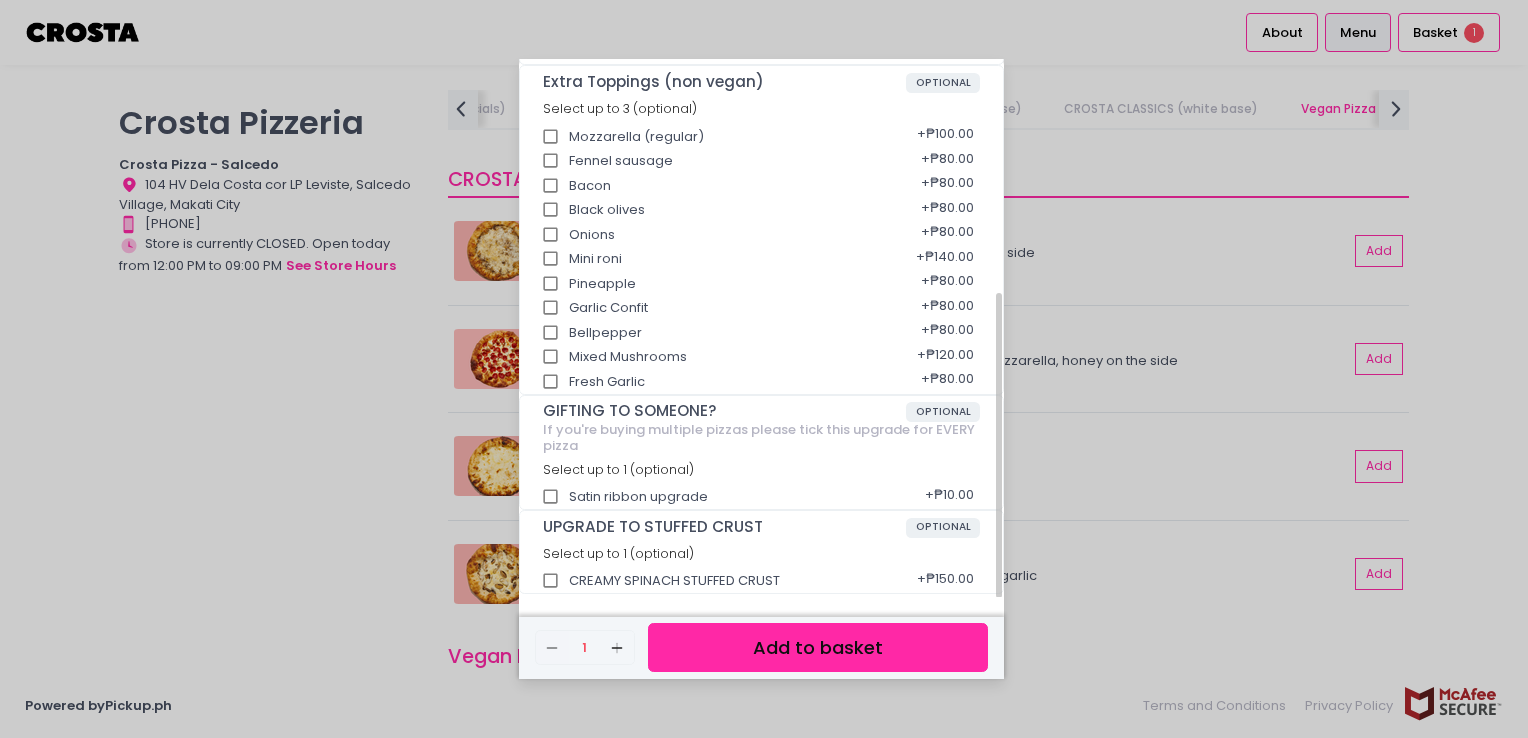 scroll, scrollTop: 0, scrollLeft: 0, axis: both 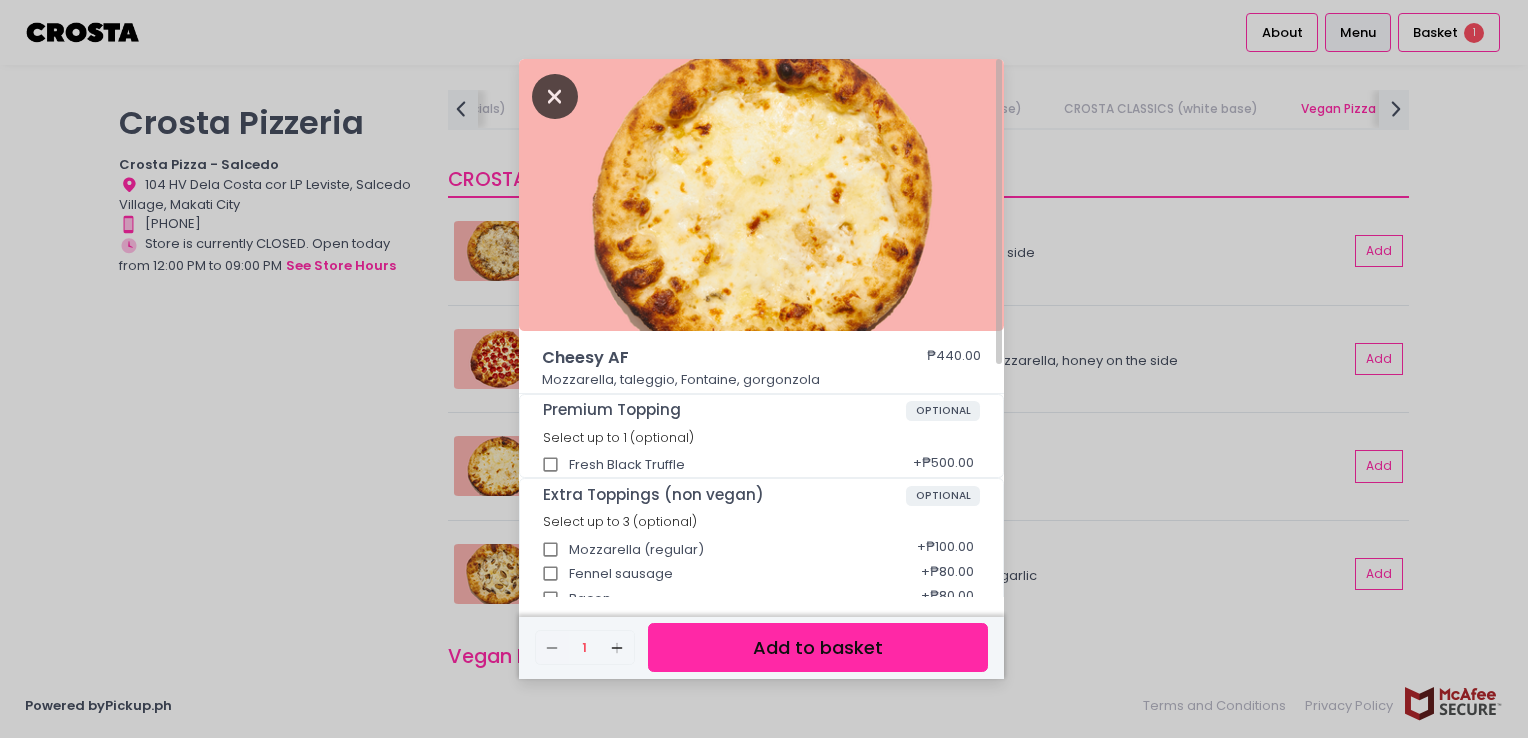 click at bounding box center (555, 96) 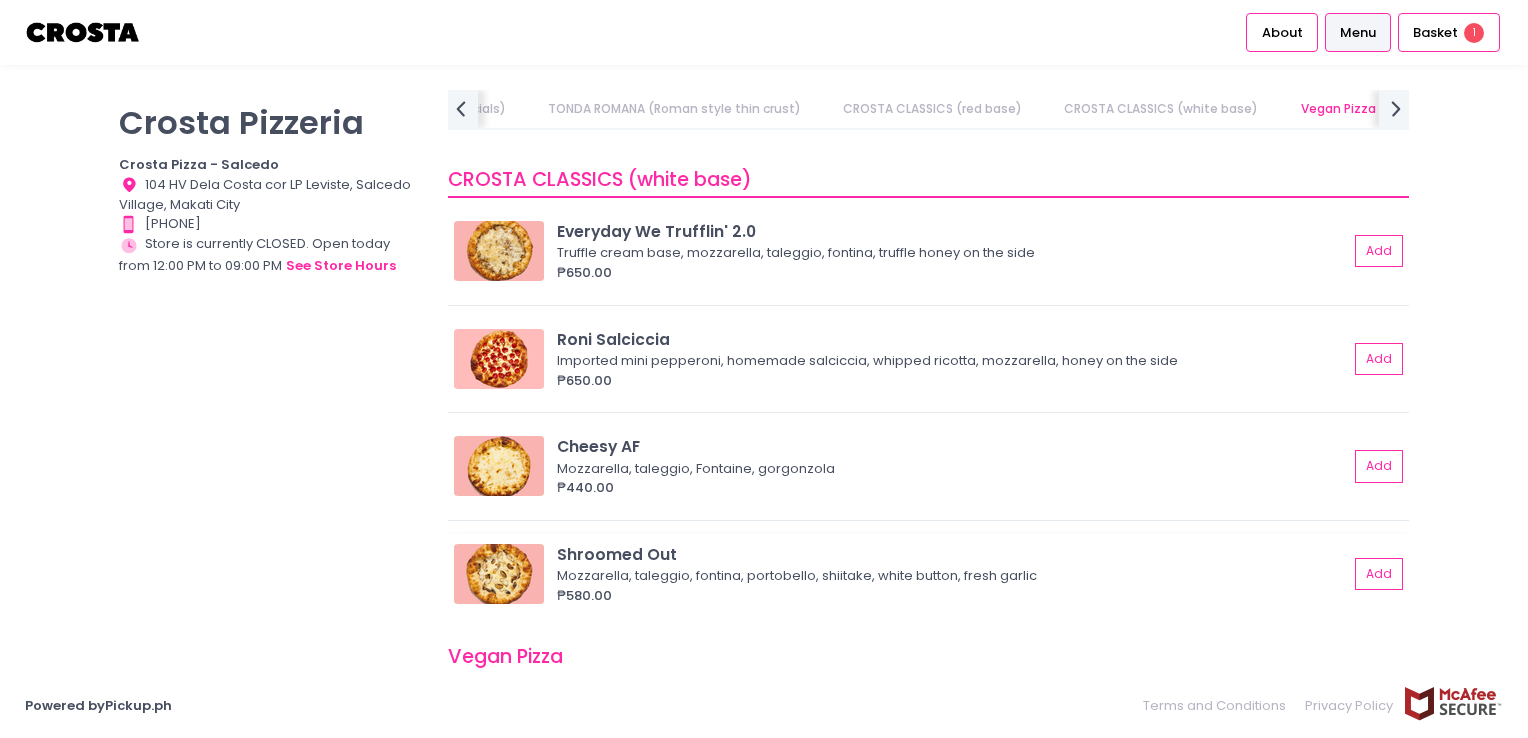 scroll, scrollTop: 1900, scrollLeft: 0, axis: vertical 